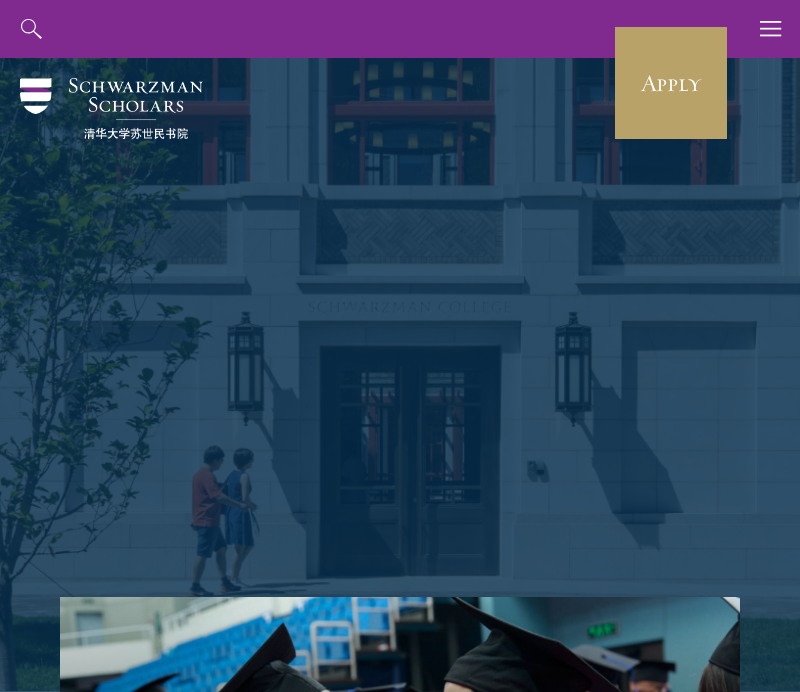 scroll, scrollTop: 0, scrollLeft: 0, axis: both 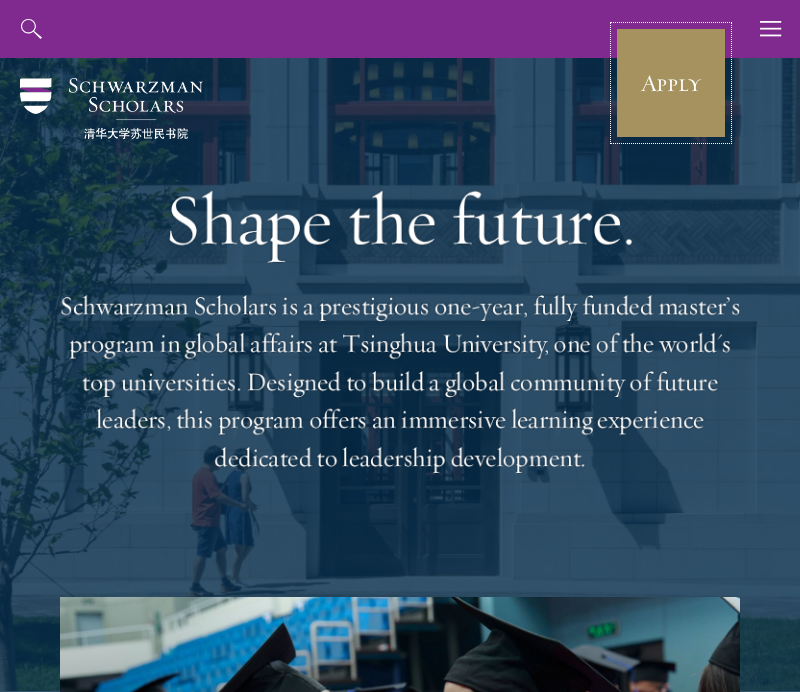 click on "Apply" at bounding box center (671, 83) 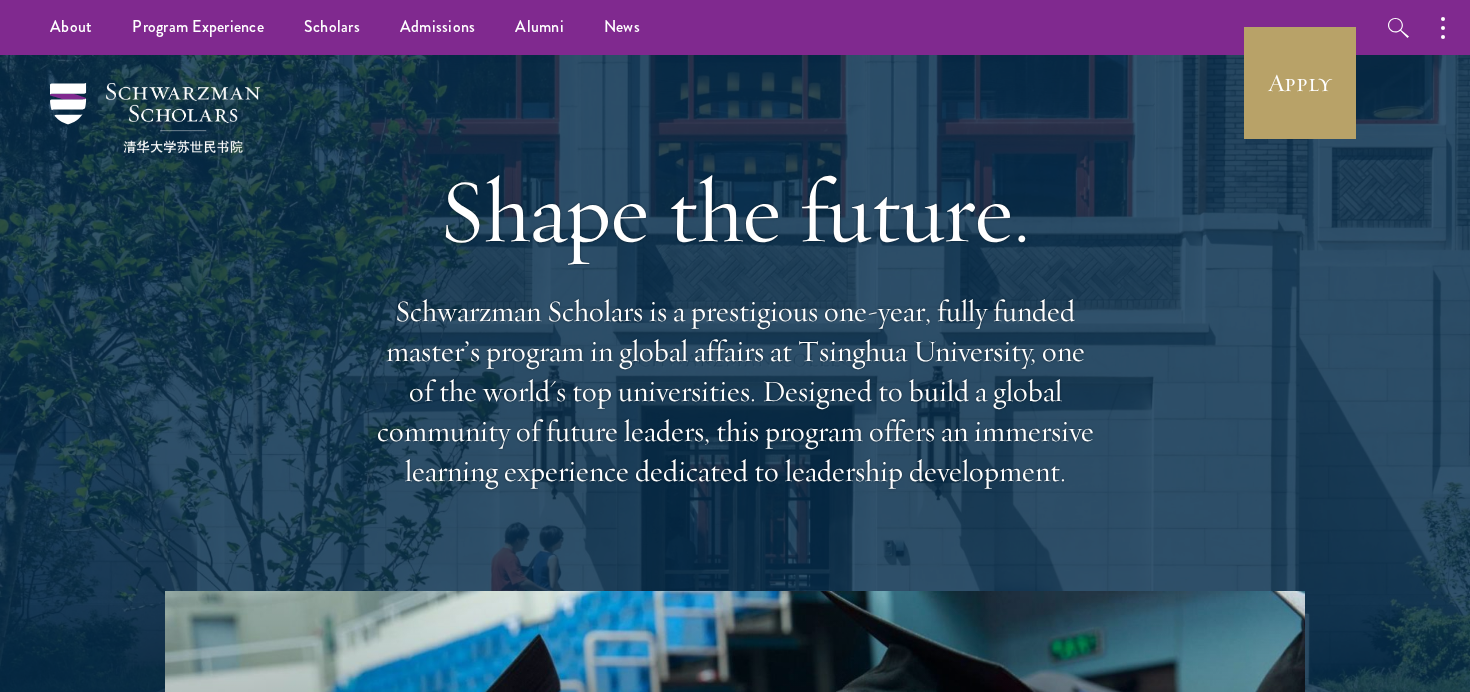 scroll, scrollTop: 0, scrollLeft: 0, axis: both 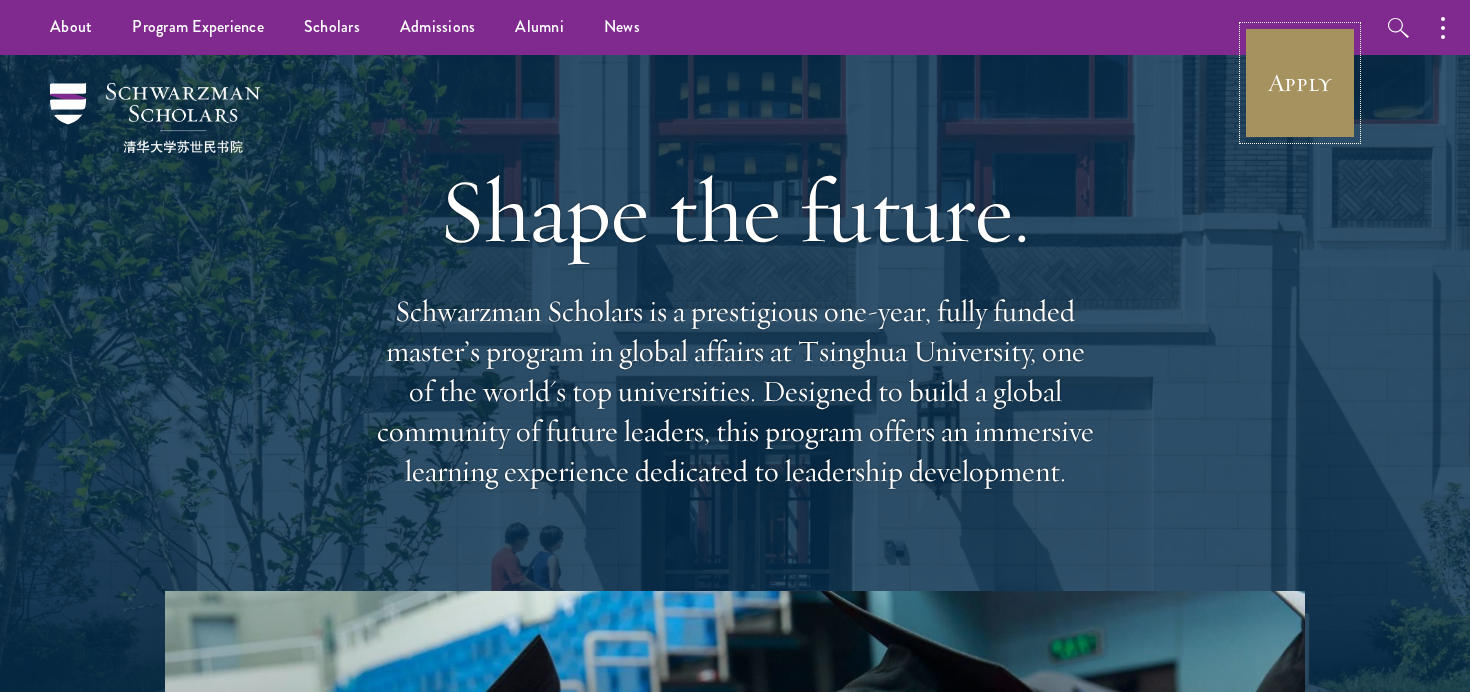 click on "Apply" at bounding box center (1300, 83) 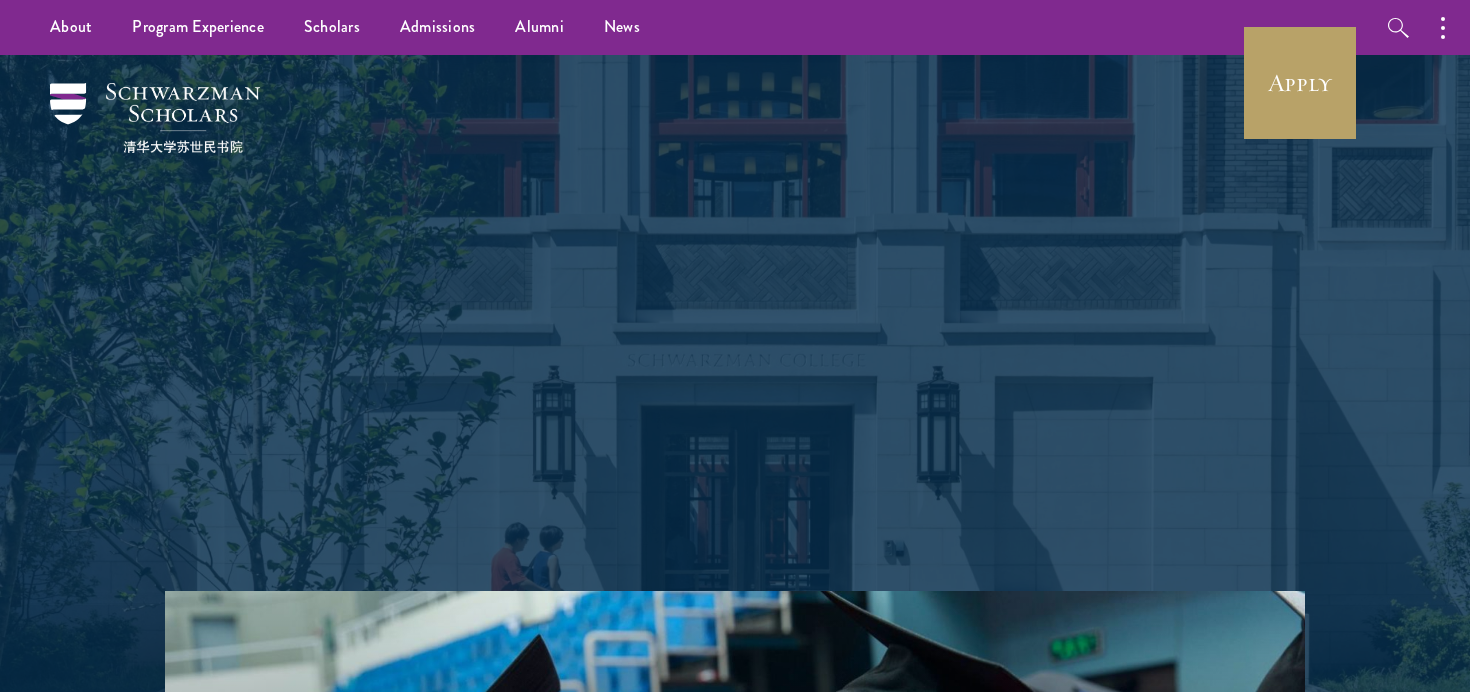 scroll, scrollTop: 0, scrollLeft: 0, axis: both 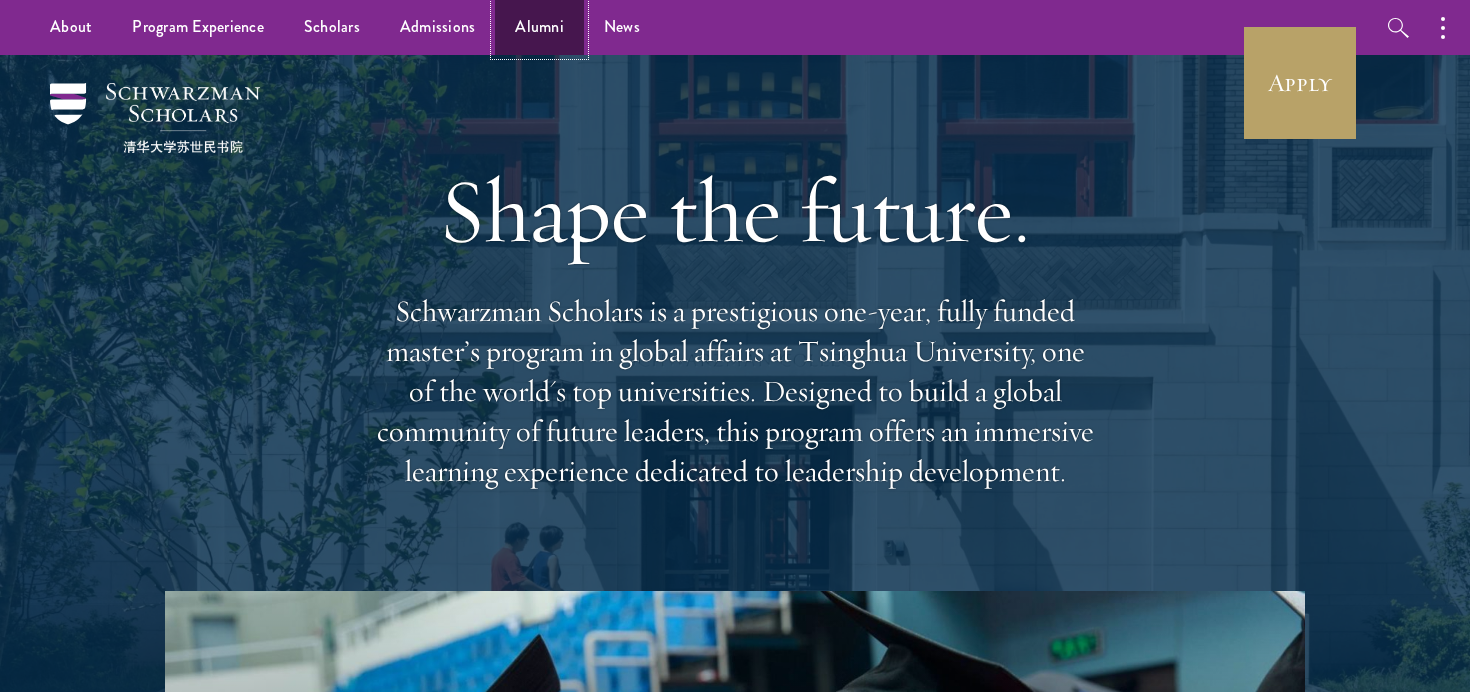 click on "Alumni" at bounding box center [539, 27] 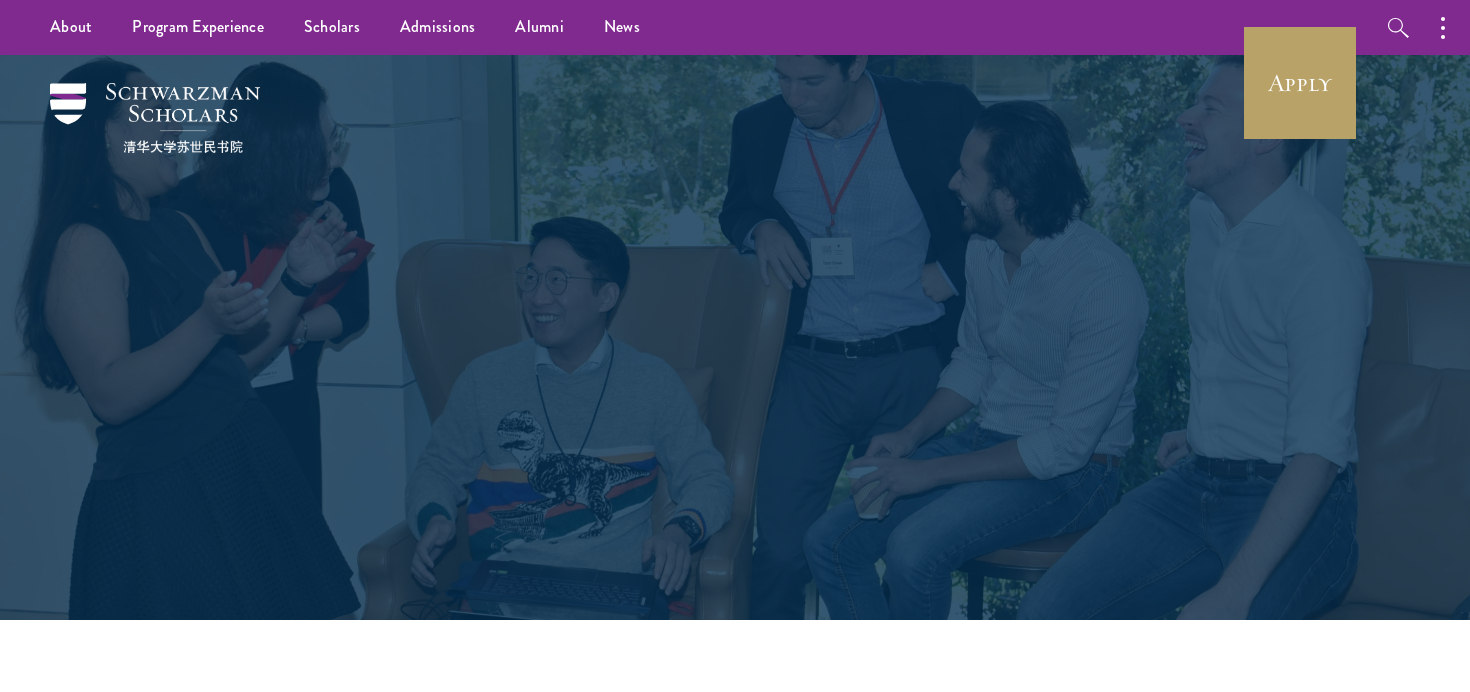 scroll, scrollTop: 0, scrollLeft: 0, axis: both 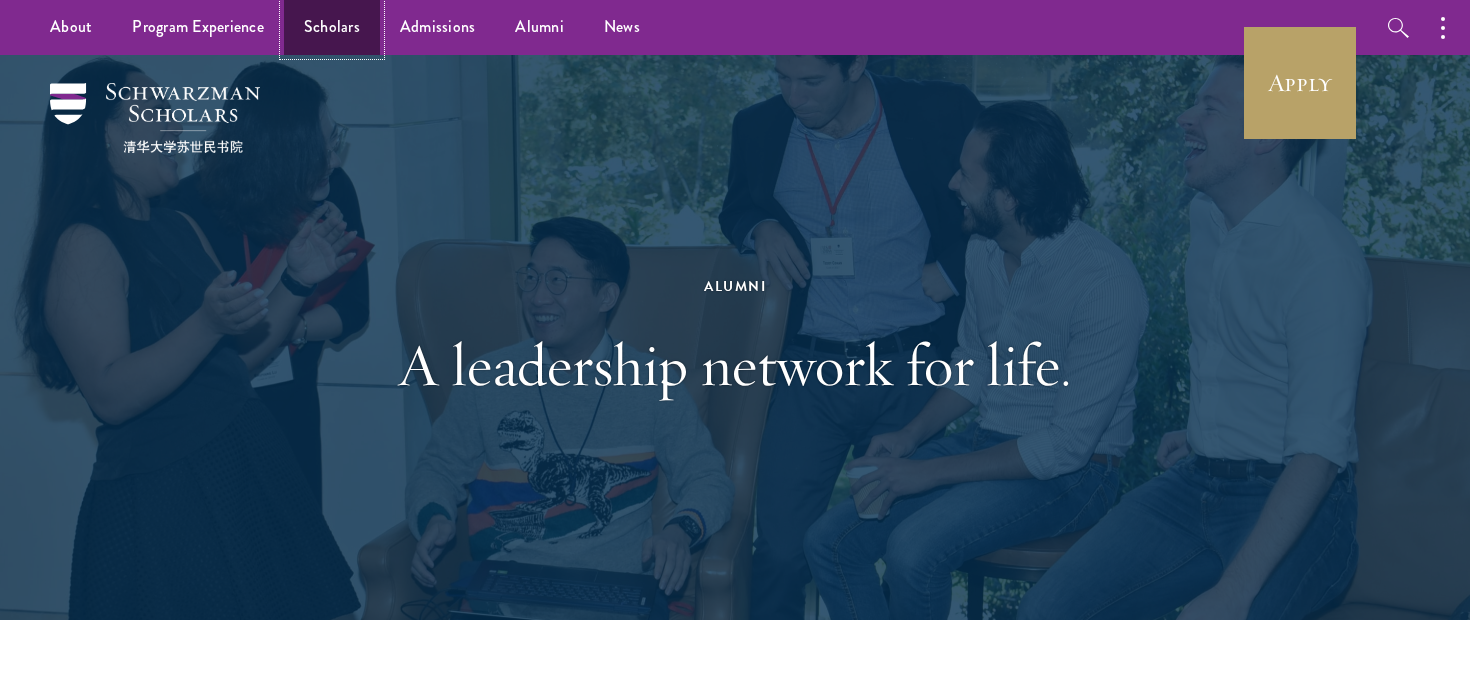 click on "Scholars" at bounding box center (332, 27) 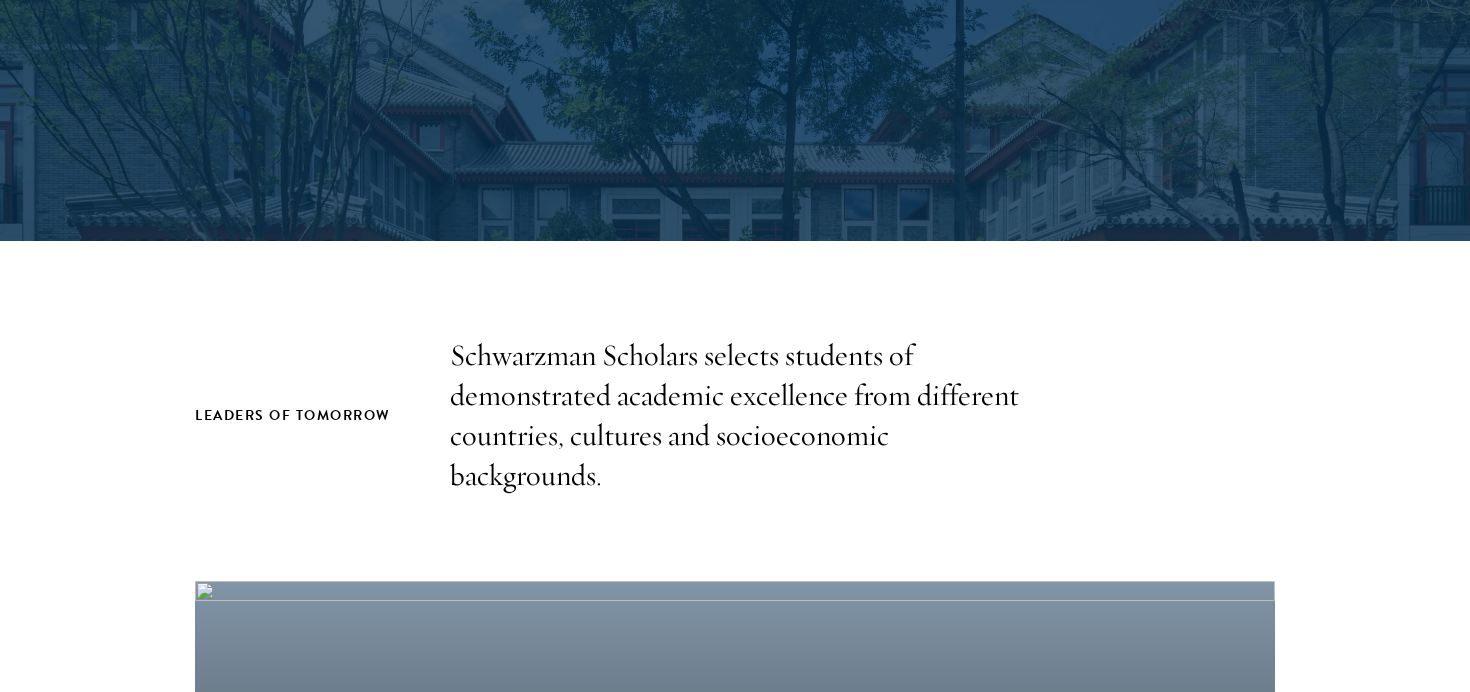scroll, scrollTop: 0, scrollLeft: 0, axis: both 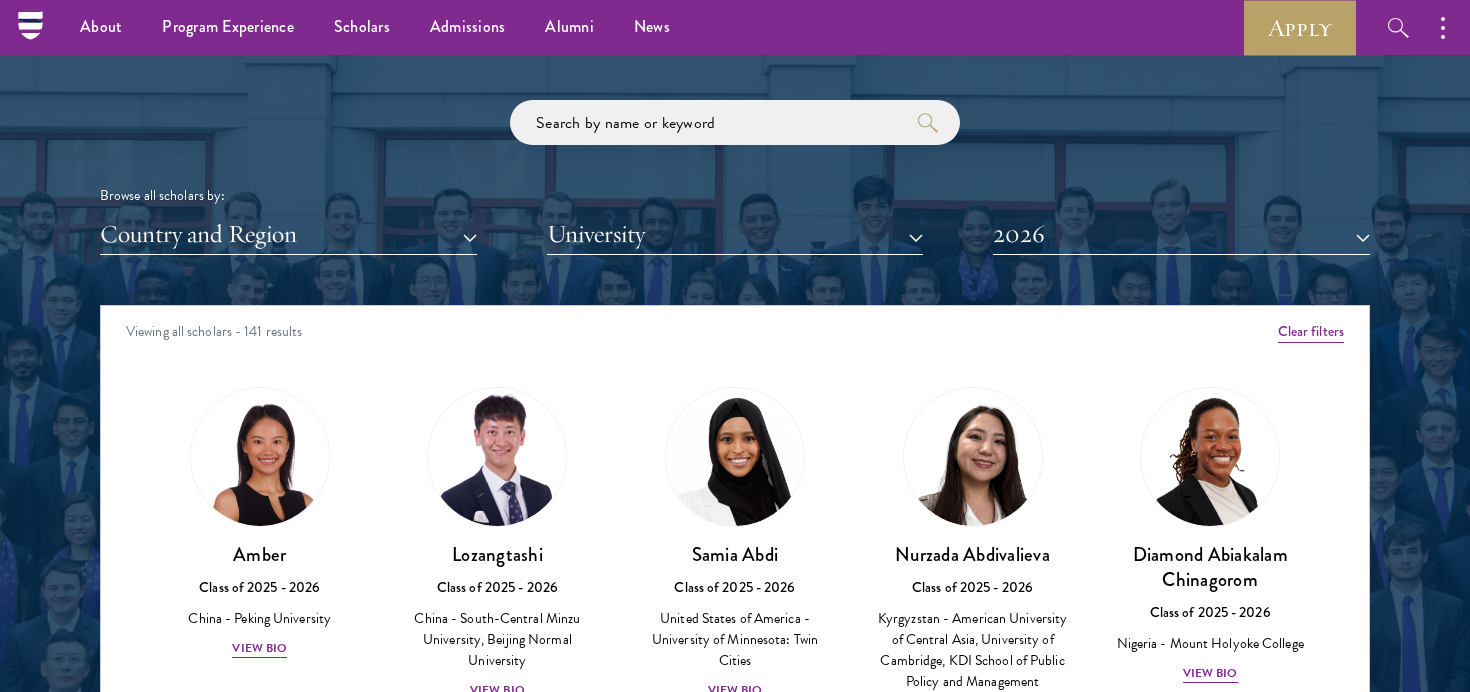 click on "Scholar Directory
Congratulations and welcome to the
Schwarzman Scholars Class of 2026!
Browse all scholars by:
Country and Region
All Countries and Regions
Afghanistan
Antigua and Barbuda
Argentina
Armenia
Australia
Austria
Azerbaijan
Bangladesh
Belarus
Benin
Bosnia and Herzegovina
Botswana
Brazil
Burkina Faso
Burundi
Cameroon
Canada
Chile
China
Colombia
cote D'Ivoire
Croatia
Denmark [COUNTRY] Egypt" at bounding box center (735, 396) 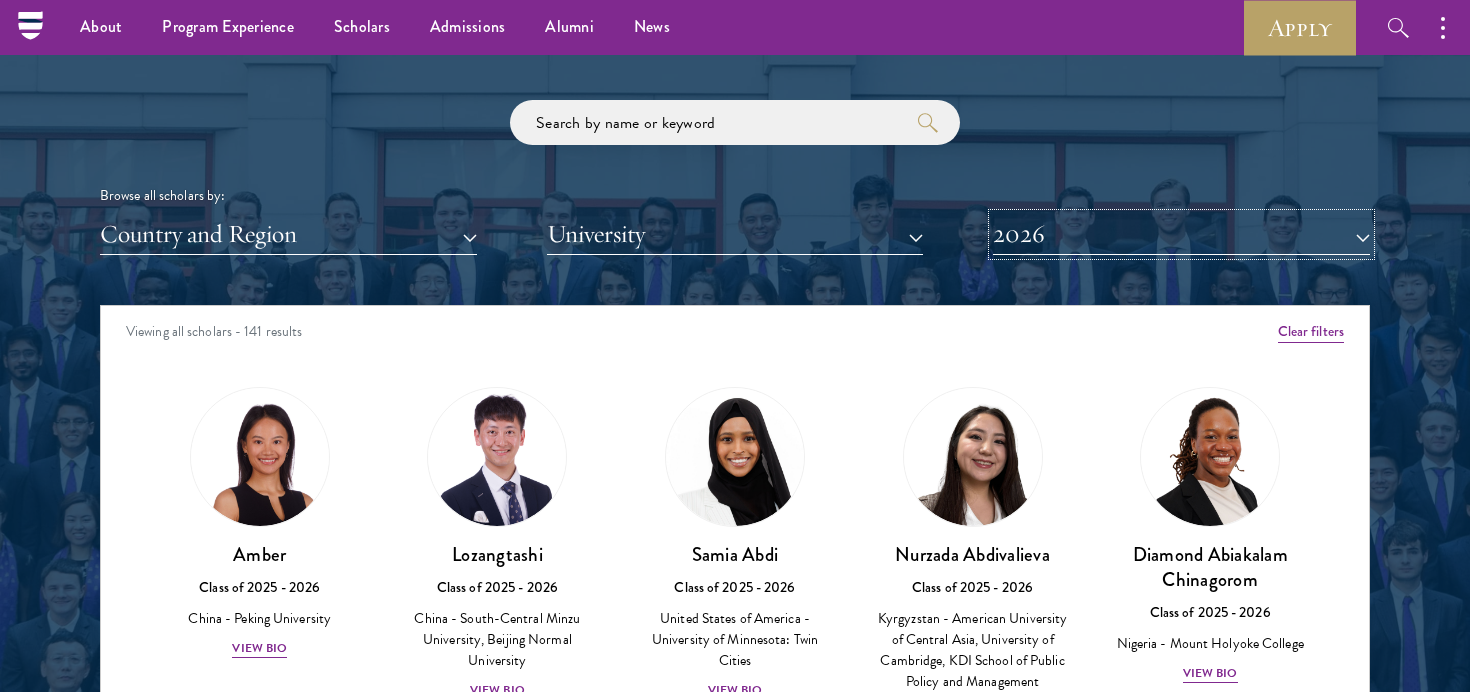 click on "2026" at bounding box center (1181, 234) 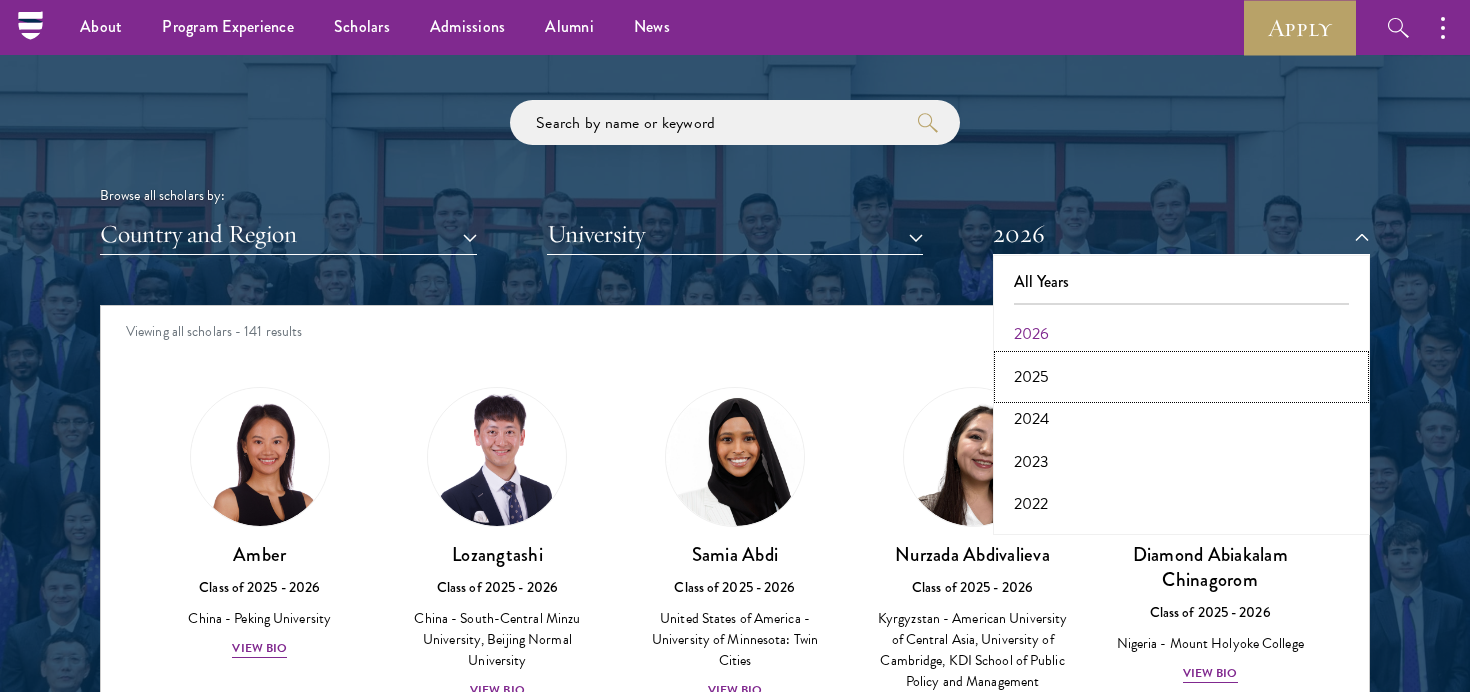 click on "2025" at bounding box center (1181, 377) 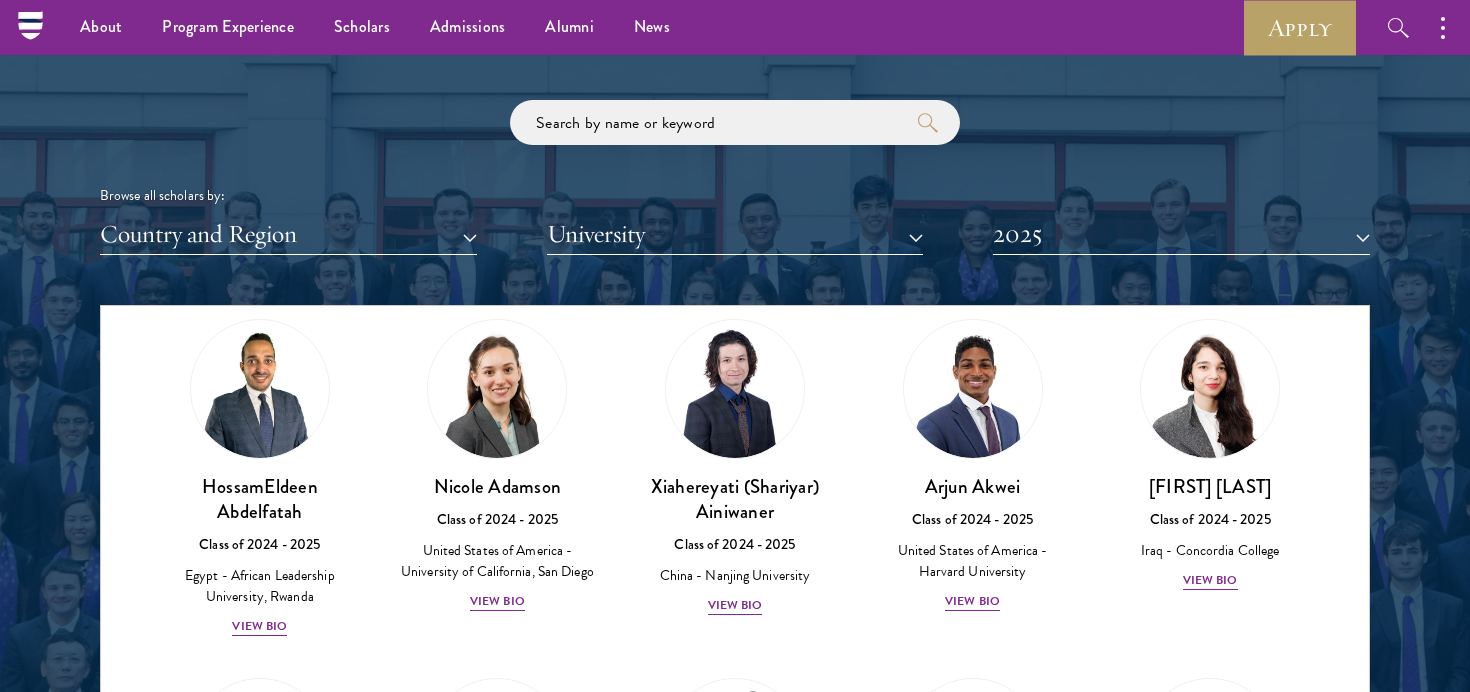 scroll, scrollTop: 70, scrollLeft: 0, axis: vertical 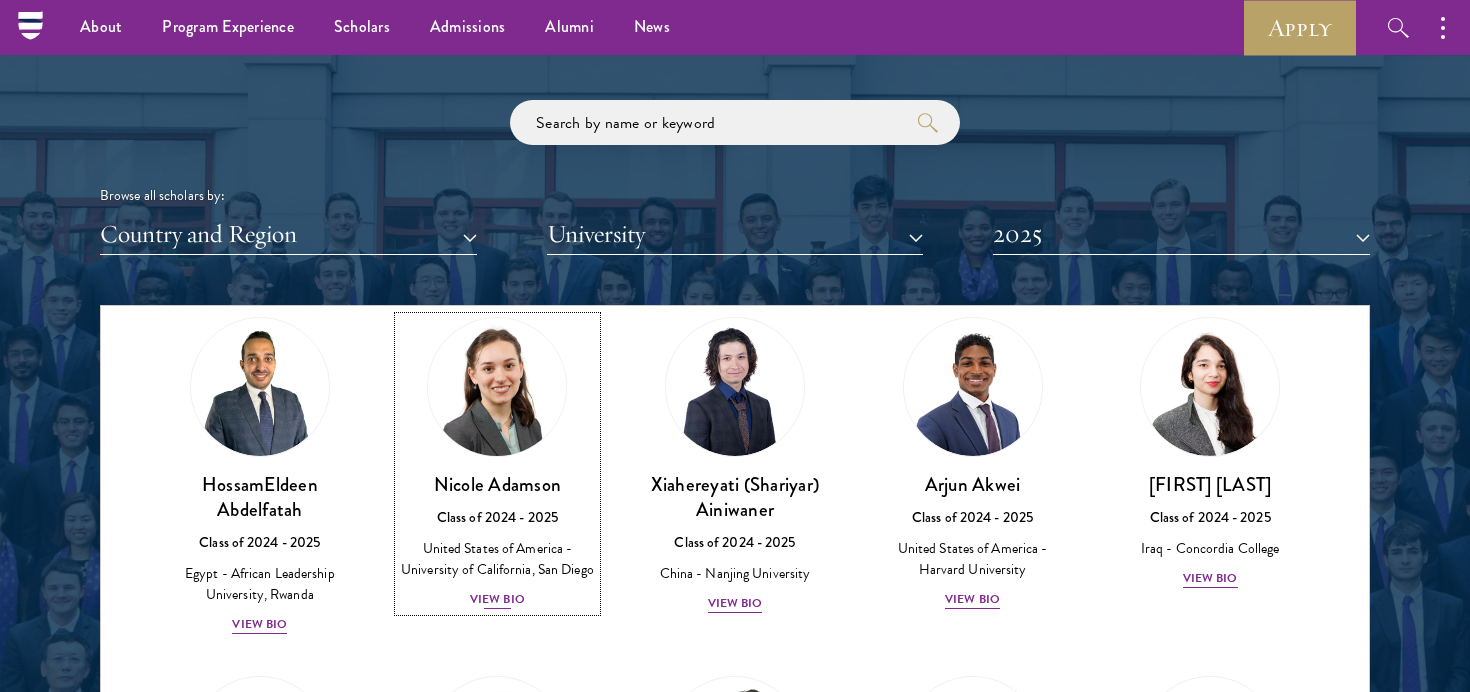 click on "View Bio" at bounding box center [497, 599] 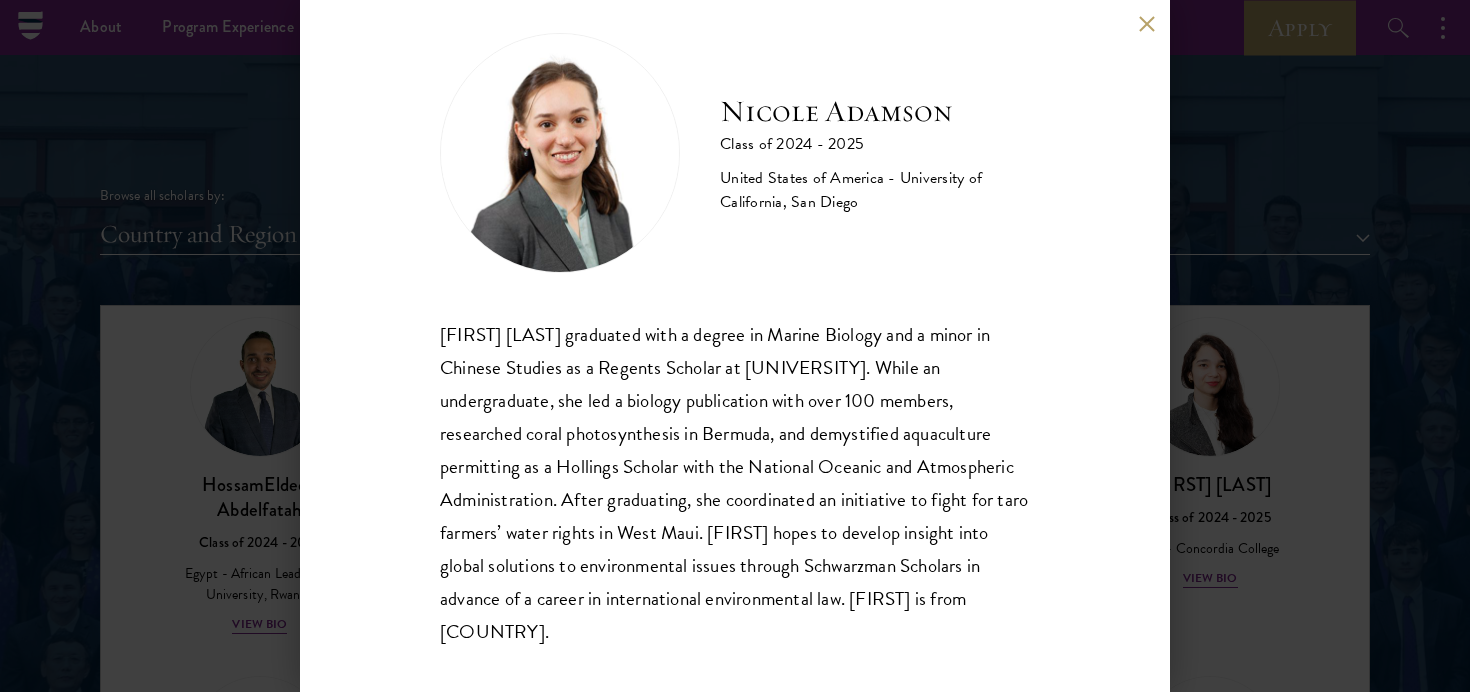 scroll, scrollTop: 28, scrollLeft: 0, axis: vertical 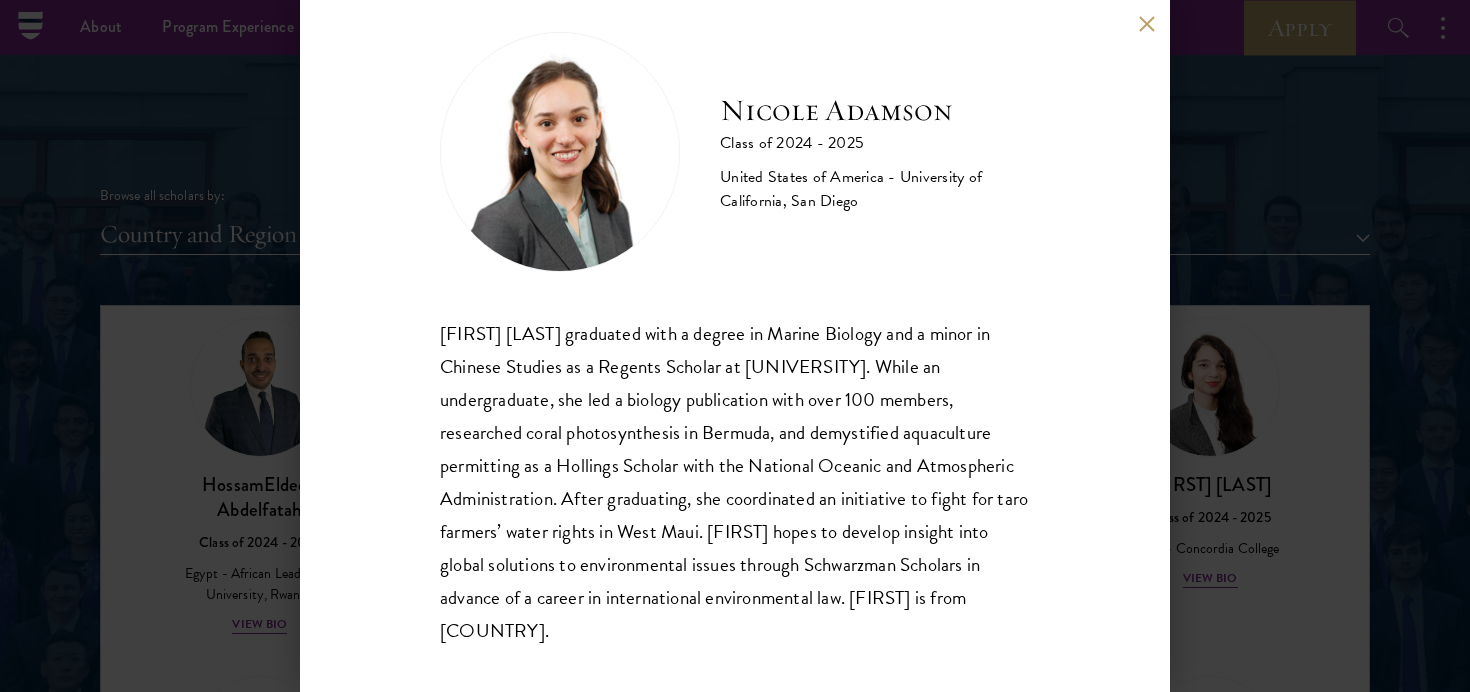 click on "[FIRST] [LAST] graduated with a degree in Marine Biology and a minor in Chinese Studies as a Regents Scholar at [UNIVERSITY]. While an undergraduate, she led a biology publication with over 100 members, researched coral photosynthesis in Bermuda, and demystified aquaculture permitting as a Hollings Scholar with the National Oceanic and Atmospheric Administration. After graduating, she coordinated an initiative to fight for taro farmers’ water rights in West Maui. [FIRST] hopes to develop insight into global solutions to environmental issues through Schwarzman Scholars in advance of a career in international environmental law. [FIRST] is from [COUNTRY]." at bounding box center (735, 346) 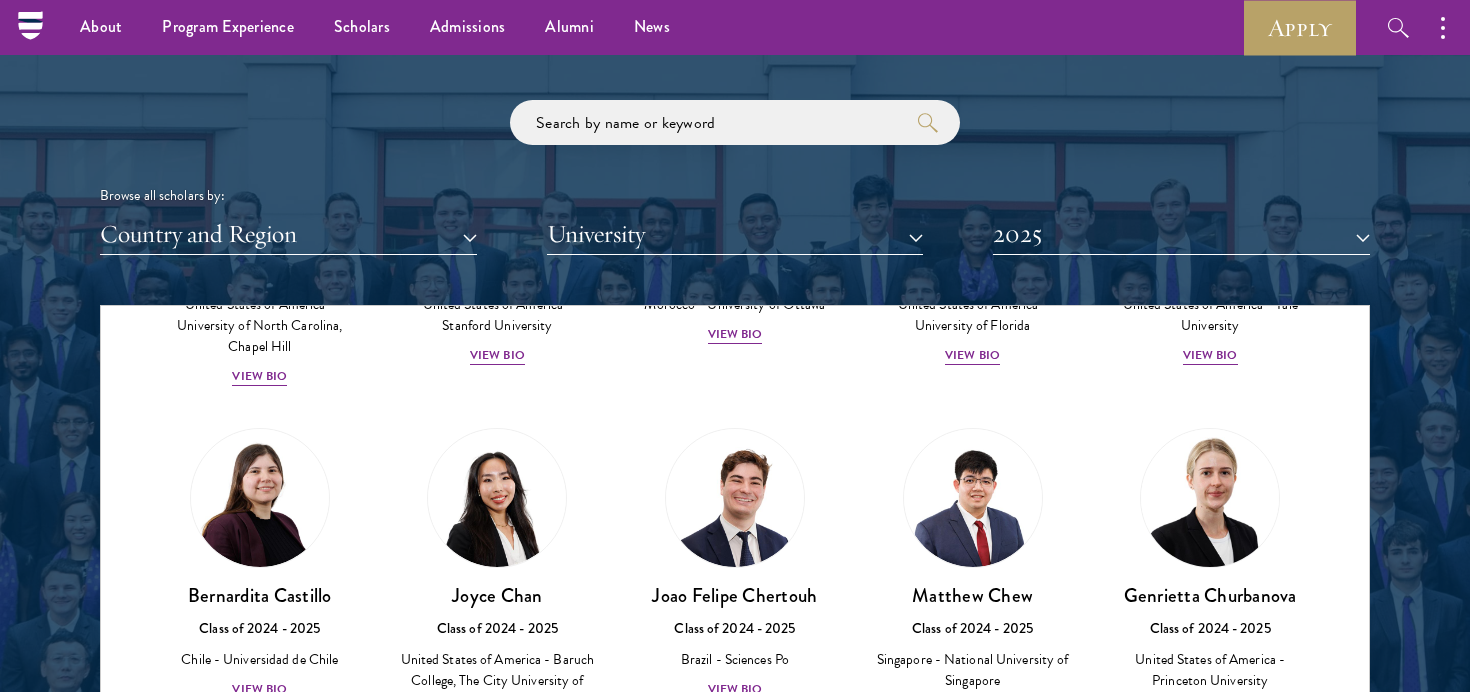 scroll, scrollTop: 1037, scrollLeft: 0, axis: vertical 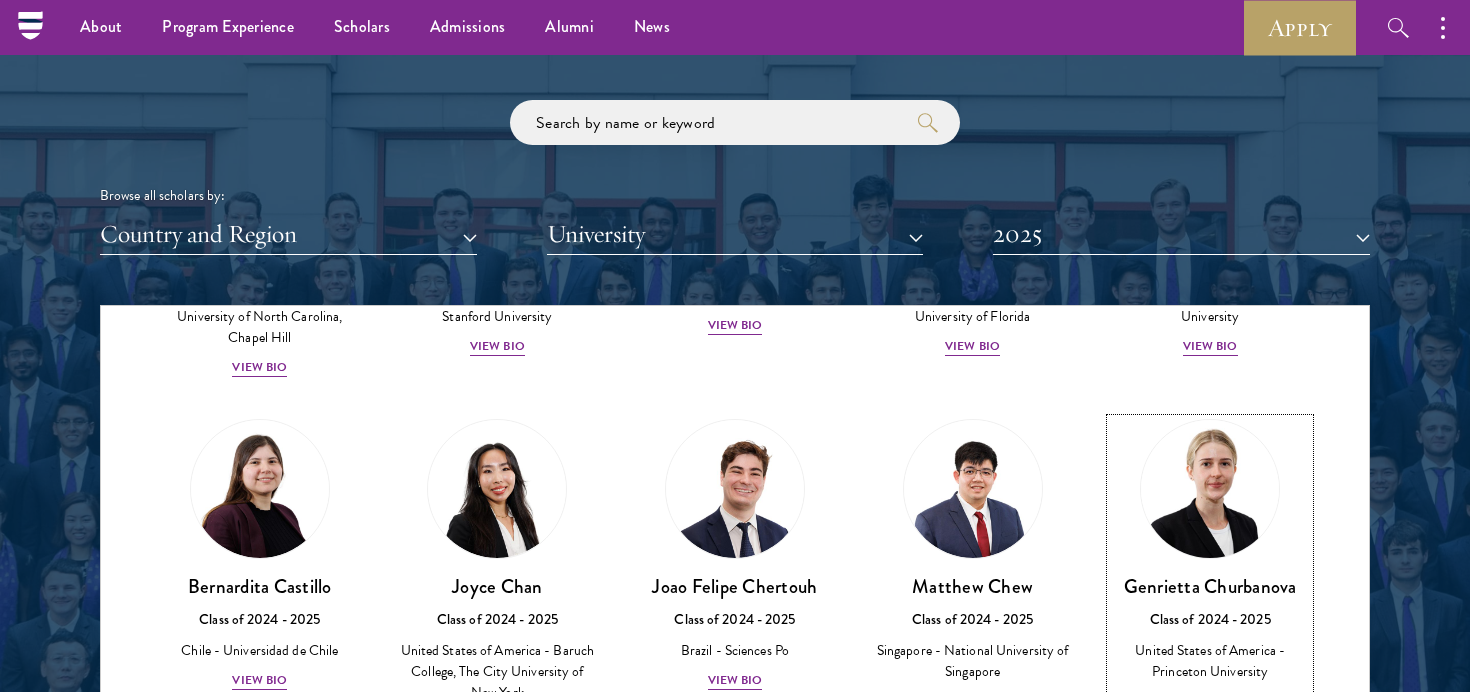 click at bounding box center (1210, 489) 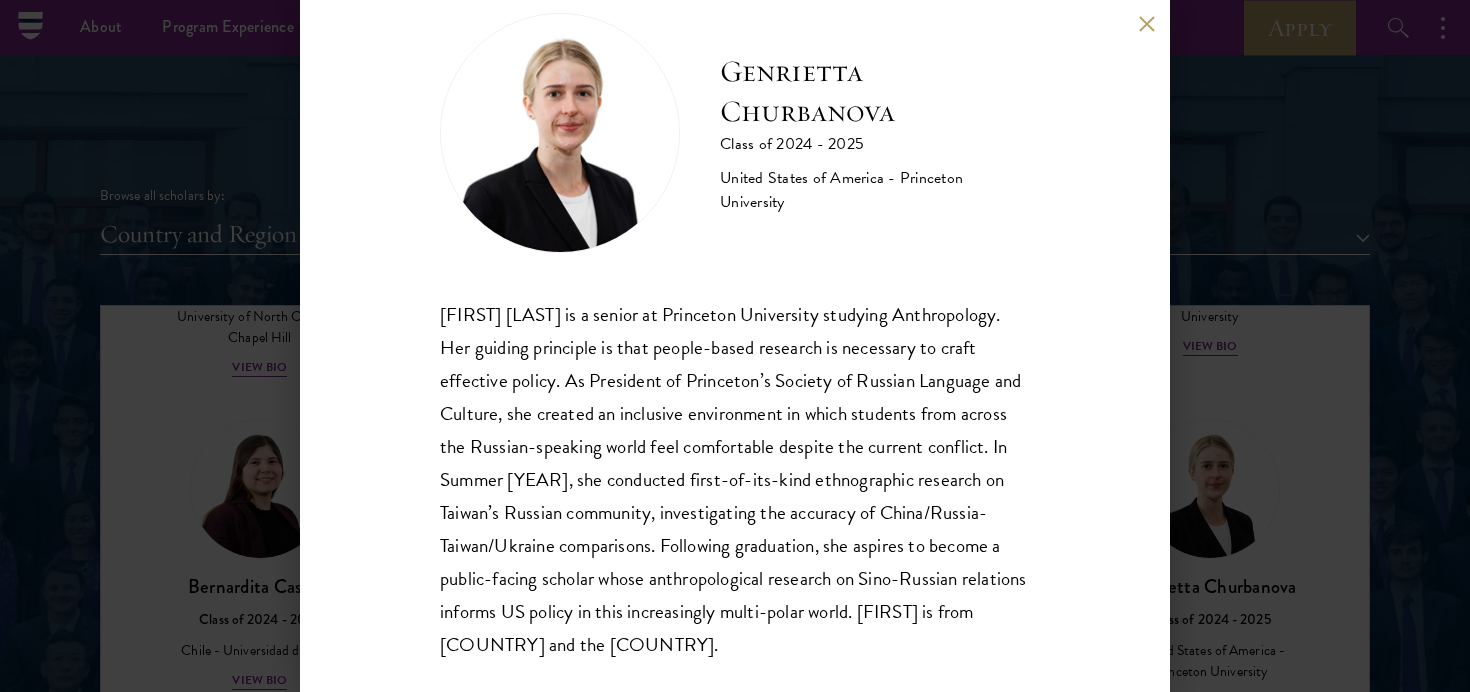 scroll, scrollTop: 50, scrollLeft: 0, axis: vertical 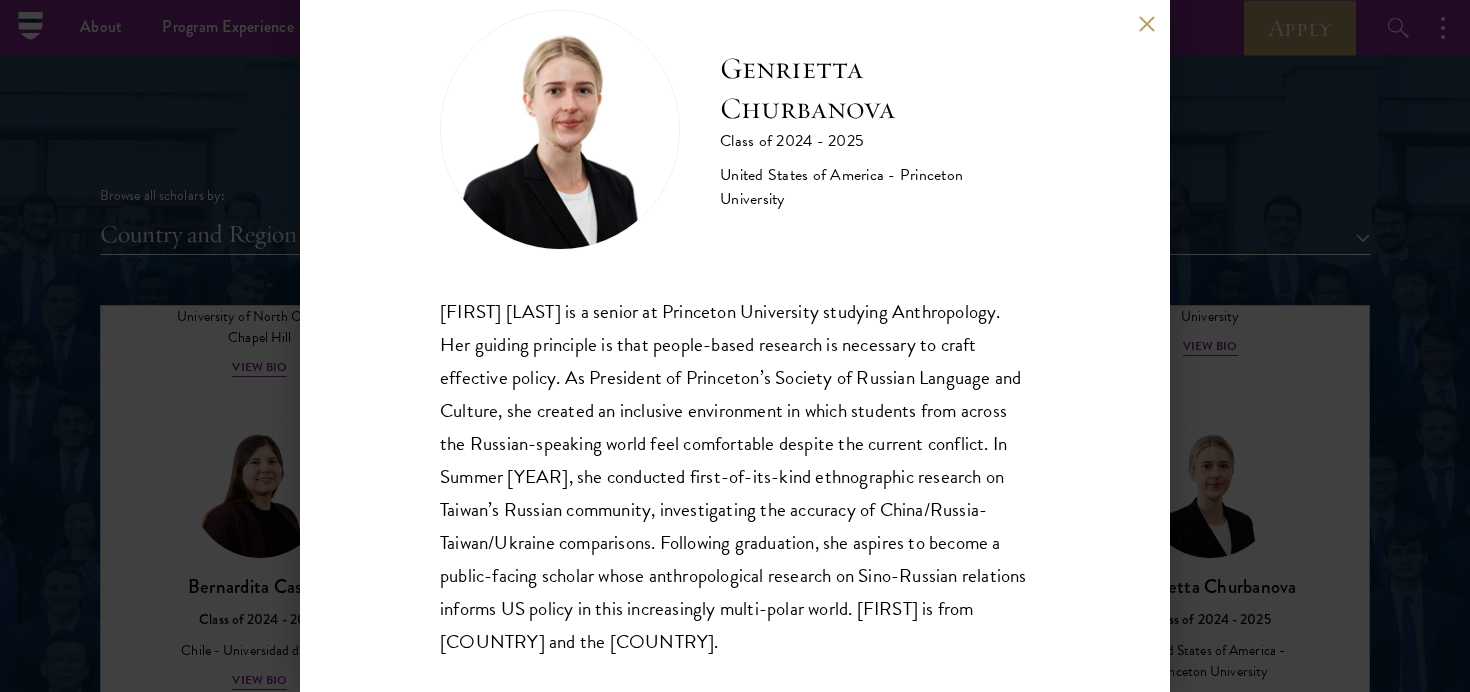click on "[FIRST] [LAST]
Class of 2024 - 2025
United States of America - Princeton University
[FIRST] [LAST] is a senior at Princeton University studying Anthropology. Her guiding principle is that people-based research is necessary to craft effective policy. As President of Princeton’s Society of Russian Language and Culture, she created an inclusive environment in which students from across the Russian-speaking world feel comfortable despite the current conflict. In Summer 2023, she conducted first-of-its-kind ethnographic research on Taiwan’s Russian community, investigating the accuracy of China/Russia-Taiwan/Ukraine comparisons. Following graduation, she aspires to become a public-facing scholar whose anthropological research on Sino-Russian relations informs US policy in this increasingly multi-polar world. [FIRST] is from Russia and the United States." at bounding box center [735, 346] 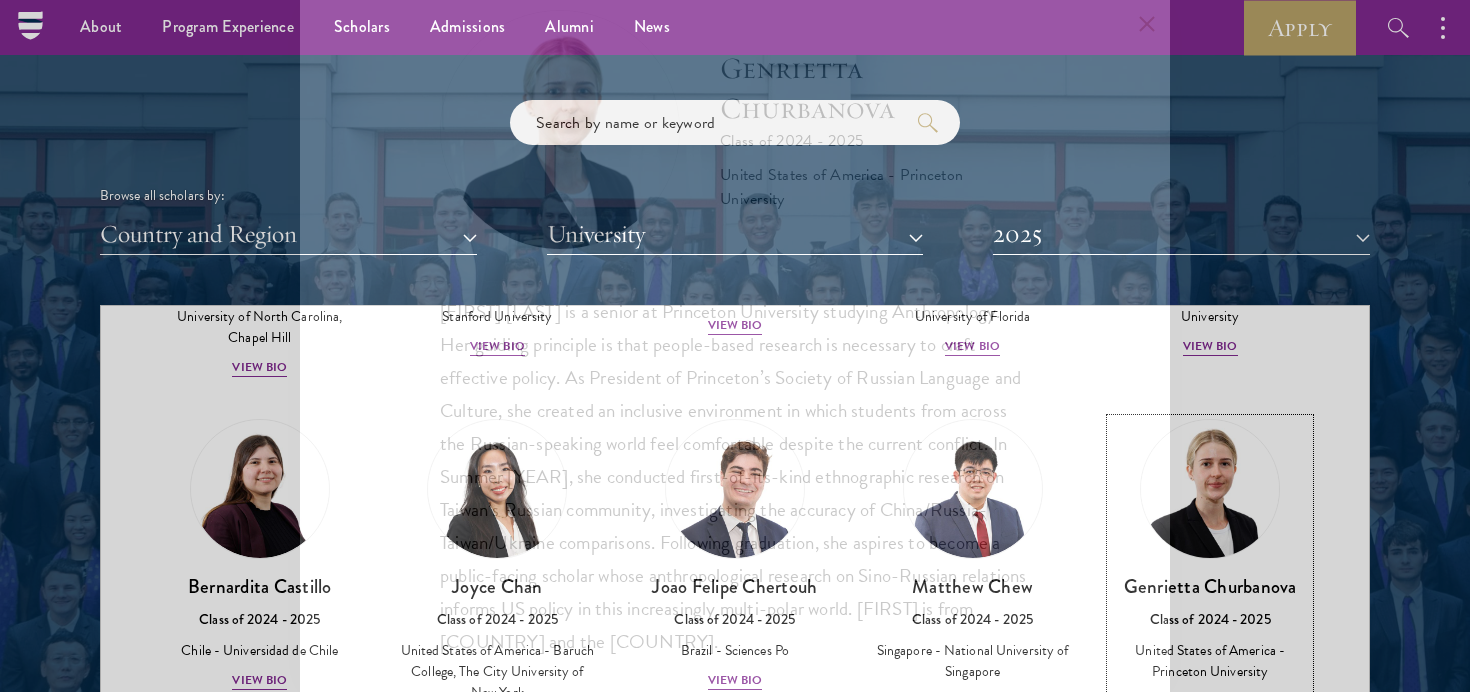 scroll, scrollTop: 998, scrollLeft: 0, axis: vertical 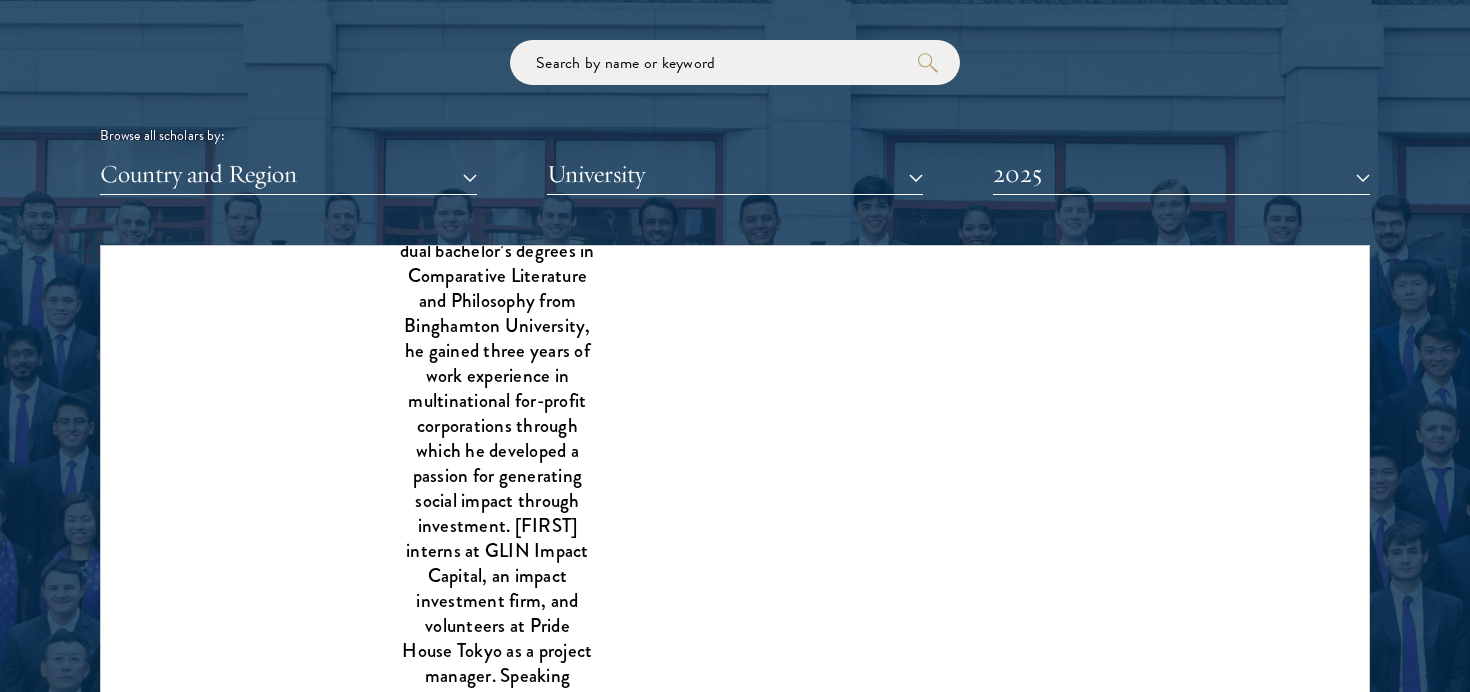 click on "Class of 2024 - 2025" at bounding box center [1210, 1267] 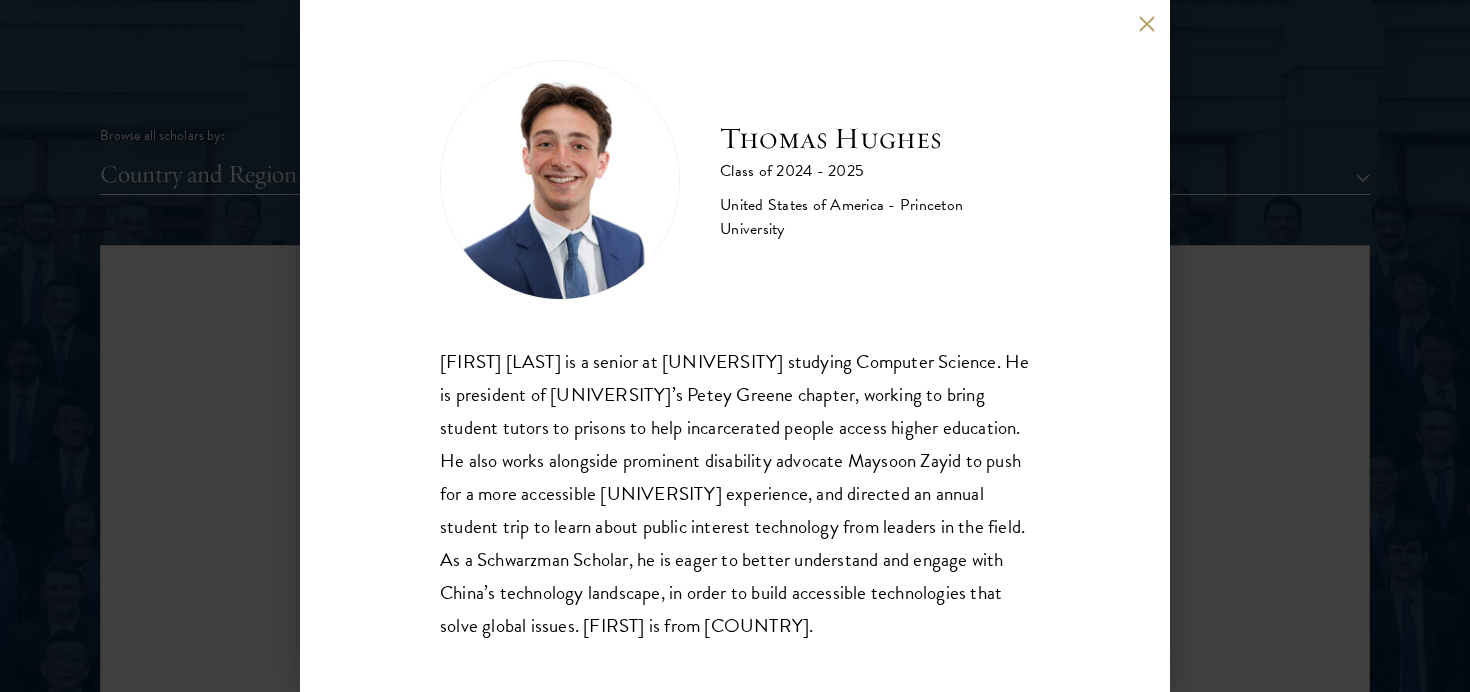 click on "[FIRST] [LAST]
Class of 2024 - 2025
[COUNTRY] - [UNIVERSITY]
[FIRST] [LAST] is a senior at [UNIVERSITY] studying Computer Science. He is president of [UNIVERSITY]’s Petey Greene chapter, working to bring student tutors to prisons to help incarcerated people access higher education. He also works alongside prominent disability advocate Maysoon Zayid to push for a more accessible [UNIVERSITY] experience, and directed an annual student trip to learn about public interest technology from leaders in the field. As a Schwarzman Scholar, he is eager to better understand and engage with China’s technology landscape, in order to build accessible technologies that solve global issues. [FIRST] is from [COUNTRY]." at bounding box center [735, 346] 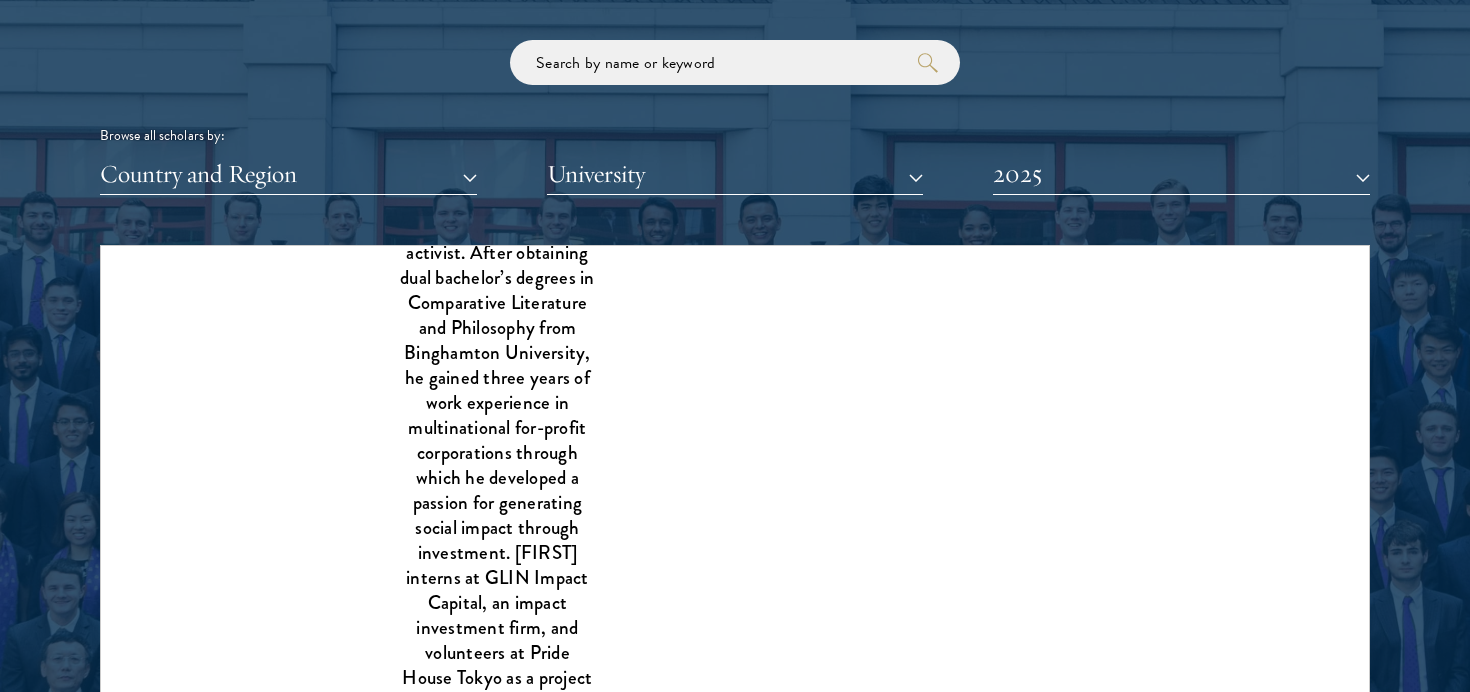 scroll, scrollTop: 3239, scrollLeft: 0, axis: vertical 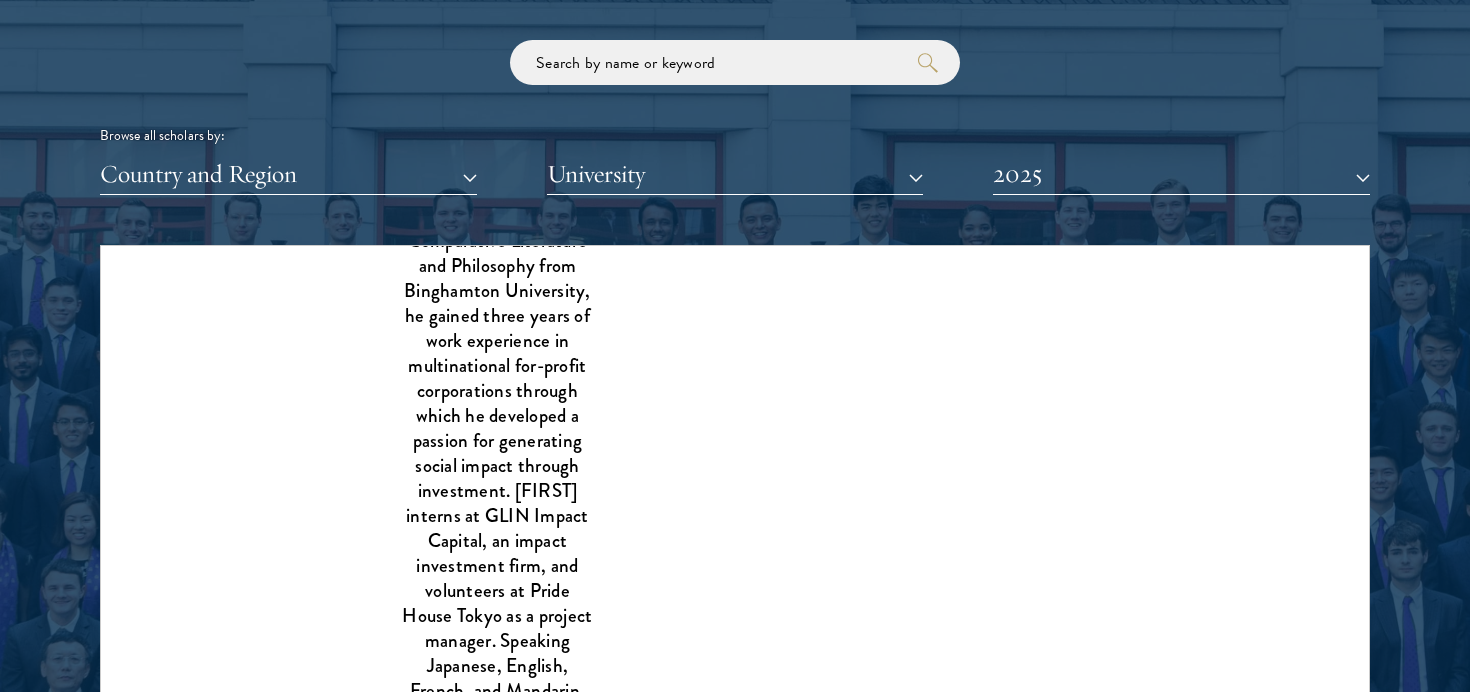 click at bounding box center (497, 1102) 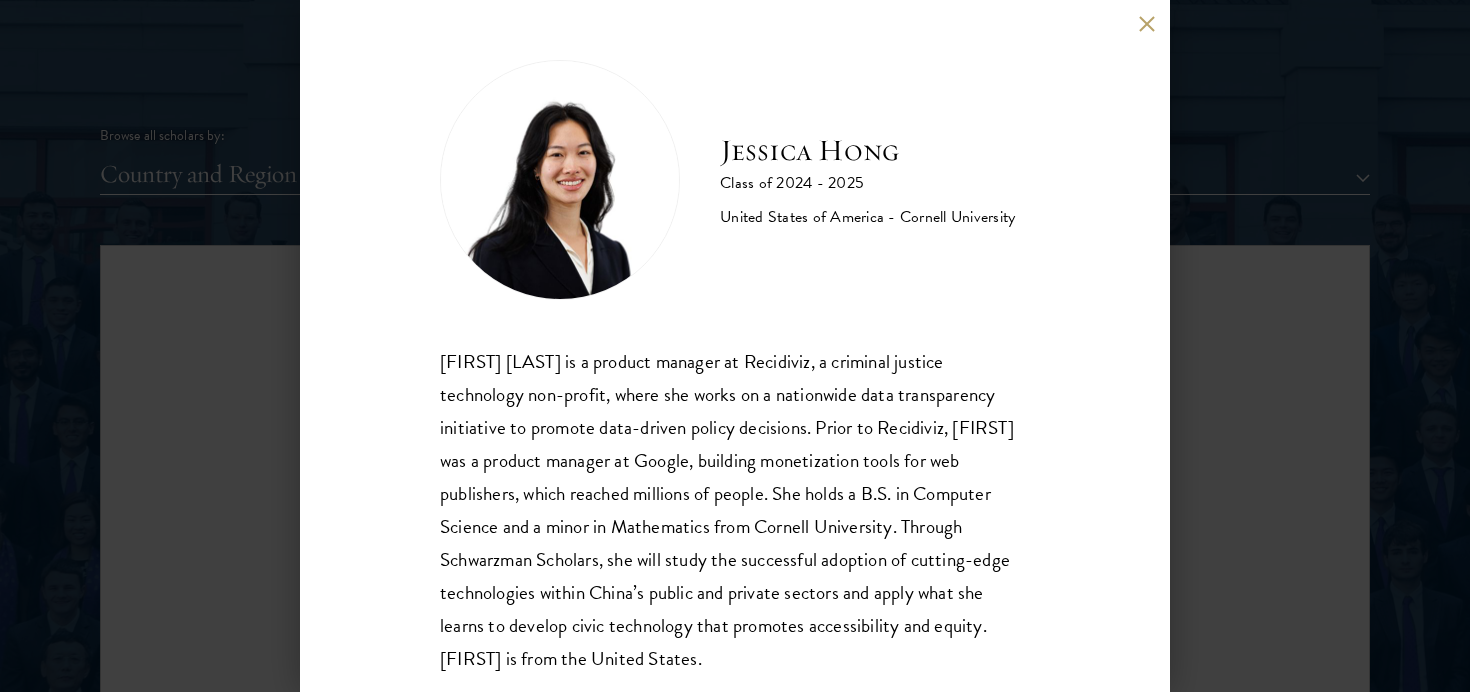click on "[FIRST] [LAST] is a product manager at Recidiviz, a criminal justice technology non-profit, where she works on a nationwide data transparency initiative to promote data-driven policy decisions. Prior to Recidiviz, [FIRST] was a product manager at Google, building monetization tools for web publishers, which reached millions of people. She holds a B.S. in Computer Science and a minor in Mathematics from Cornell University. Through Schwarzman Scholars, she will study the successful adoption of cutting-edge technologies within China’s public and private sectors and apply what she learns to develop civic technology that promotes accessibility and equity. [FIRST] is from the [COUNTRY]." at bounding box center (735, 346) 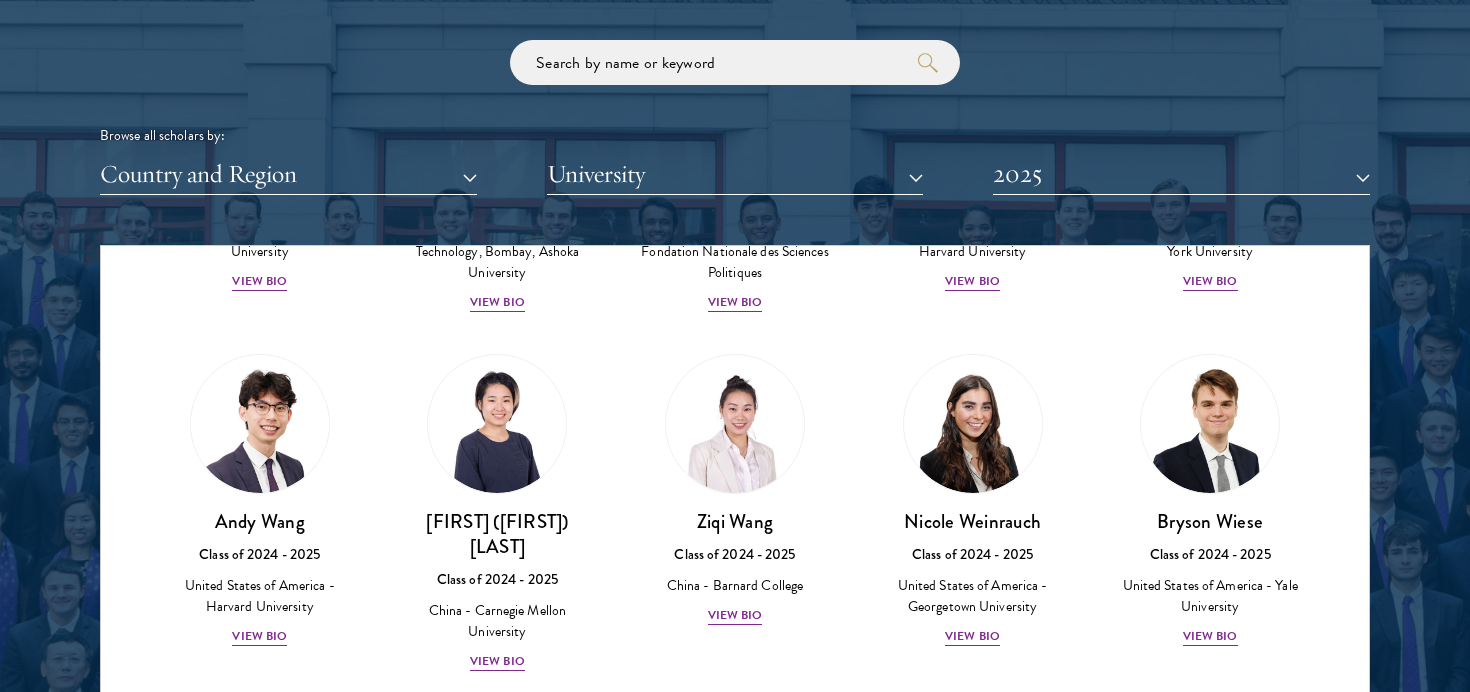 scroll, scrollTop: 9537, scrollLeft: 0, axis: vertical 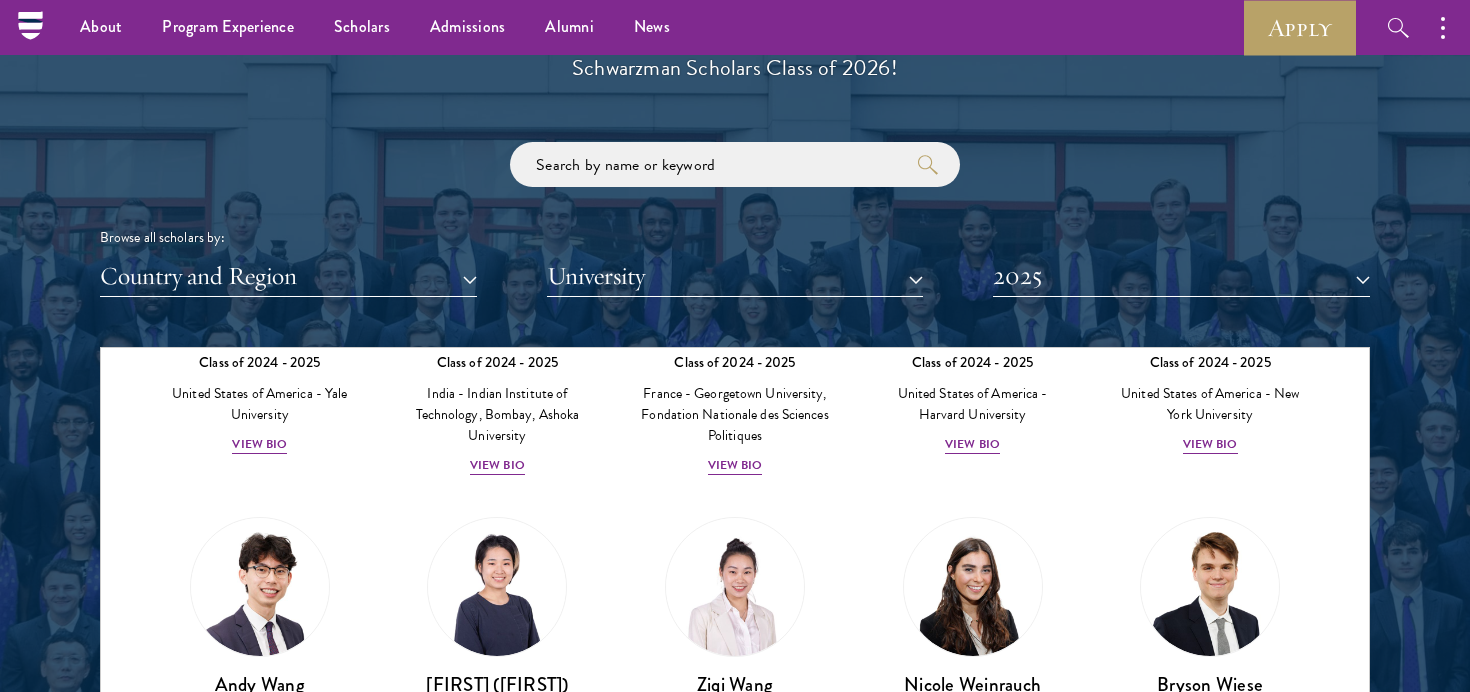 click on "[FIRST] [LAST]
Class of [YEAR] - [YEAR]
United States of America - Yale University
View Bio" at bounding box center [1210, 1357] 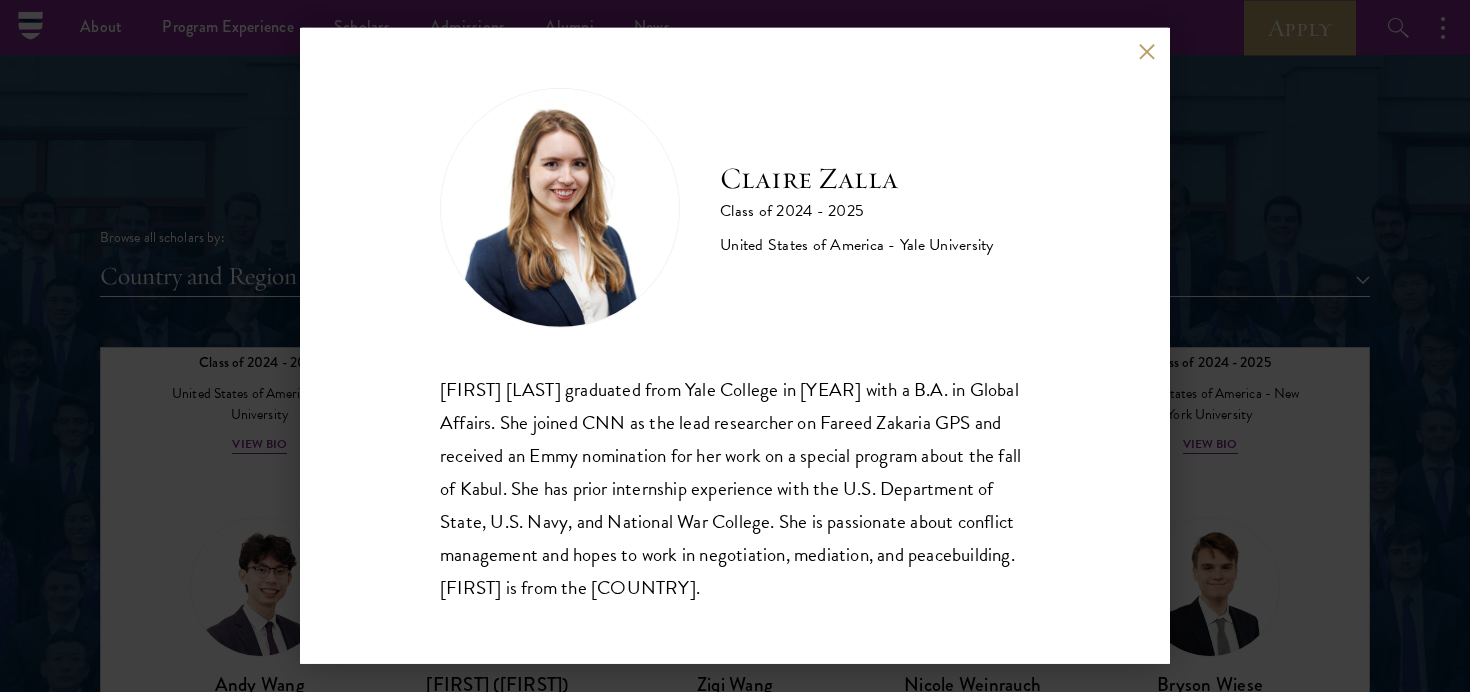 click on "[FIRST] [LAST]
Class of 2024 - 2025
[COUNTRY] - [UNIVERSITY]
[FIRST] [LAST] graduated from [UNIVERSITY] in 2021 with a B.A. in Global Affairs. She joined CNN as the lead researcher on Fareed Zakaria GPS and received an Emmy nomination for her work on a special program about the fall of Kabul. She has prior internship experience with the U.S. Department of State, U.S. Navy, and National War College. She is passionate about conflict management and hopes to work in negotiation, mediation, and peacebuilding. [FIRST] is from [COUNTRY]." at bounding box center [735, 346] 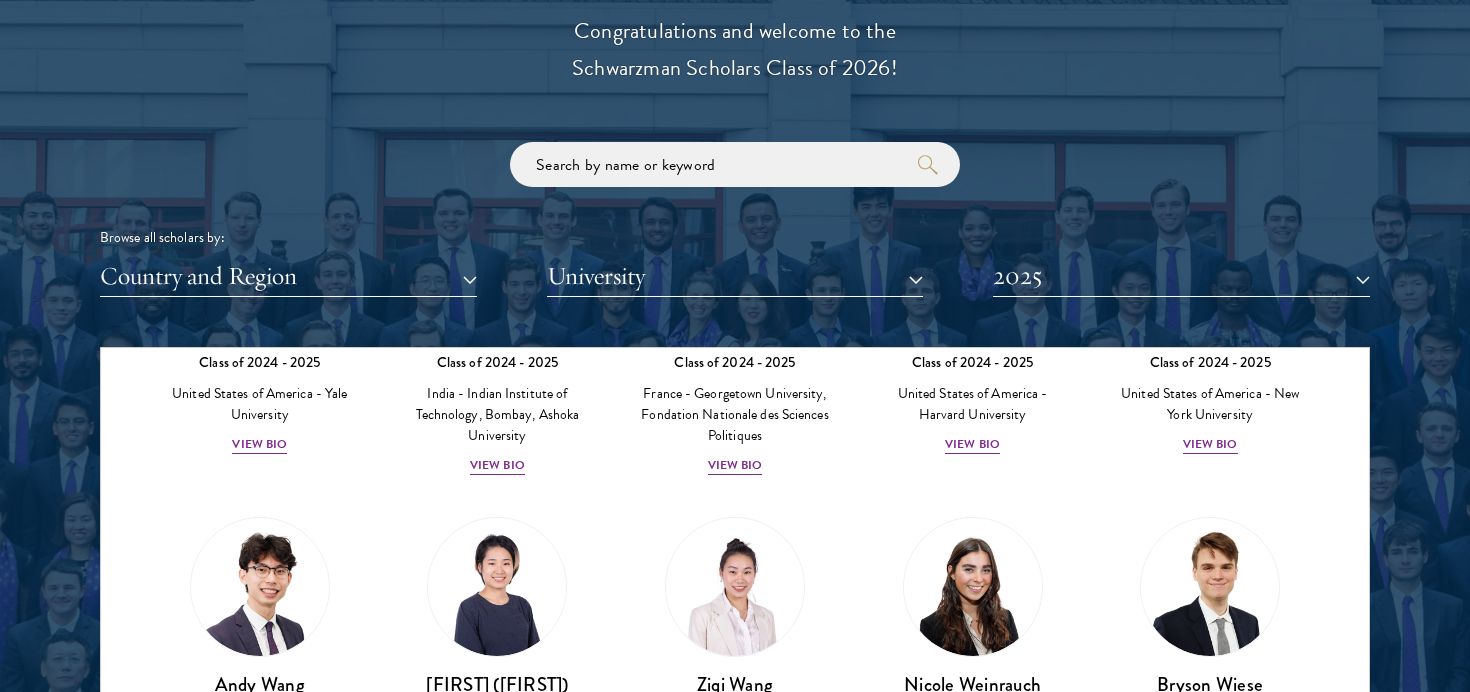 scroll, scrollTop: 8961, scrollLeft: 0, axis: vertical 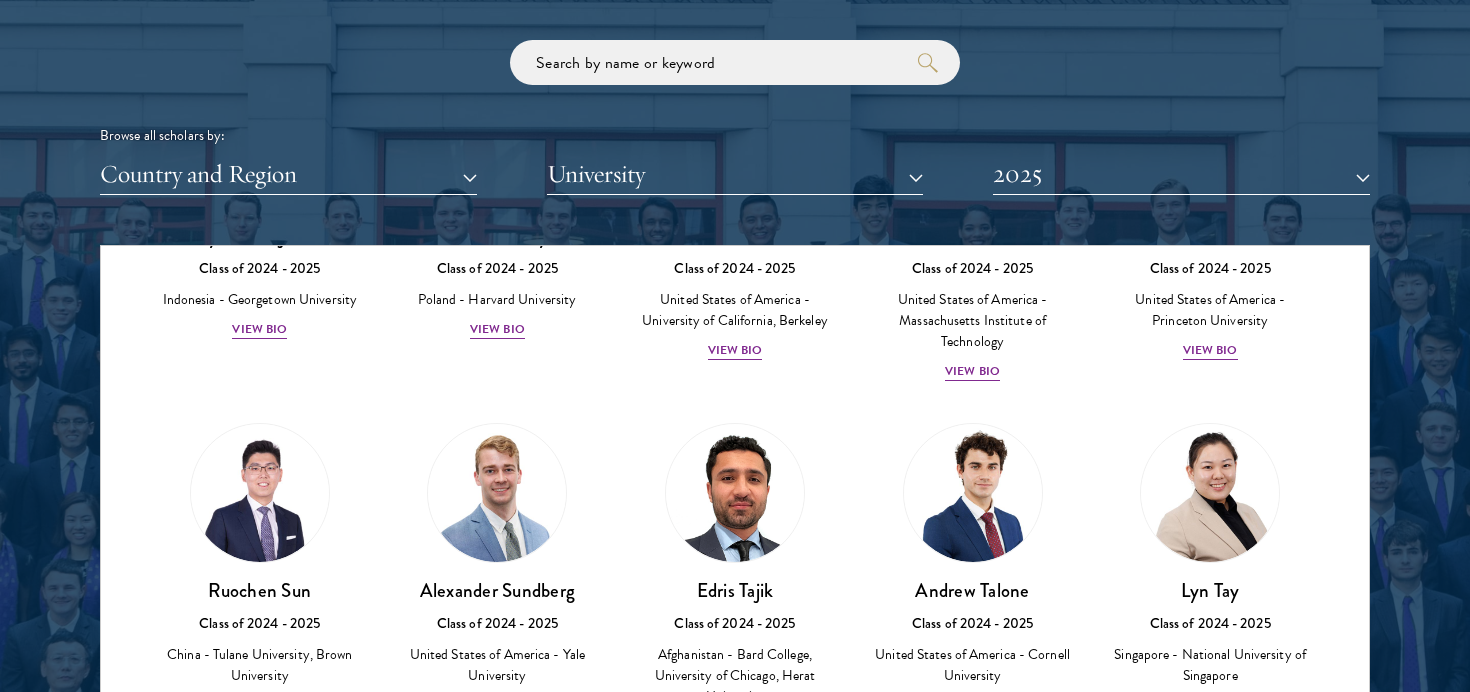 click at bounding box center (973, 1203) 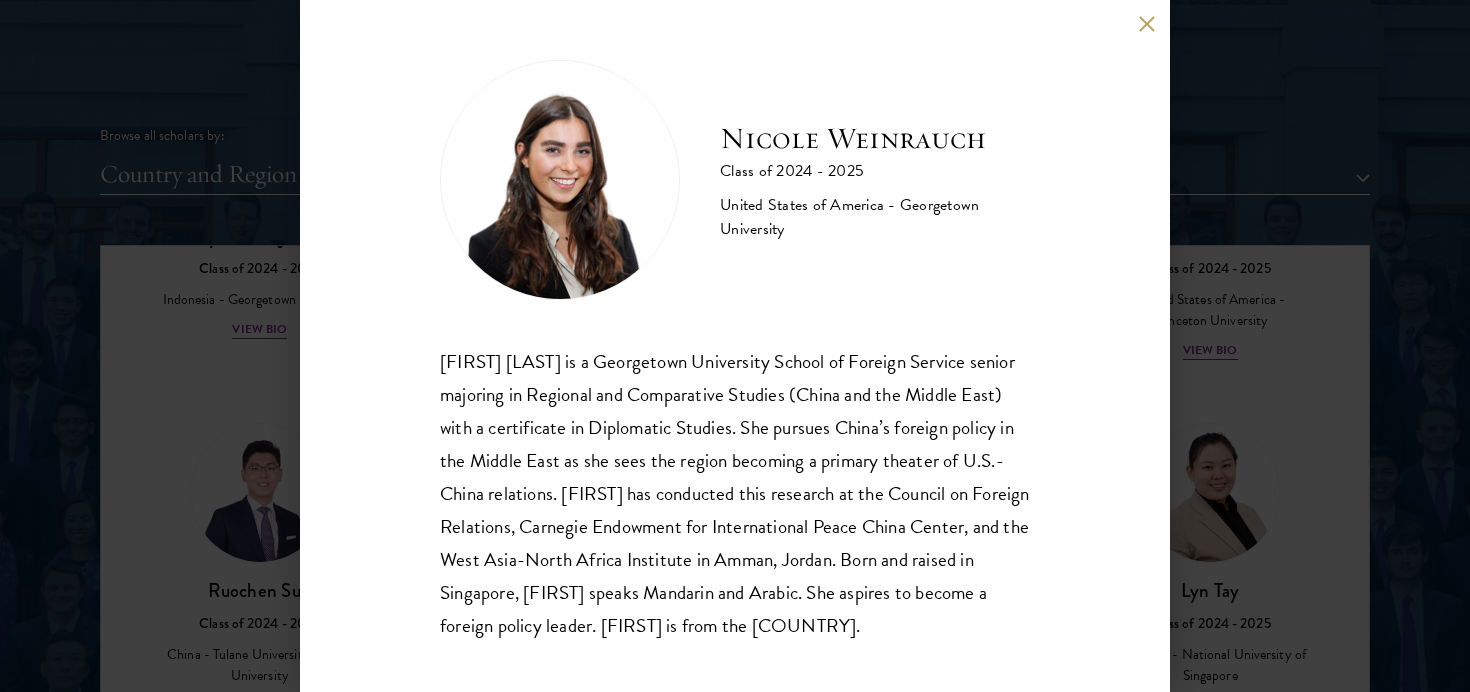 click on "Nicole Weinrauch" at bounding box center (875, 139) 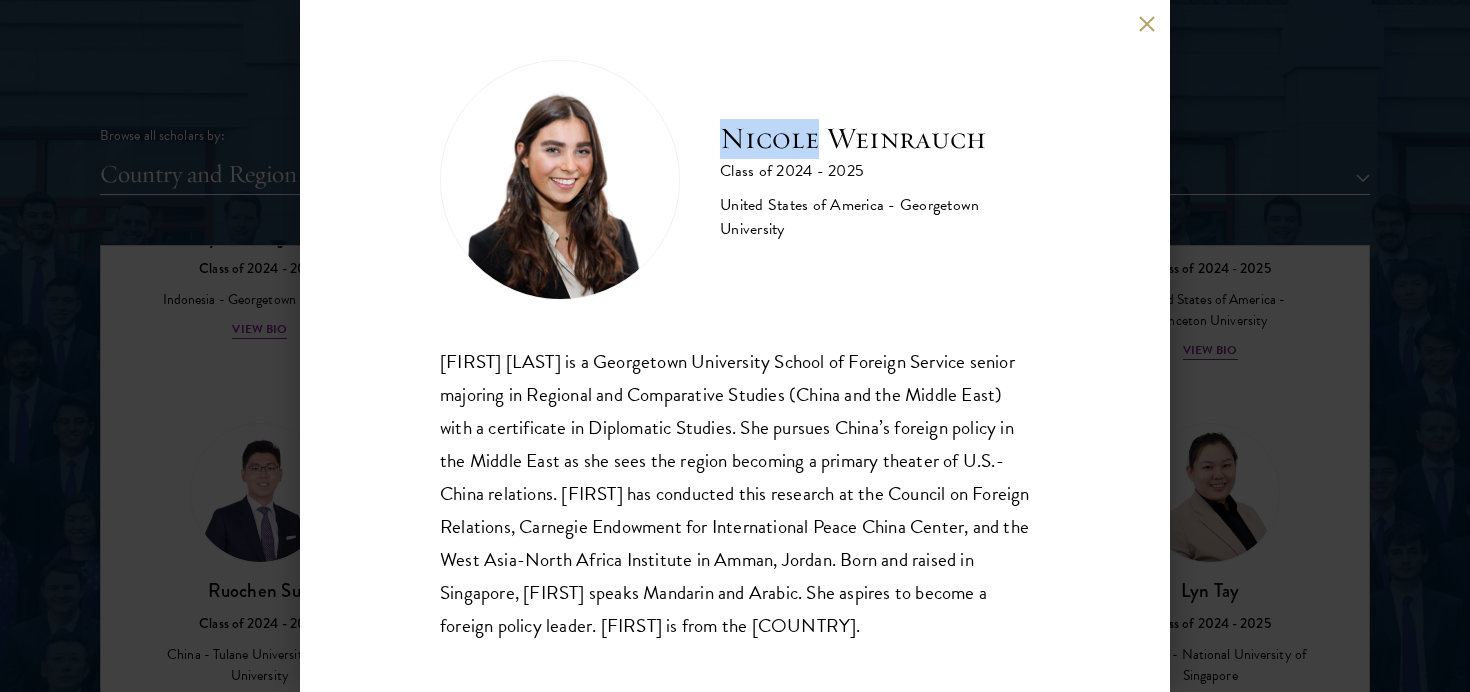 click on "Nicole Weinrauch" at bounding box center (875, 139) 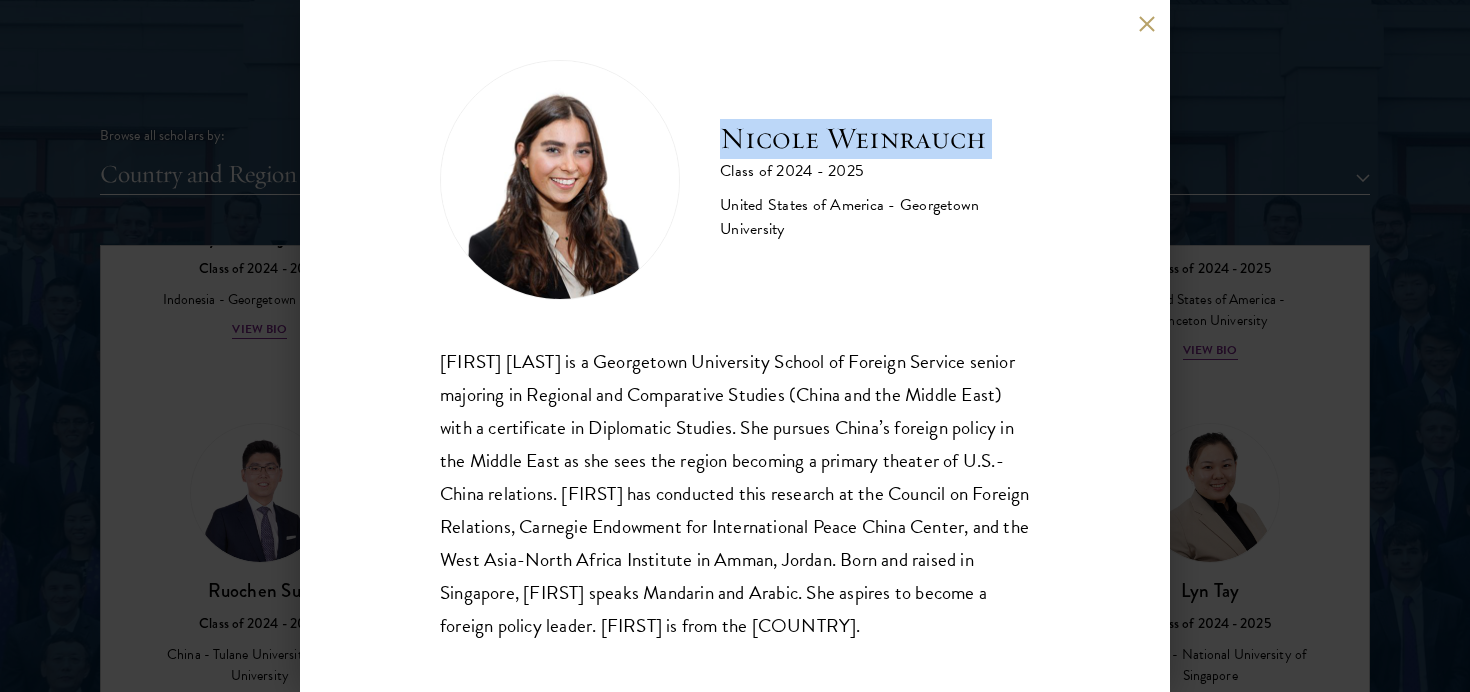 click on "Nicole Weinrauch" at bounding box center [875, 139] 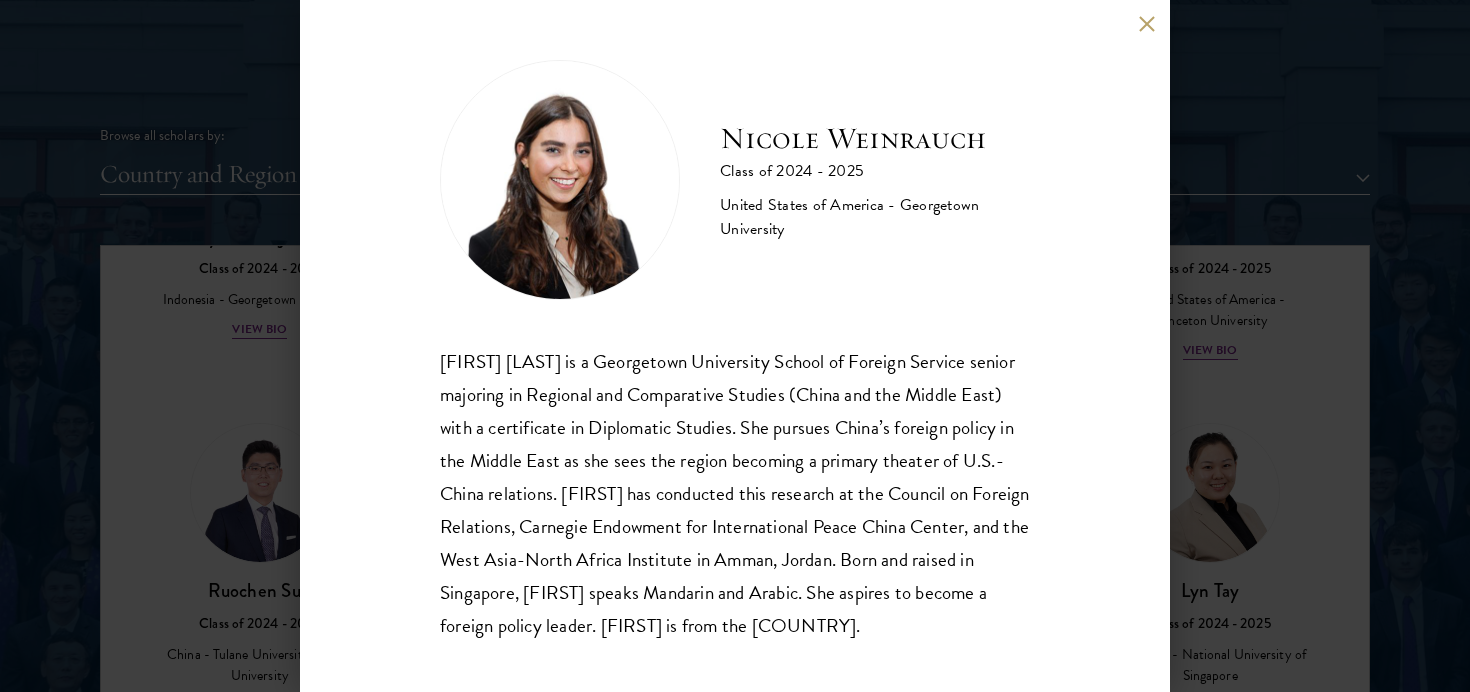 click on "[FIRST] [LAST]
Class of 2024 - 2025
[COUNTRY] - [UNIVERSITY]
[FIRST] [LAST] is a Georgetown University School of Foreign Service senior majoring in Regional and Comparative Studies (China and the Middle East) with a certificate in Diplomatic Studies.  She pursues China’s foreign policy in the Middle East as she sees the region becoming a primary theater of U.S.-China relations. [FIRST] has conducted this research at the Council on Foreign Relations, Carnegie Endowment for International Peace China Center, and the West Asia-North Africa Institute in Amman, Jordan.  Born and raised in Singapore, [FIRST] speaks Mandarin and Arabic. She aspires to become a foreign policy leader. [FIRST] is from [COUNTRY]." at bounding box center (735, 346) 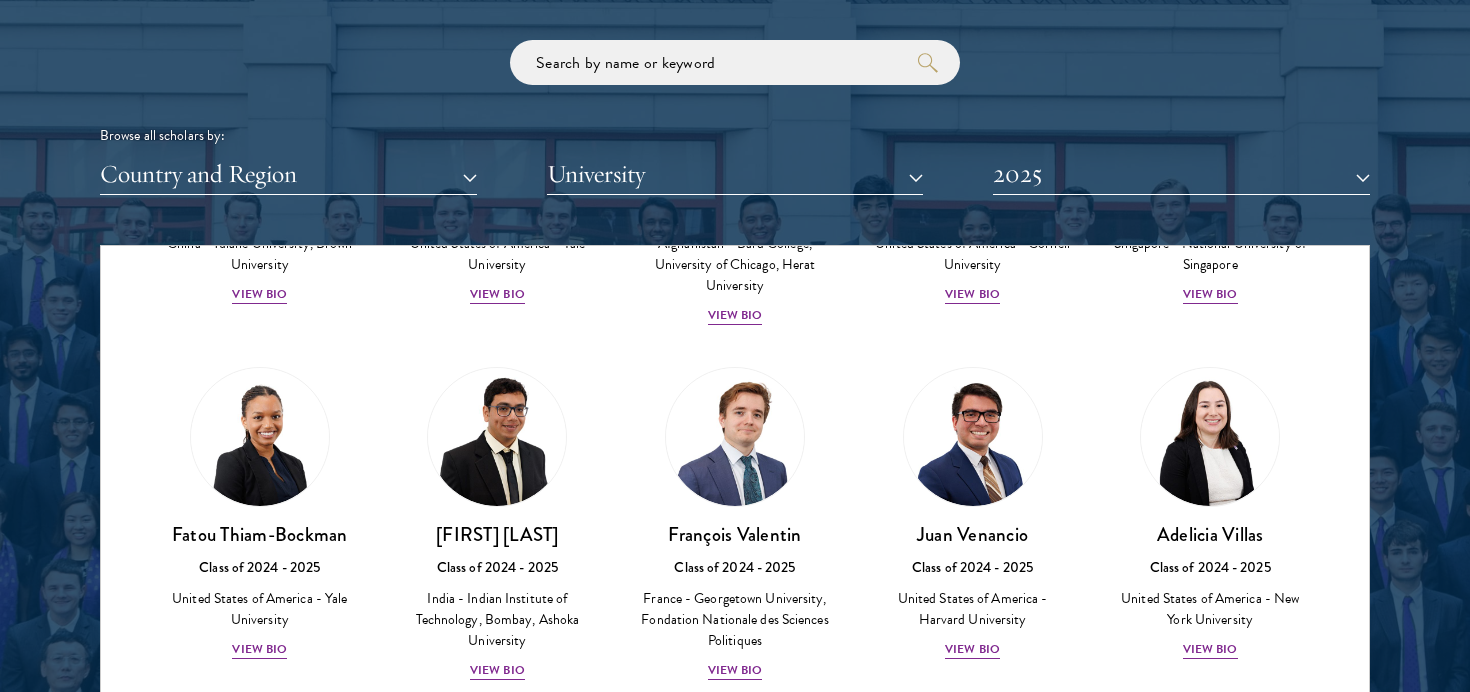 scroll, scrollTop: 8713, scrollLeft: 0, axis: vertical 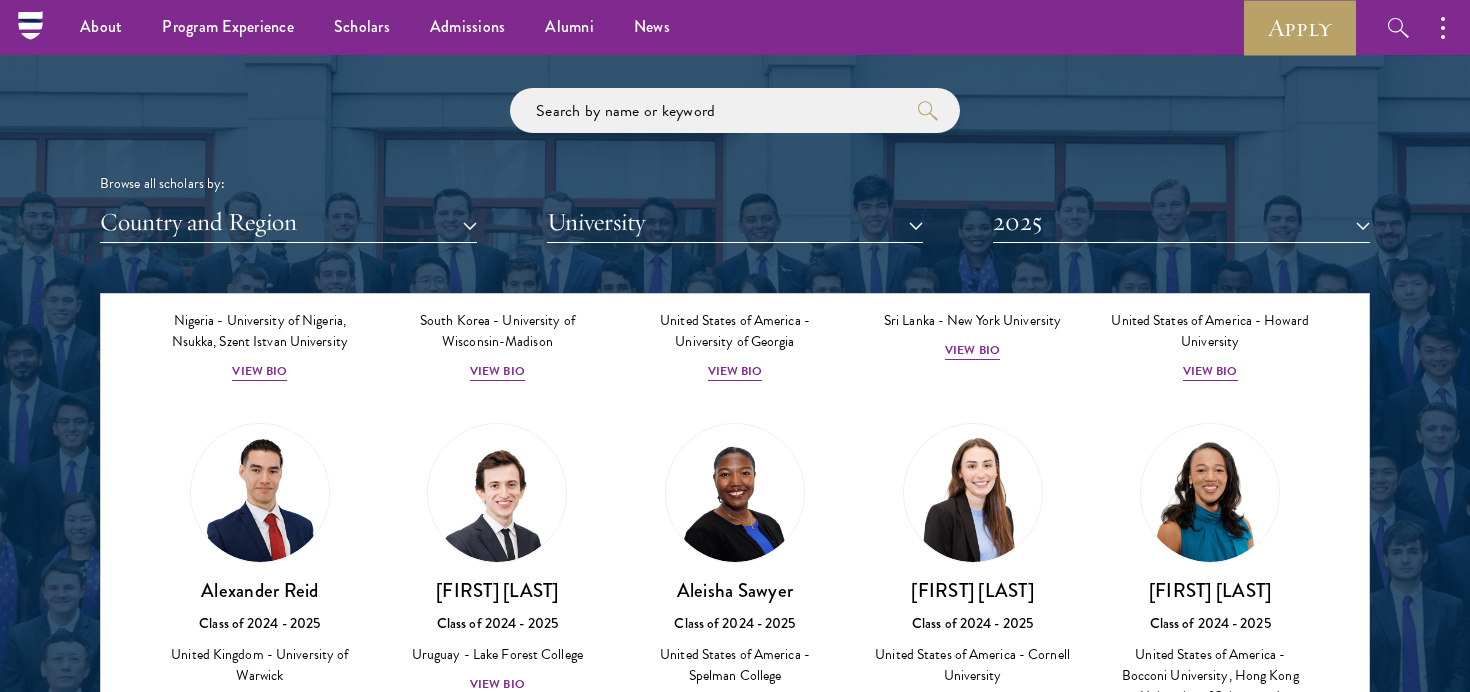 click at bounding box center [973, 1224] 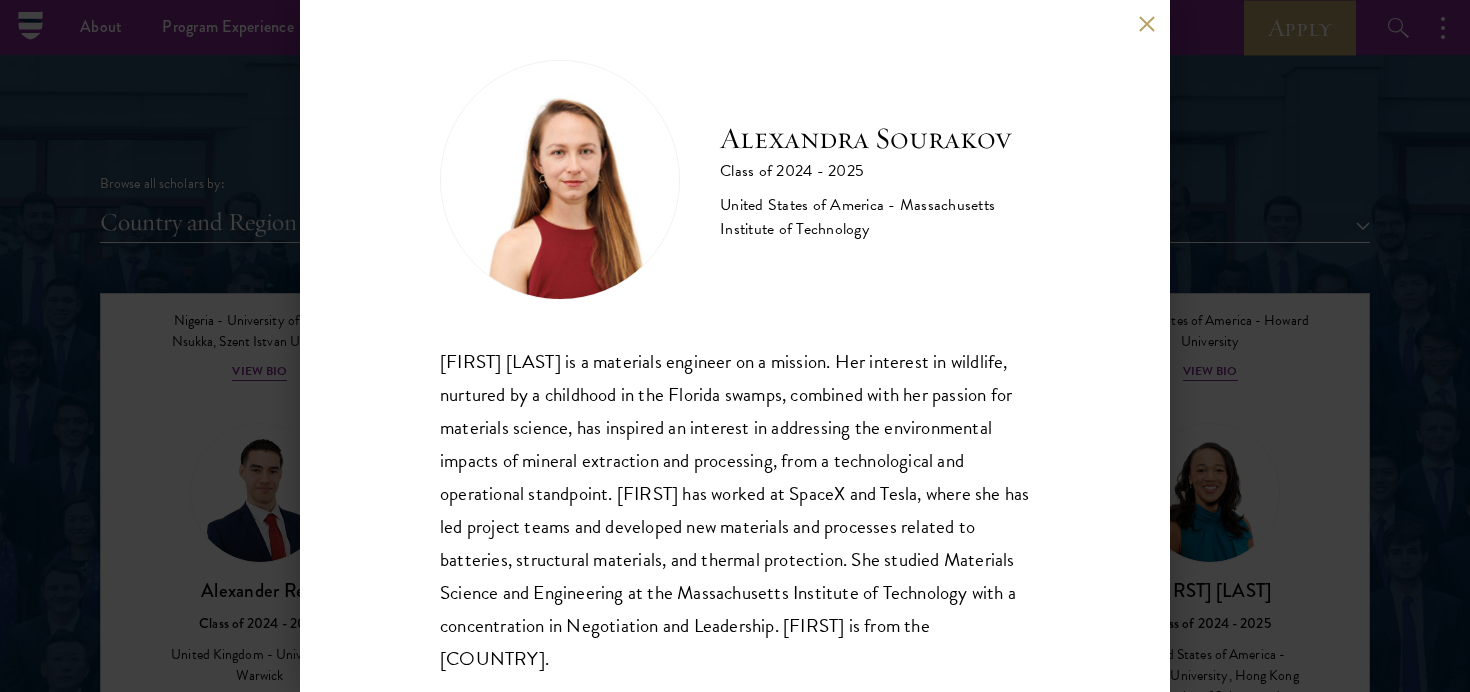 click on "Alexandra Sourakov" at bounding box center [875, 139] 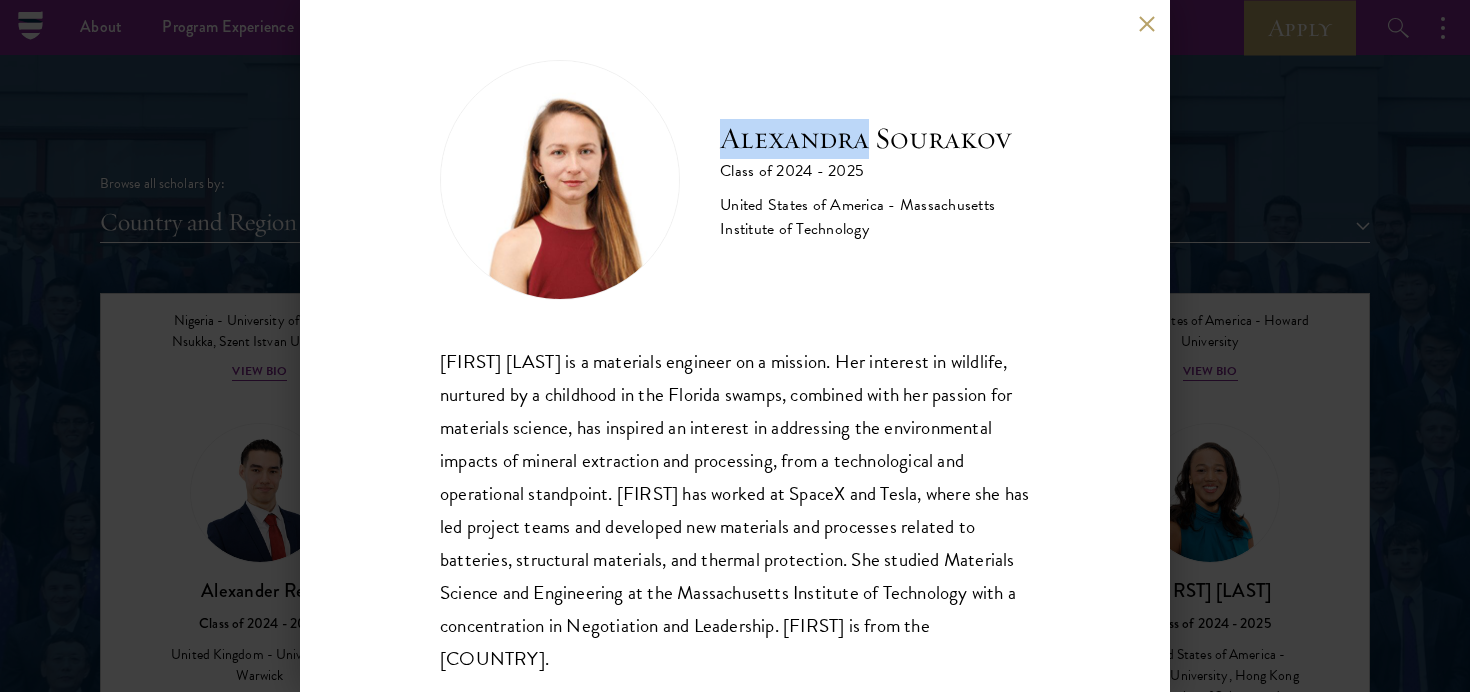 click on "Alexandra Sourakov" at bounding box center (875, 139) 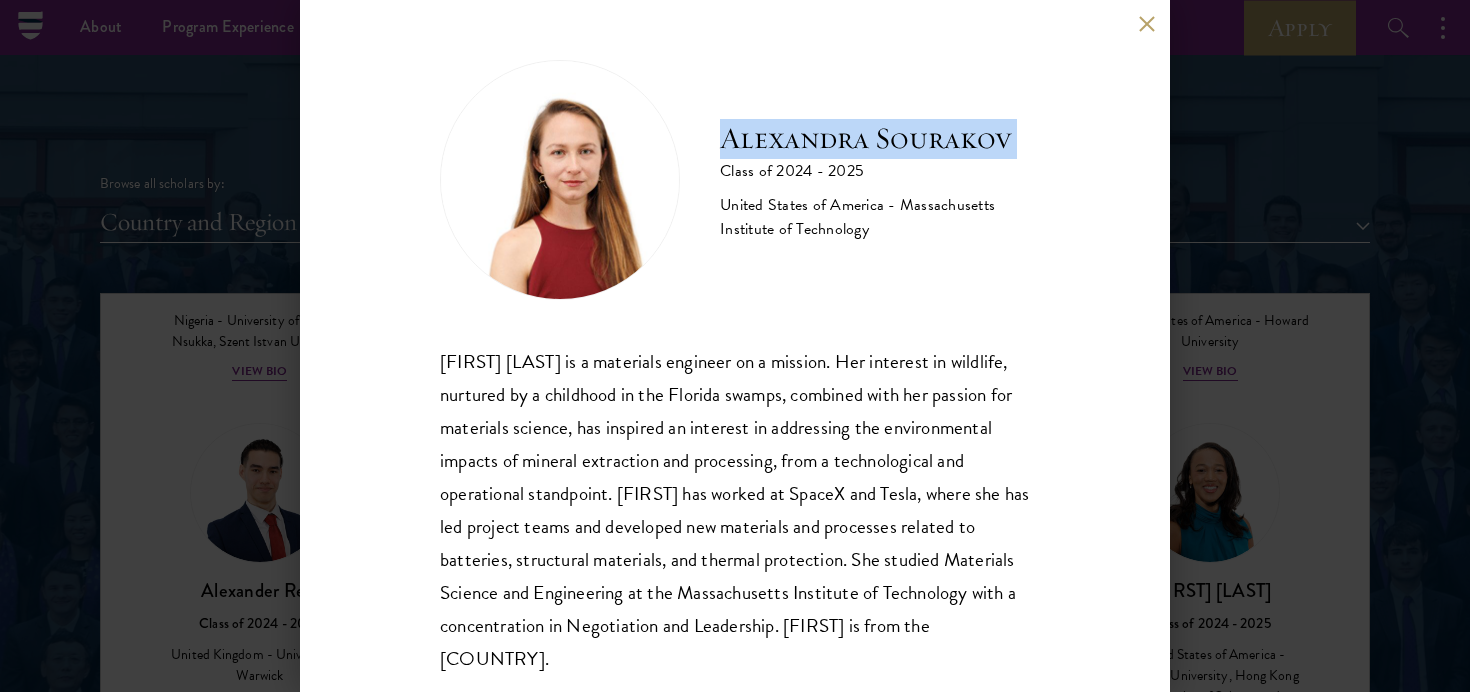 click on "Alexandra Sourakov" at bounding box center (875, 139) 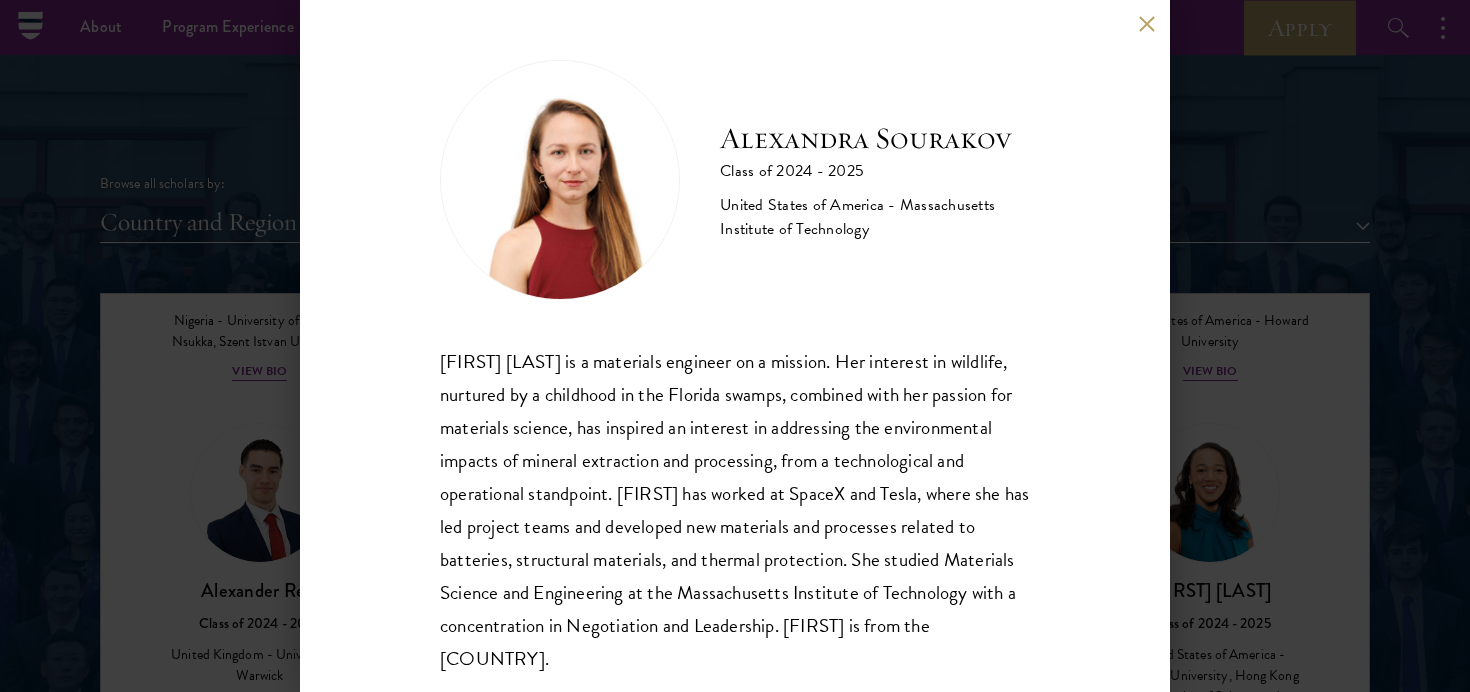 click on "[FIRST] [LAST]
Class of 2024 - 2025
[COUNTRY] - [UNIVERSITY]
[FIRST] [LAST] is a materials engineer on a mission. Her interest in wildlife, nurtured by a childhood in the Florida swamps, combined with her passion for materials science, has inspired an interest in addressing the environmental impacts of mineral extraction and processing, from a technological and operational standpoint. [FIRST] has worked at SpaceX and Tesla, where she has led project teams and developed new materials and processes related to batteries, structural materials, and thermal protection. She studied Materials Science and Engineering at the [UNIVERSITY] with a concentration in Negotiation and Leadership. [FIRST] is from [COUNTRY]." at bounding box center [735, 346] 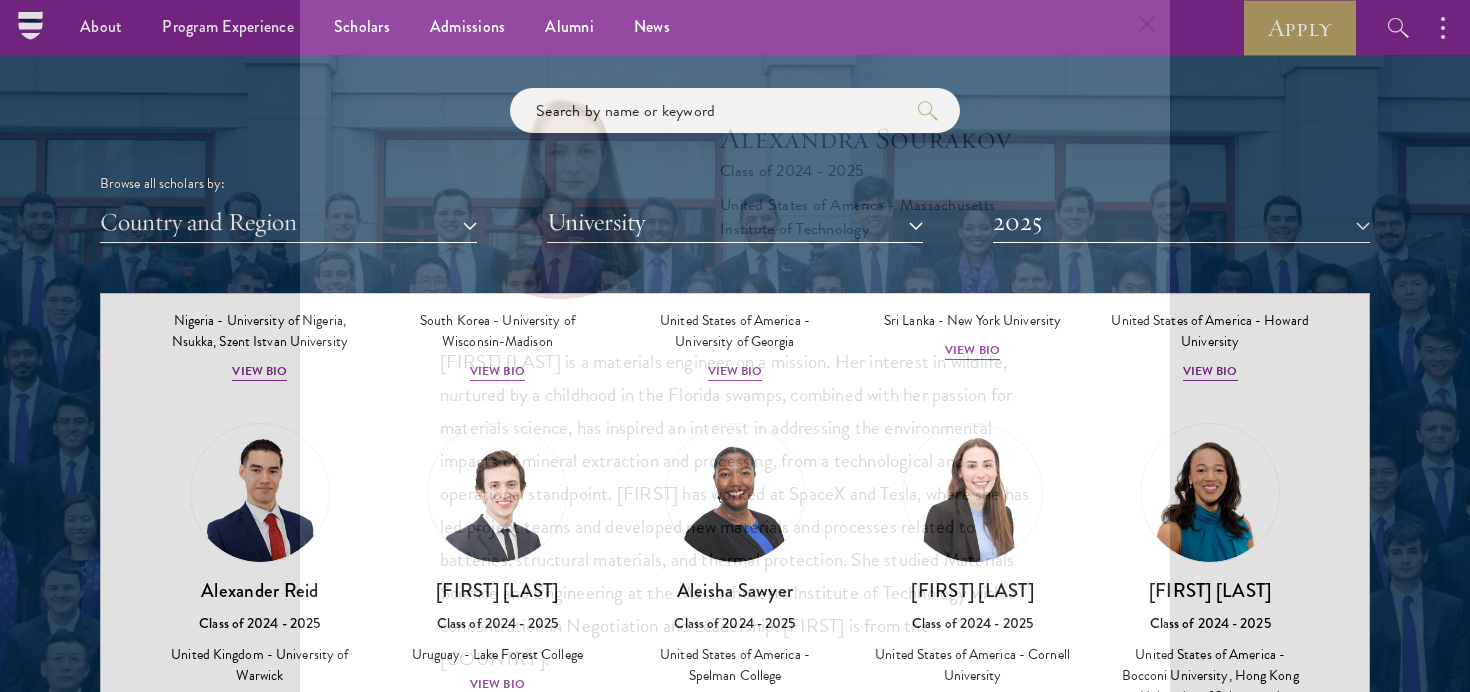scroll, scrollTop: 8293, scrollLeft: 0, axis: vertical 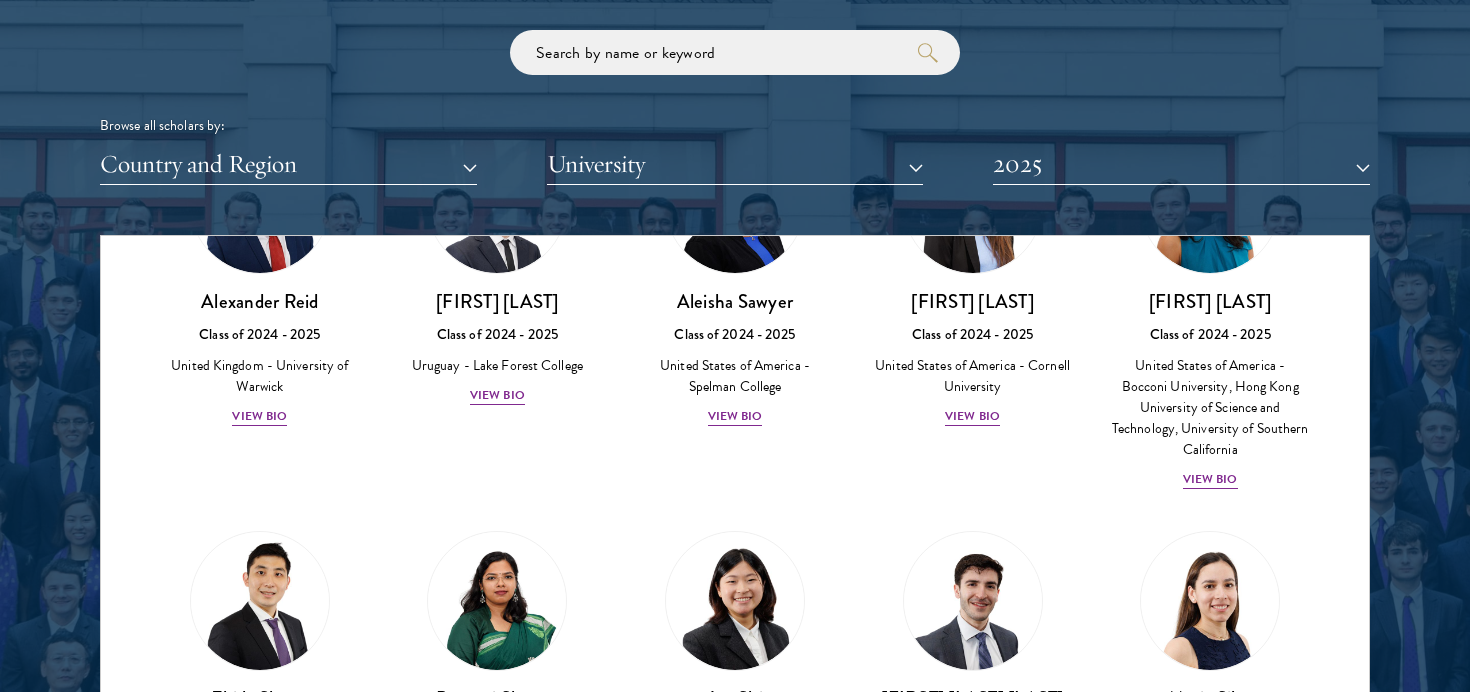 click at bounding box center (497, 1290) 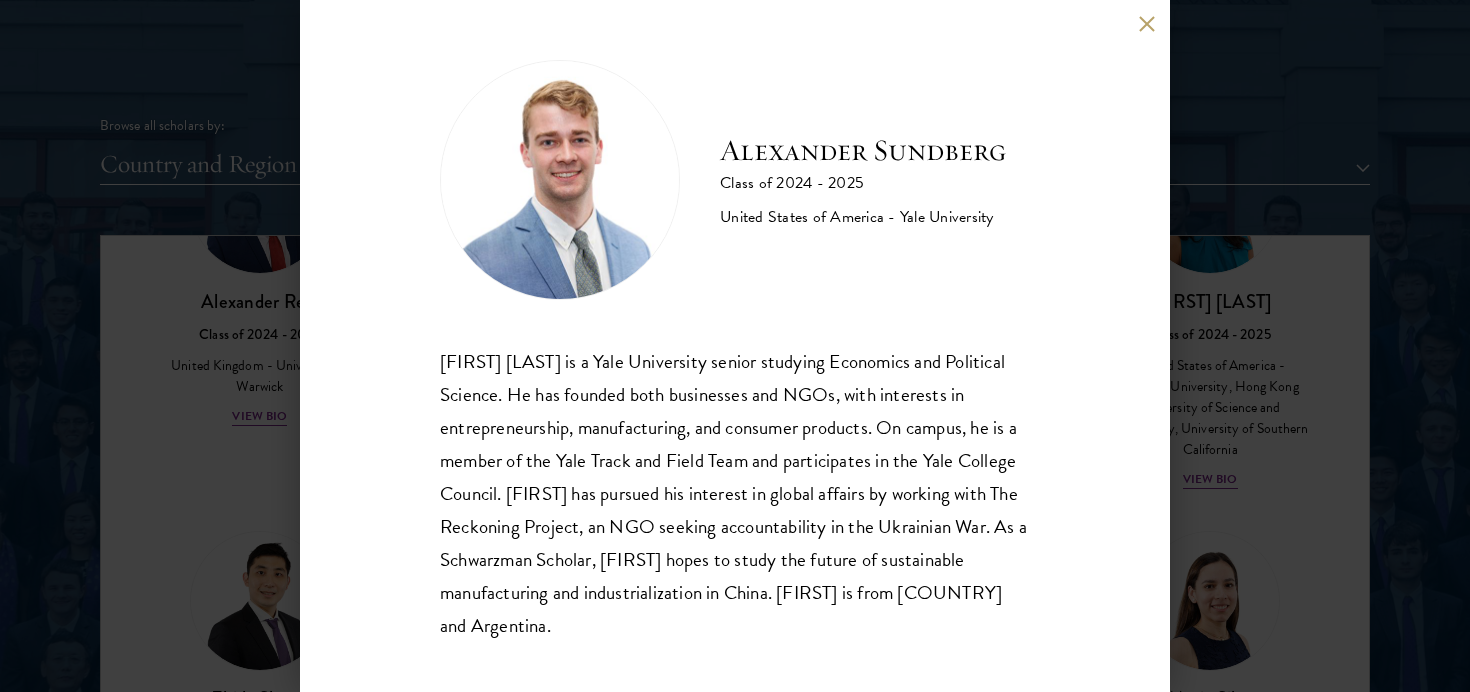 click on "[FIRST] [LAST]
Class of 2024 - 2025
United States of America - Yale University" at bounding box center (735, 180) 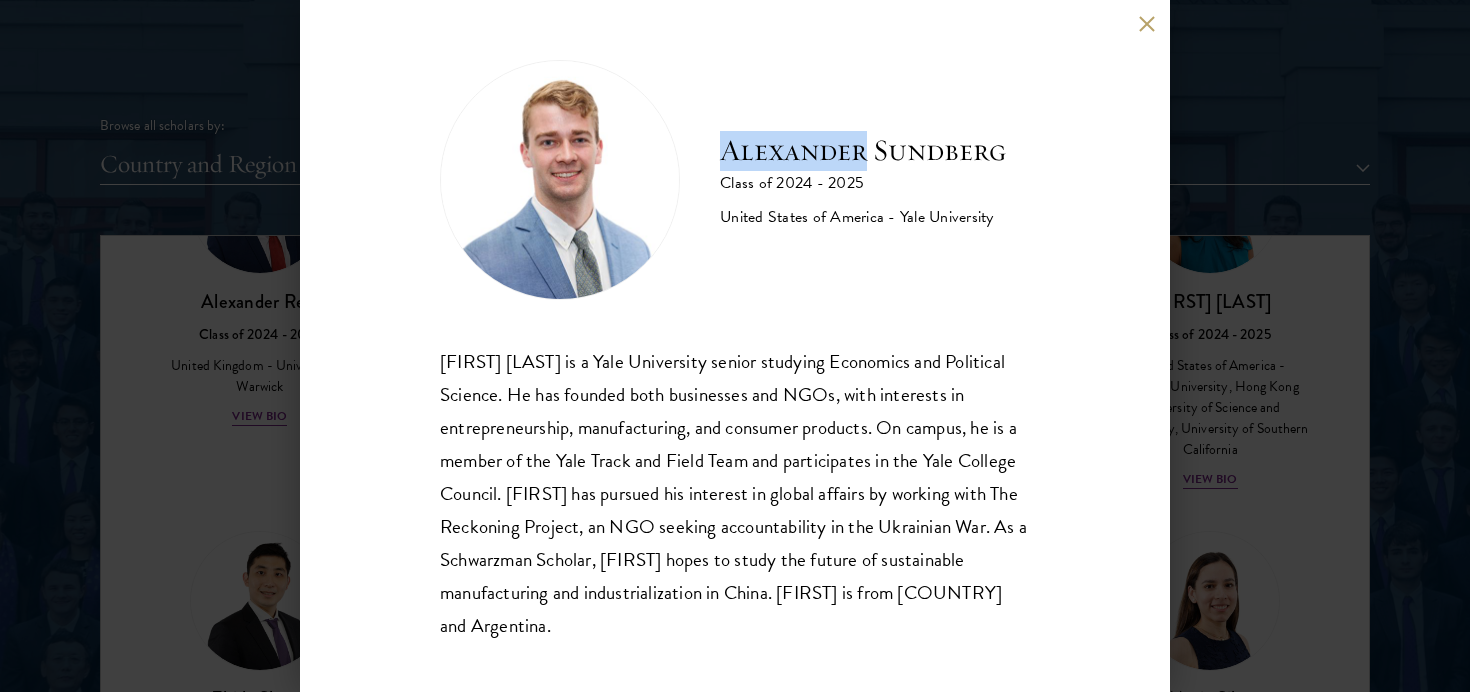 click on "[FIRST] [LAST]
Class of 2024 - 2025
United States of America - Yale University" at bounding box center (735, 180) 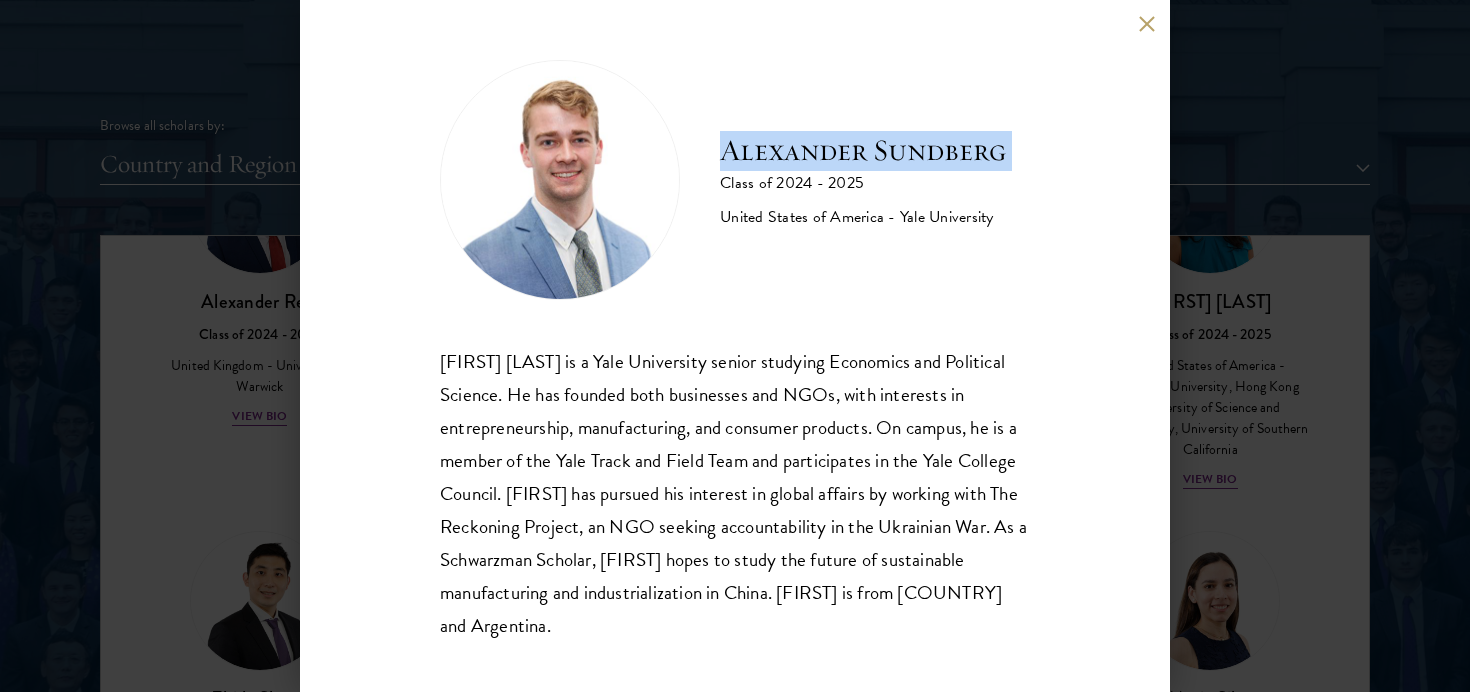 click on "[FIRST] [LAST]
Class of 2024 - 2025
United States of America - Yale University" at bounding box center [735, 180] 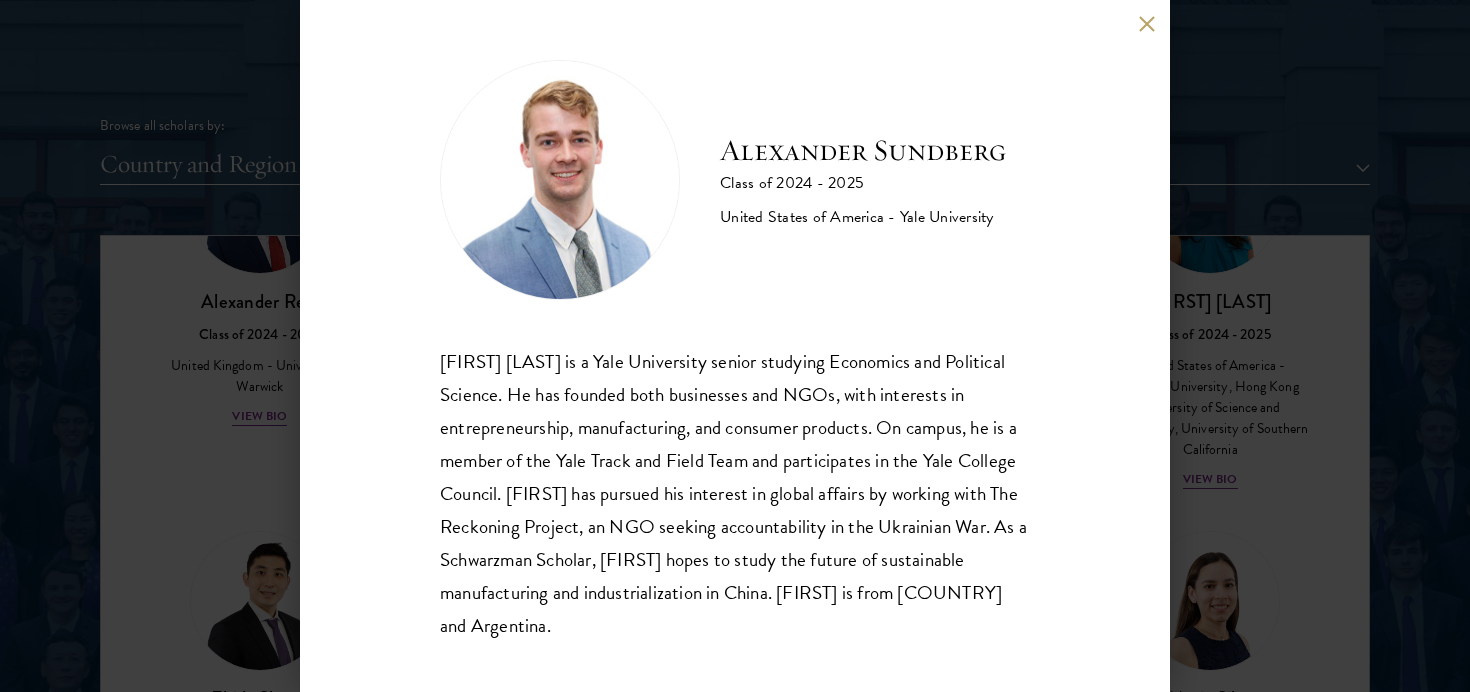 click on "[FIRST] [LAST]
Class of 2024 - 2025
United States of America - Yale University
[FIRST] [LAST] is a Yale University senior studying Economics and Political Science. He has founded both businesses and NGOs, with interests in entrepreneurship, manufacturing, and consumer products. On campus, he is a member of the Yale Track and Field Team and participates in the Yale College Council. [FIRST] has pursued his interest in global affairs by working with The Reckoning Project, an NGO seeking accountability in the Ukrainian War. As a Schwarzman Scholar, [FIRST] hopes to study the future of sustainable manufacturing and industrialization in China. [FIRST] is from the United States and Argentina." at bounding box center (735, 346) 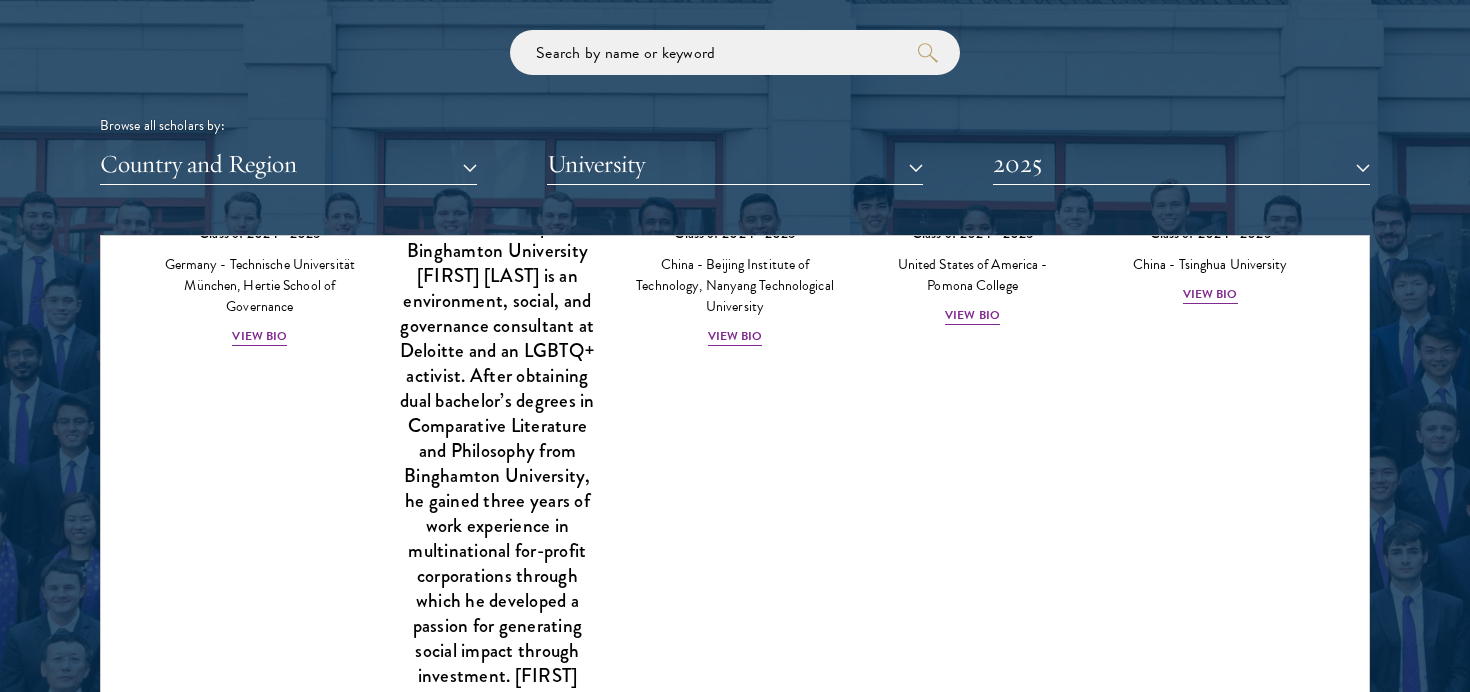 scroll, scrollTop: 8961, scrollLeft: 0, axis: vertical 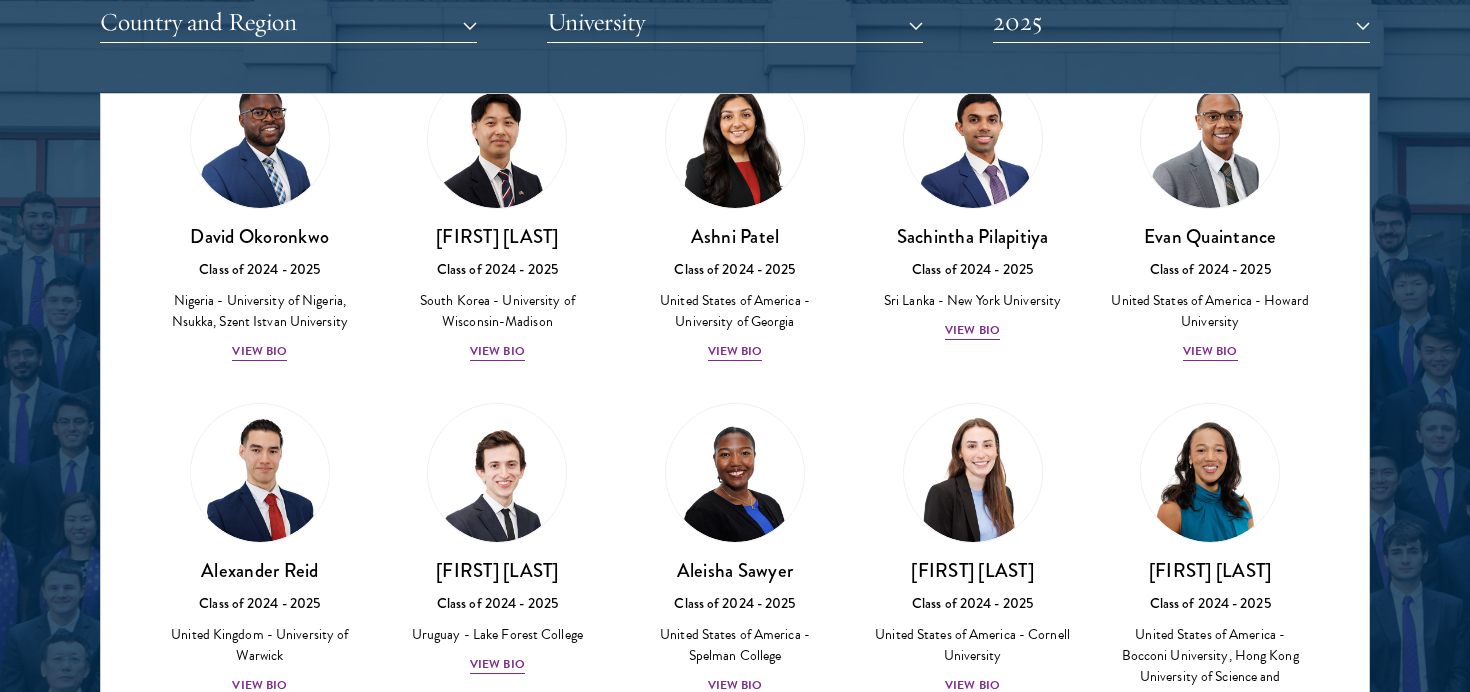 click at bounding box center (497, 1204) 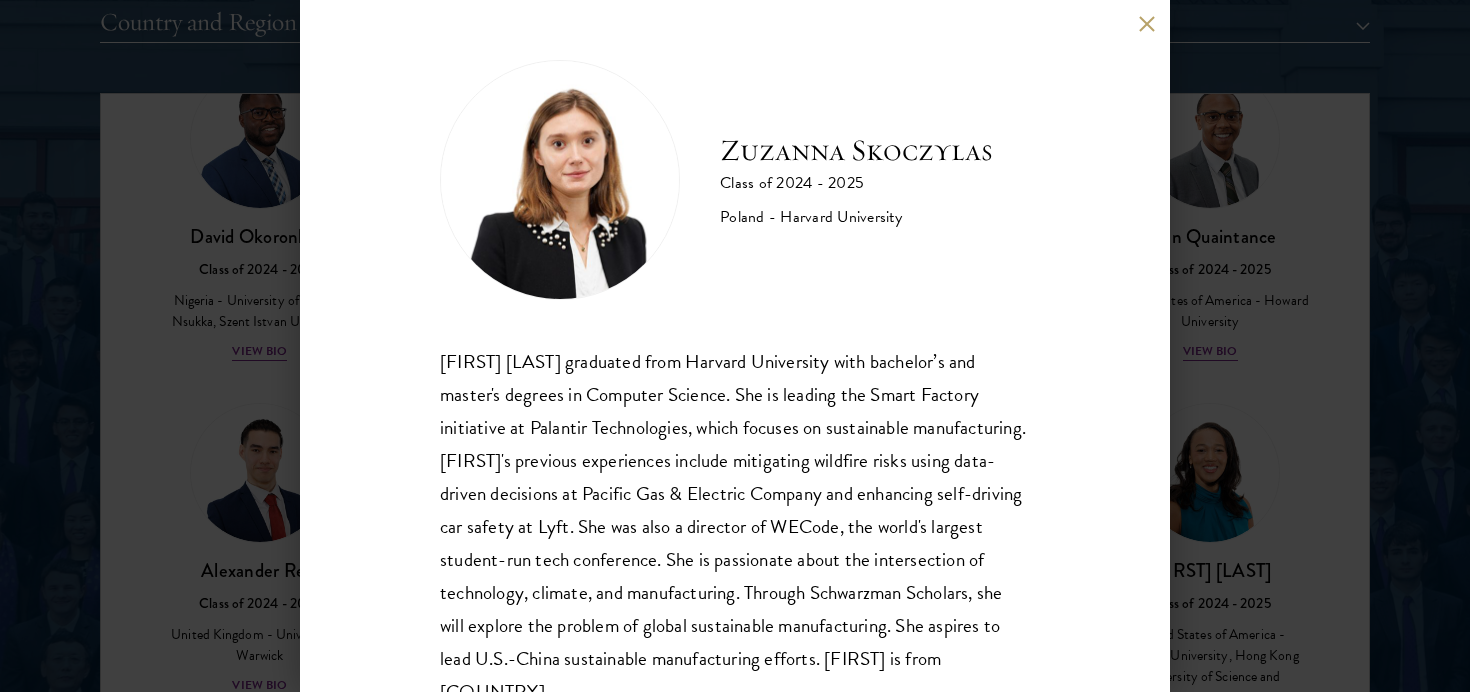 click on "Zuzanna Skoczylas" at bounding box center [856, 151] 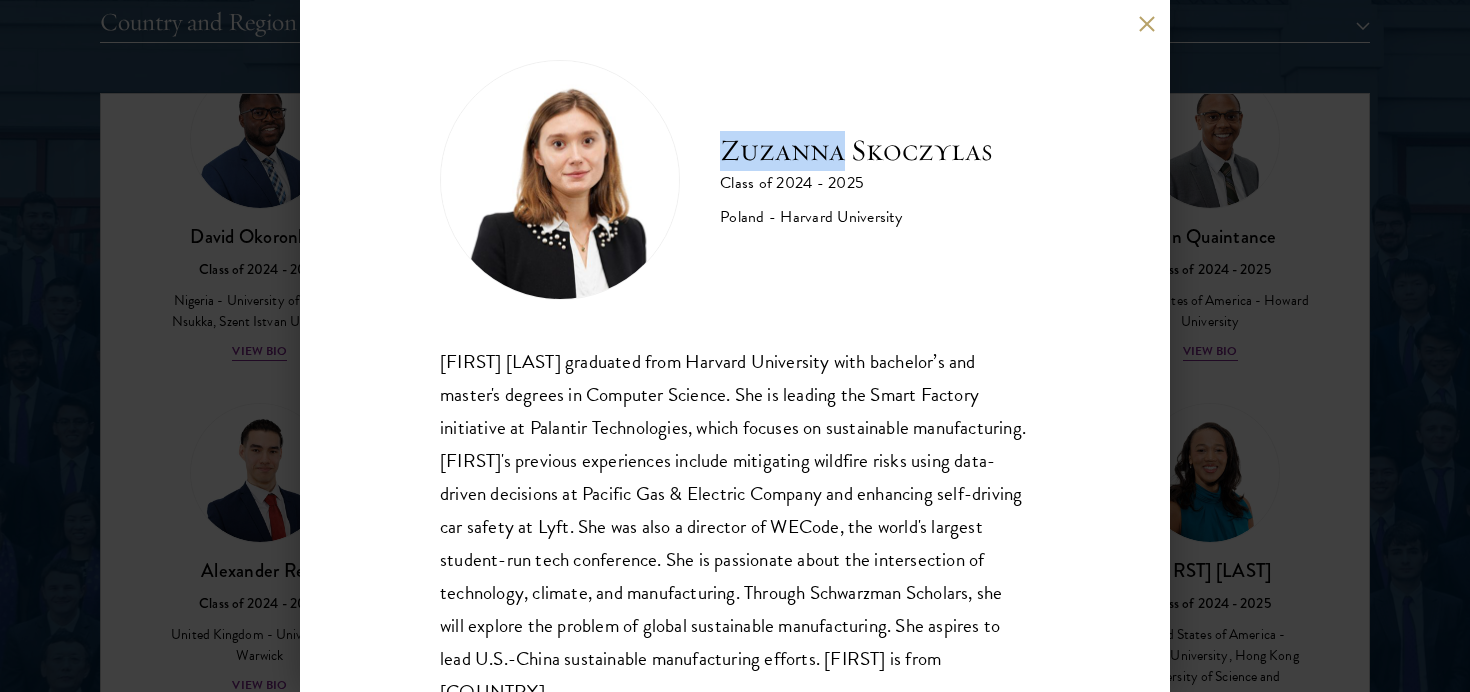 click on "Zuzanna Skoczylas" at bounding box center (856, 151) 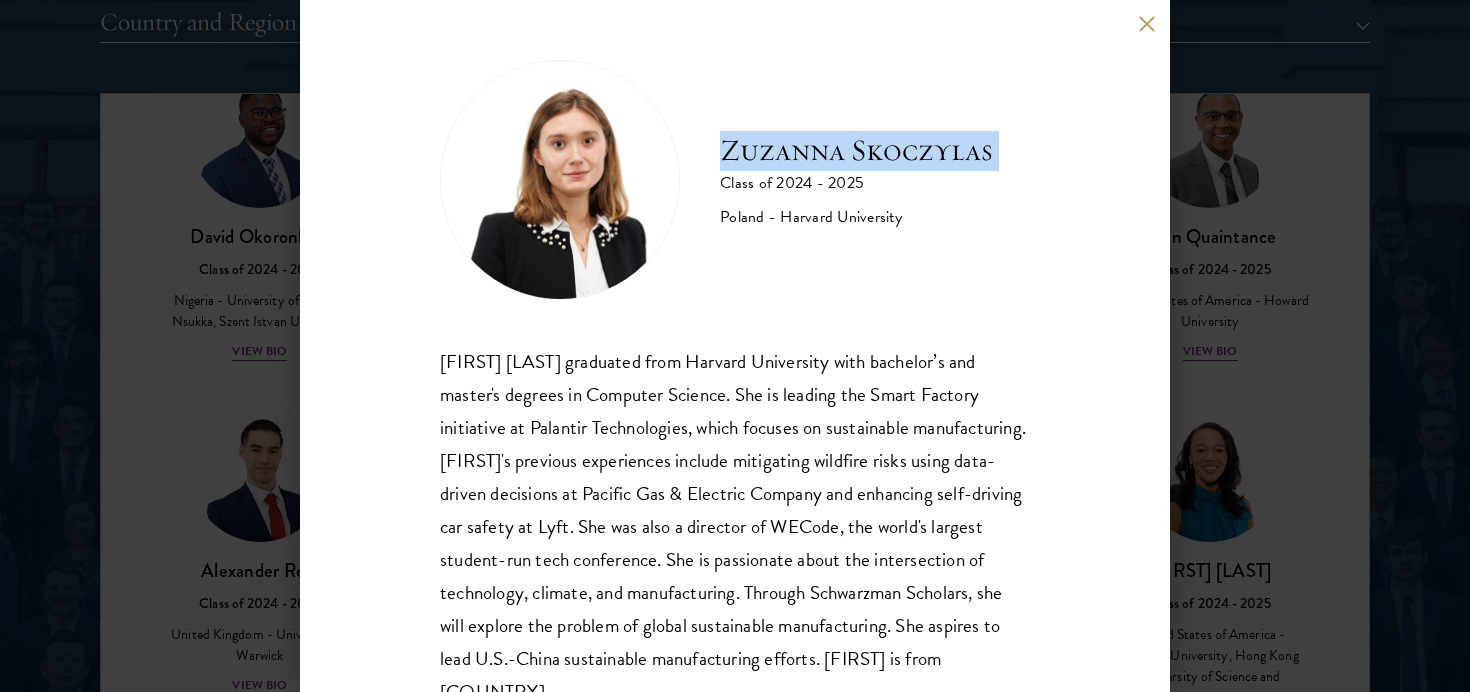 click on "Zuzanna Skoczylas" at bounding box center [856, 151] 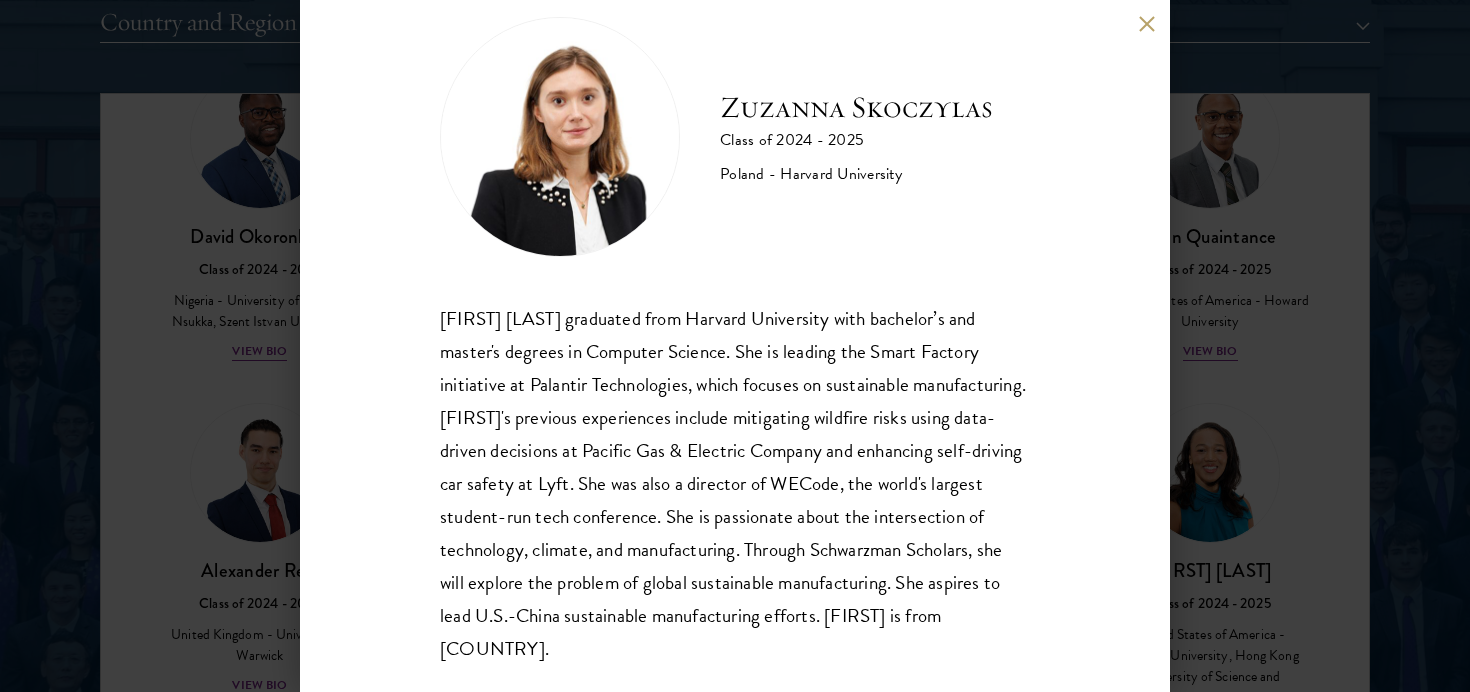 click on "[FIRST] [LAST] graduated from Harvard University with bachelor’s and master's degrees in Computer Science. She is leading the Smart Factory initiative at Palantir Technologies, which focuses on sustainable manufacturing. [FIRST]'s previous experiences include mitigating wildfire risks using data-driven decisions at Pacific Gas & Electric Company and enhancing self-driving car safety at Lyft. She was also a director of WECode, the world's largest student-run tech conference. She is passionate about the intersection of technology, climate, and manufacturing. Through Schwarzman Scholars, she will explore the problem of global sustainable manufacturing. She aspires to lead U.S.-China sustainable manufacturing efforts. [FIRST] is from [COUNTRY]." at bounding box center (735, 346) 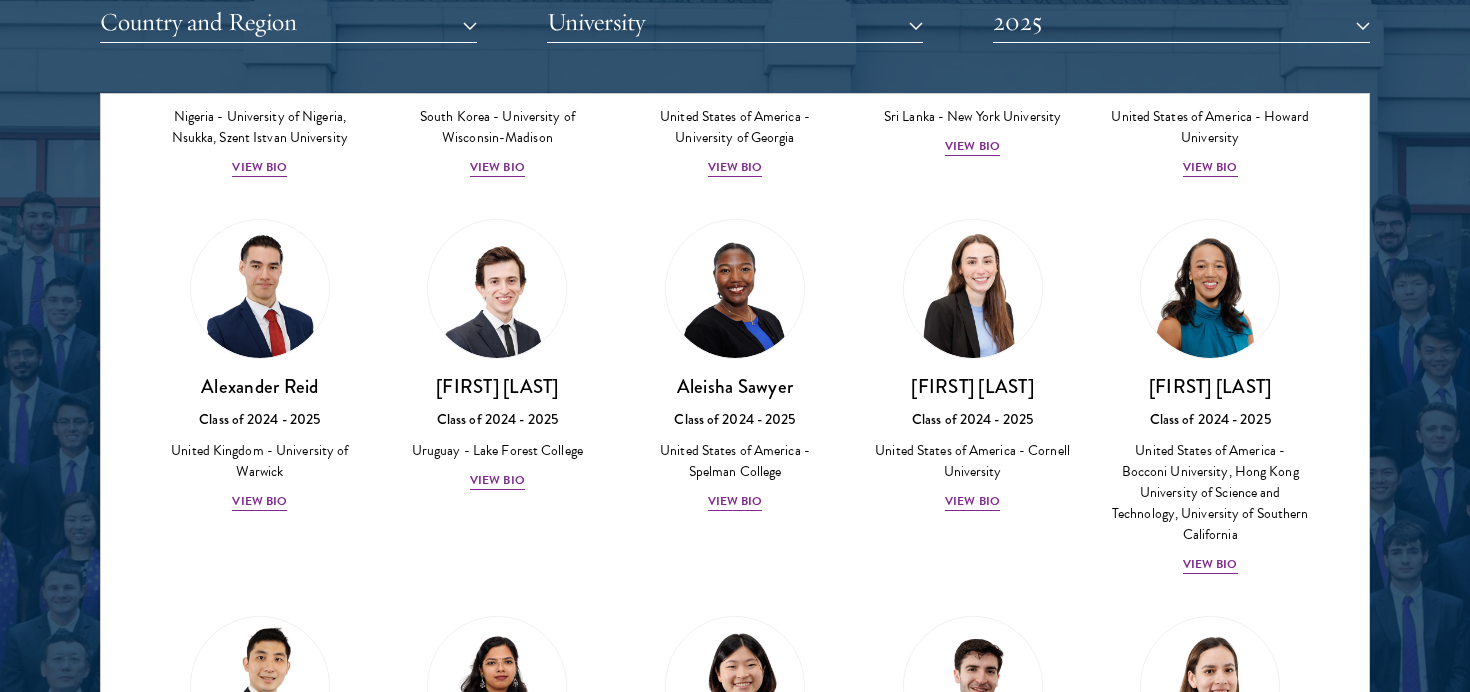 scroll, scrollTop: 7354, scrollLeft: 0, axis: vertical 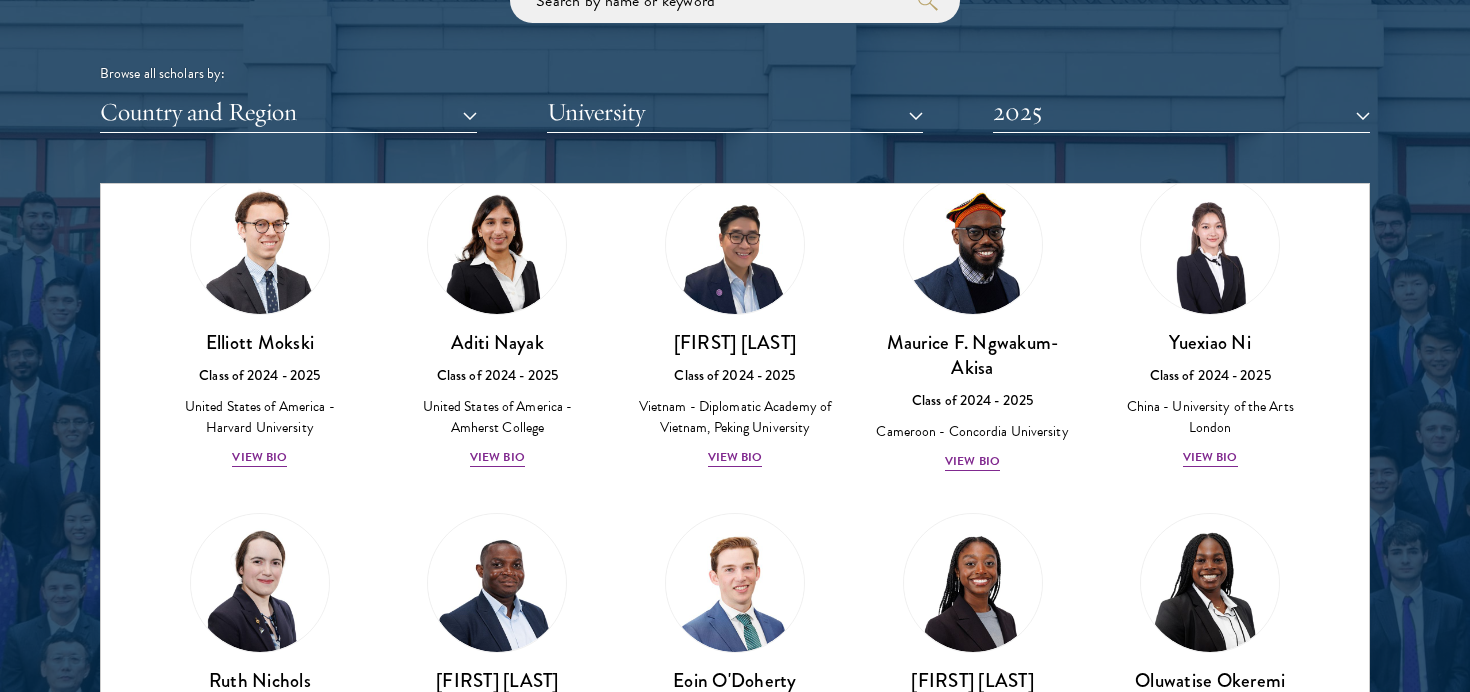 click at bounding box center (973, 1272) 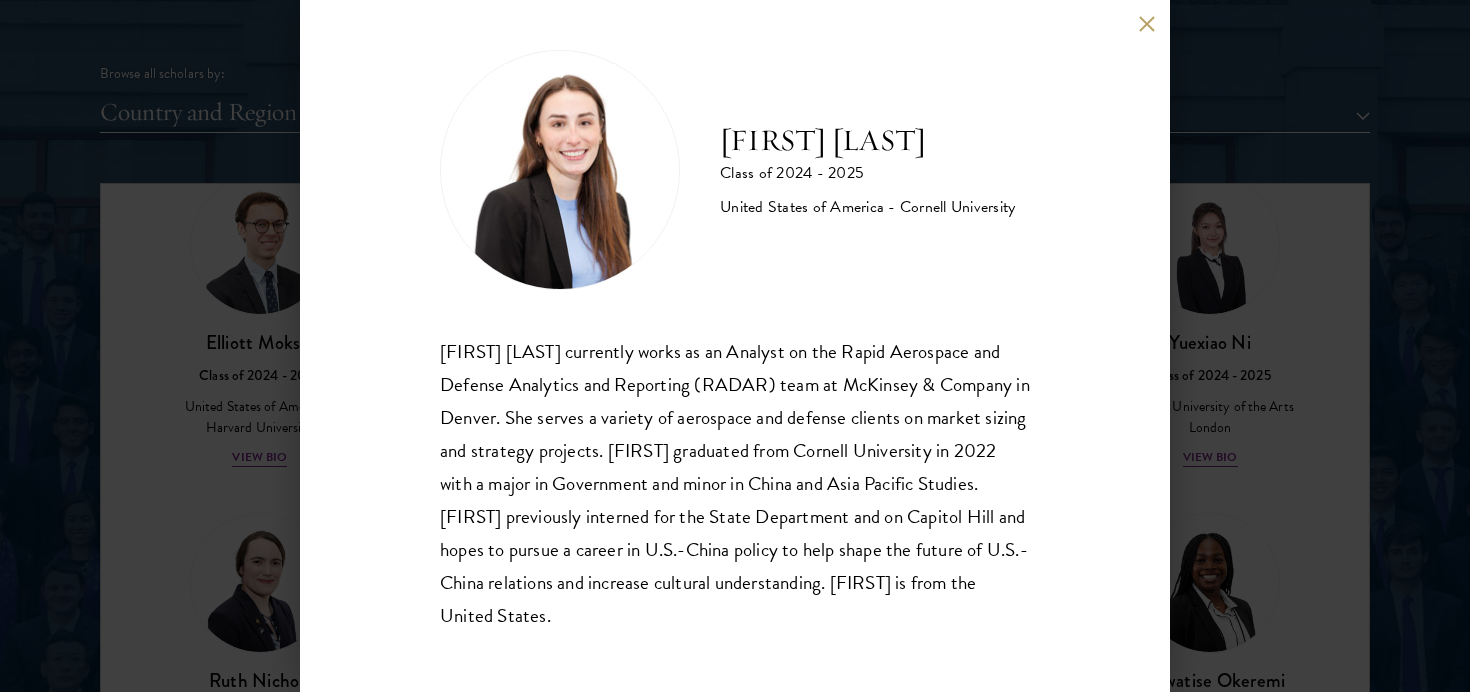 scroll, scrollTop: 8, scrollLeft: 0, axis: vertical 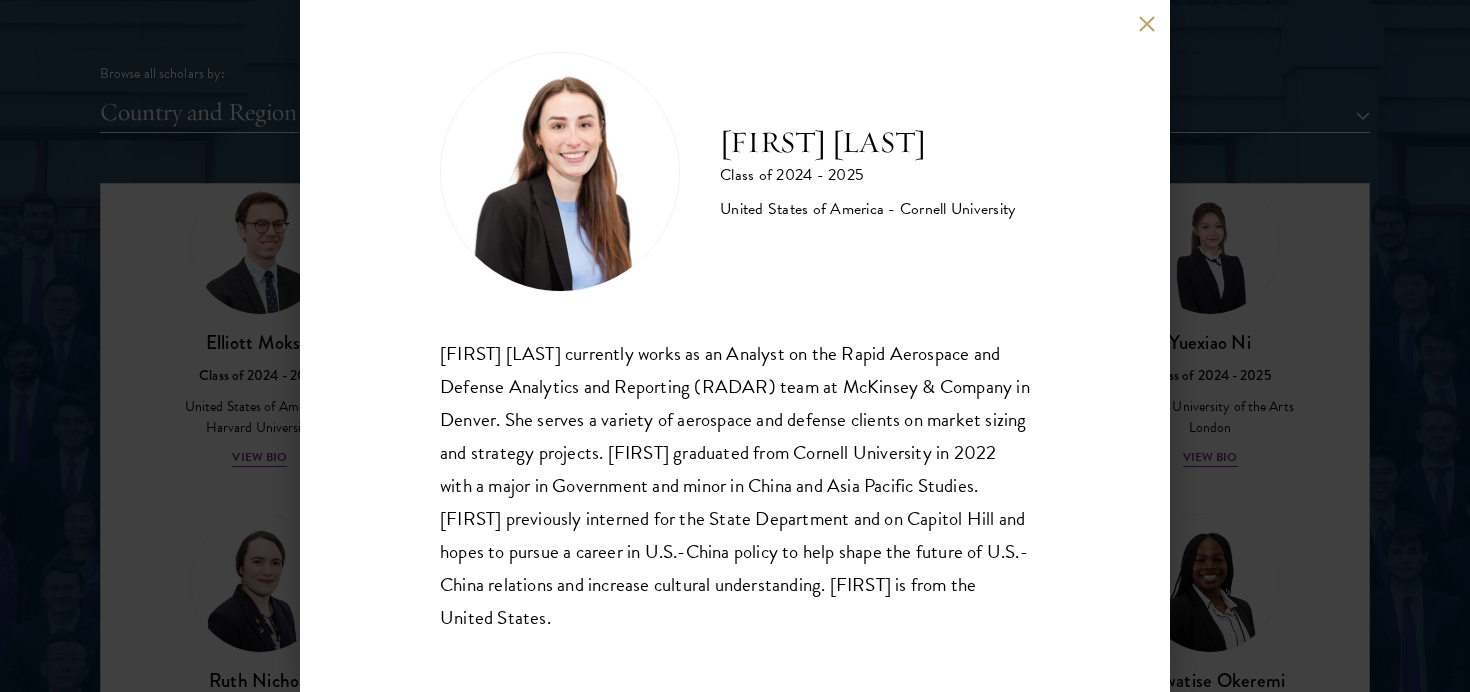 click on "[FIRST] [LAST]
Class of [YEAR] - [YEAR]
[COUNTRY] - Cornell University
[FIRST] [LAST] currently works as an Analyst on the Rapid Aerospace and Defense Analytics and Reporting (RADAR) team at McKinsey & Company in Denver. She serves a variety of aerospace and defense clients on market sizing and strategy projects. [FIRST] graduated from Cornell University in [YEAR] with a major in Government and minor in China and Asia Pacific Studies. [FIRST] previously interned for the State Department and on Capitol Hill and hopes to pursue a career in U.S.-China policy to help shape the future of U.S.-China relations and increase cultural understanding. [FIRST] is from the [COUNTRY]." at bounding box center [735, 346] 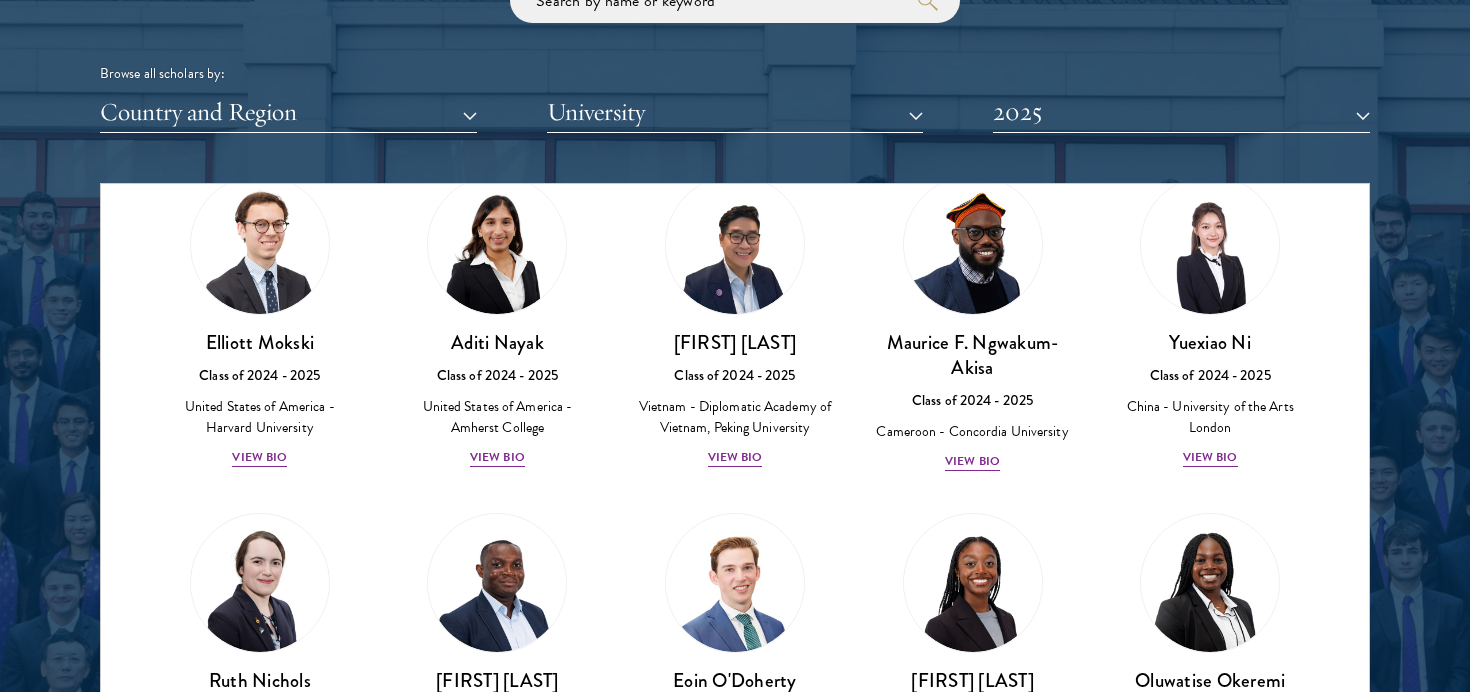 scroll, scrollTop: 8961, scrollLeft: 0, axis: vertical 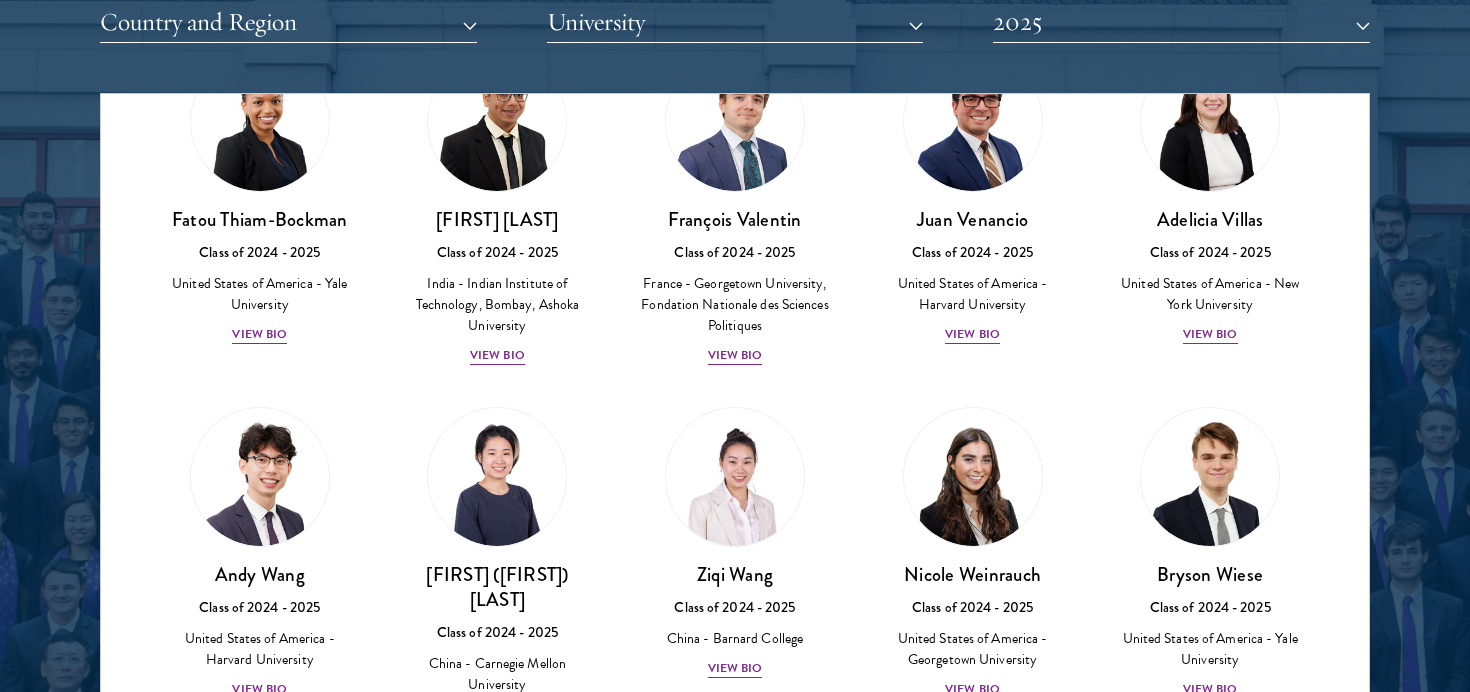 click at bounding box center (497, 1170) 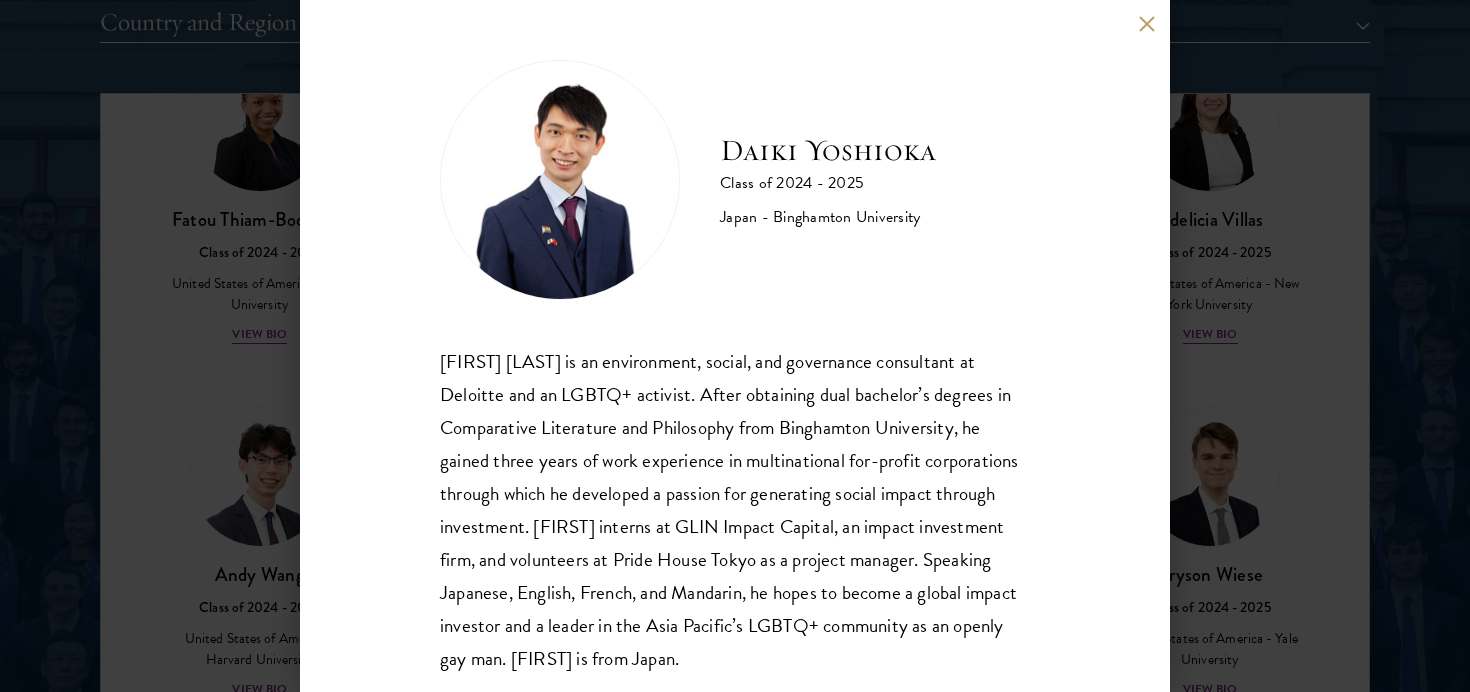 click on "[FIRST] [LAST] is an environment, social, and governance consultant at Deloitte and an LGBTQ+ activist. After obtaining dual bachelor’s degrees in Comparative Literature and Philosophy from Binghamton University, he gained three years of work experience in multinational for-profit corporations through which he developed a passion for generating social impact through investment. [FIRST] interns at GLIN Impact Capital, an impact investment firm, and volunteers at Pride House Tokyo as a project manager. Speaking Japanese, English, French, and Mandarin, he hopes to become a global impact investor and a leader in the Asia Pacific’s LGBTQ+ community as an openly gay man. [FIRST] is from Japan." at bounding box center [735, 346] 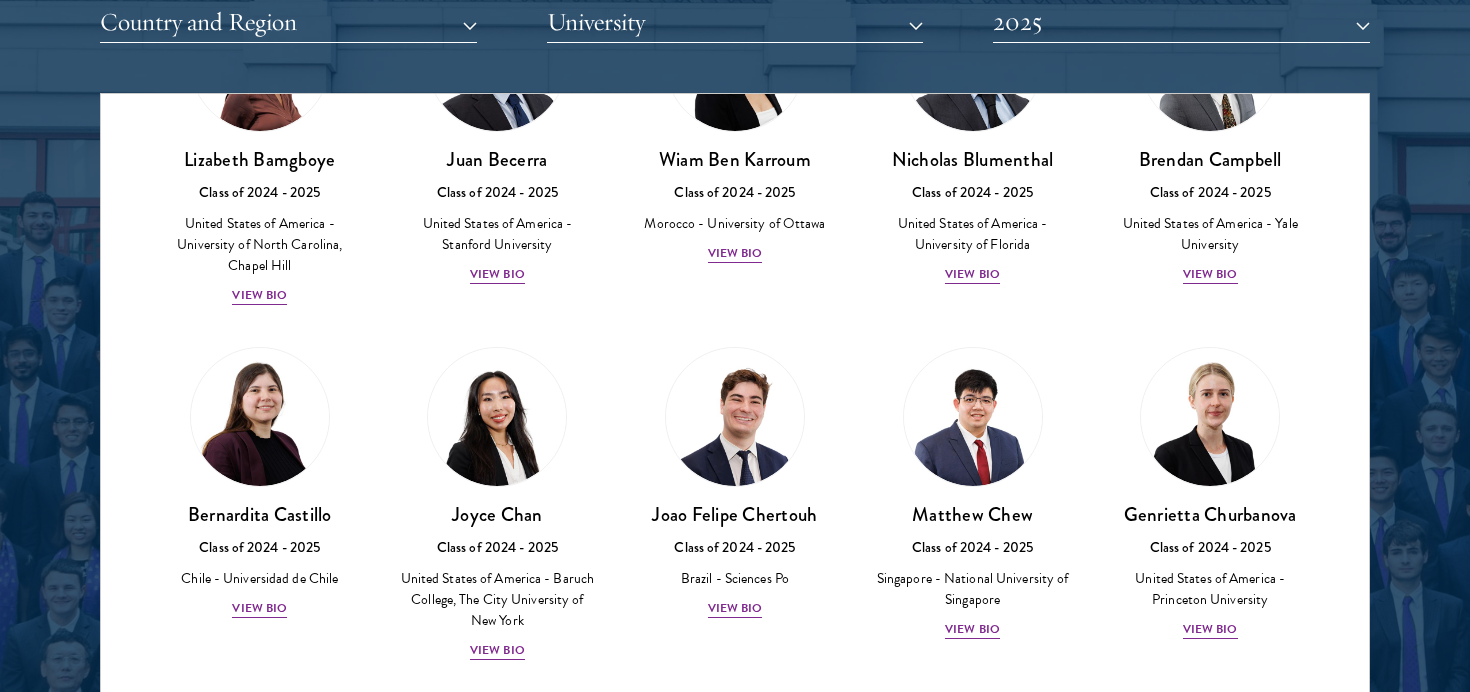 scroll, scrollTop: 621, scrollLeft: 0, axis: vertical 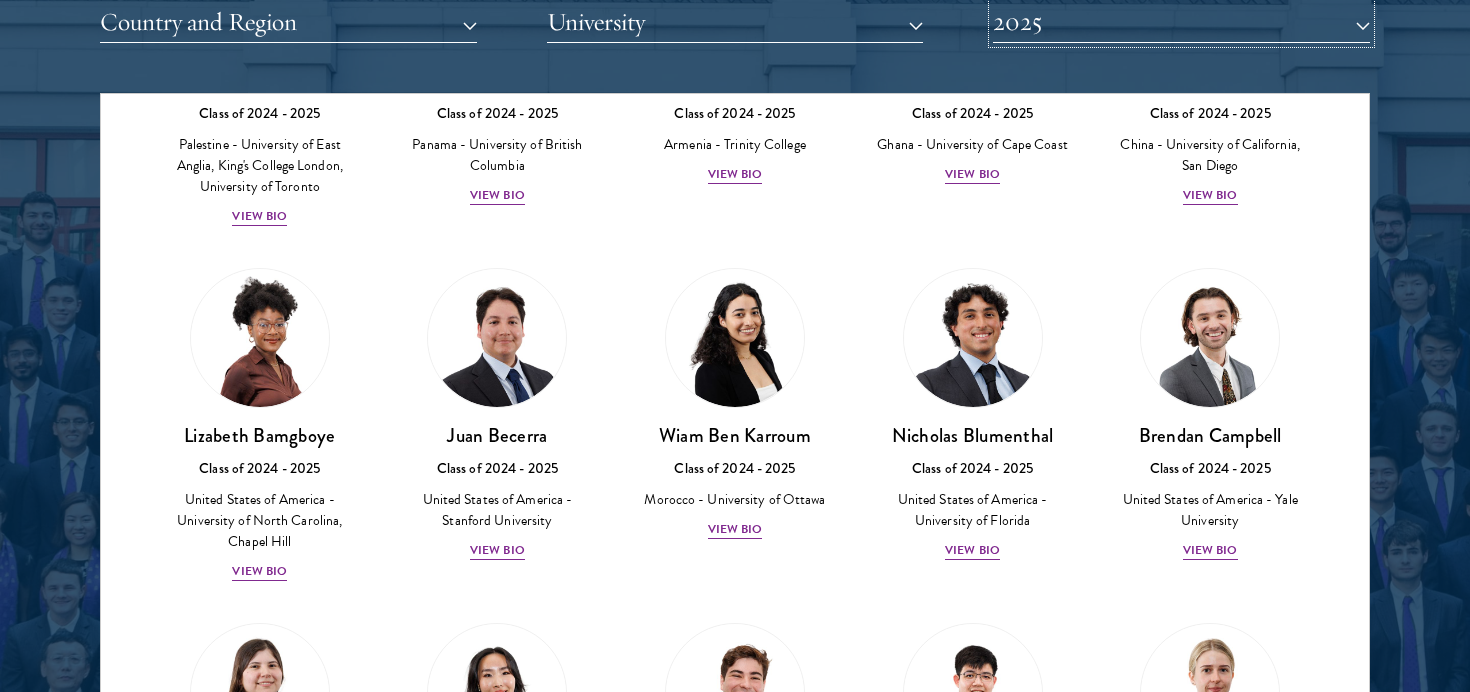 click on "2025" at bounding box center (1181, 22) 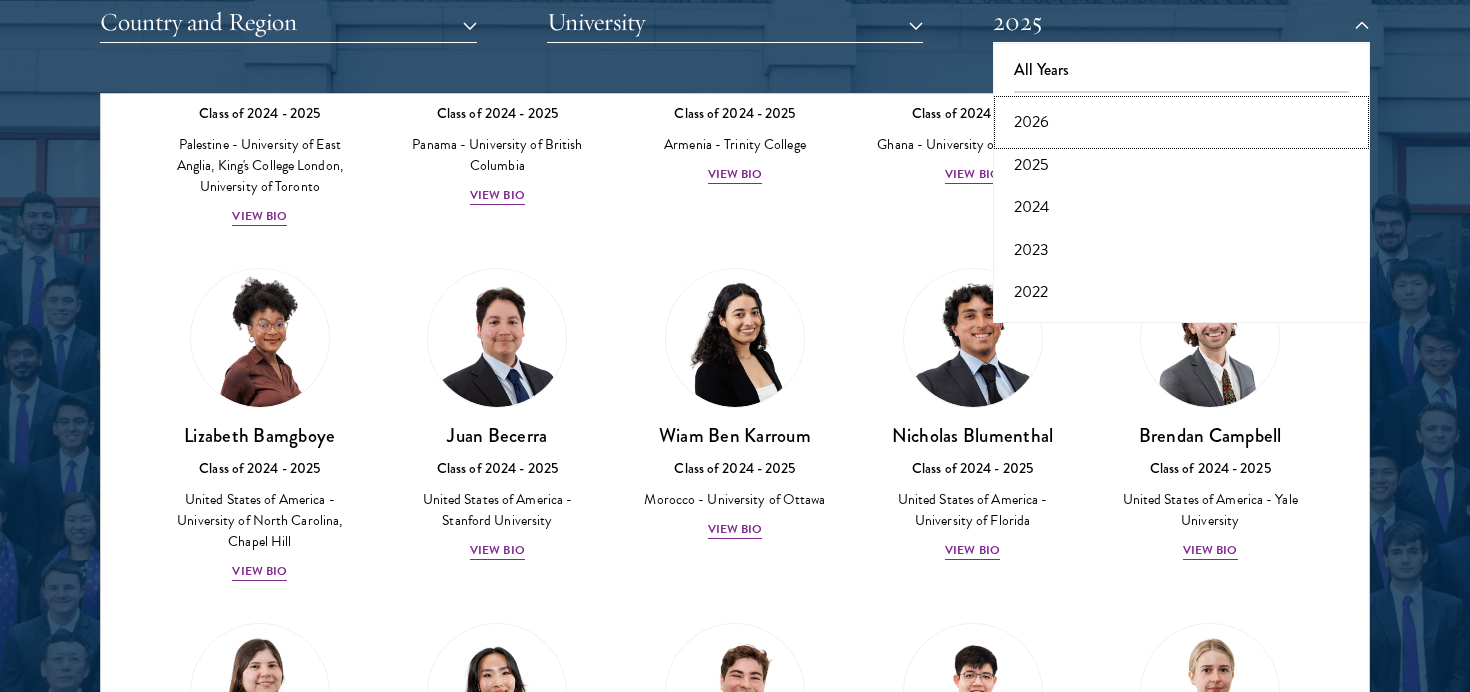 click on "2026" at bounding box center (1181, 122) 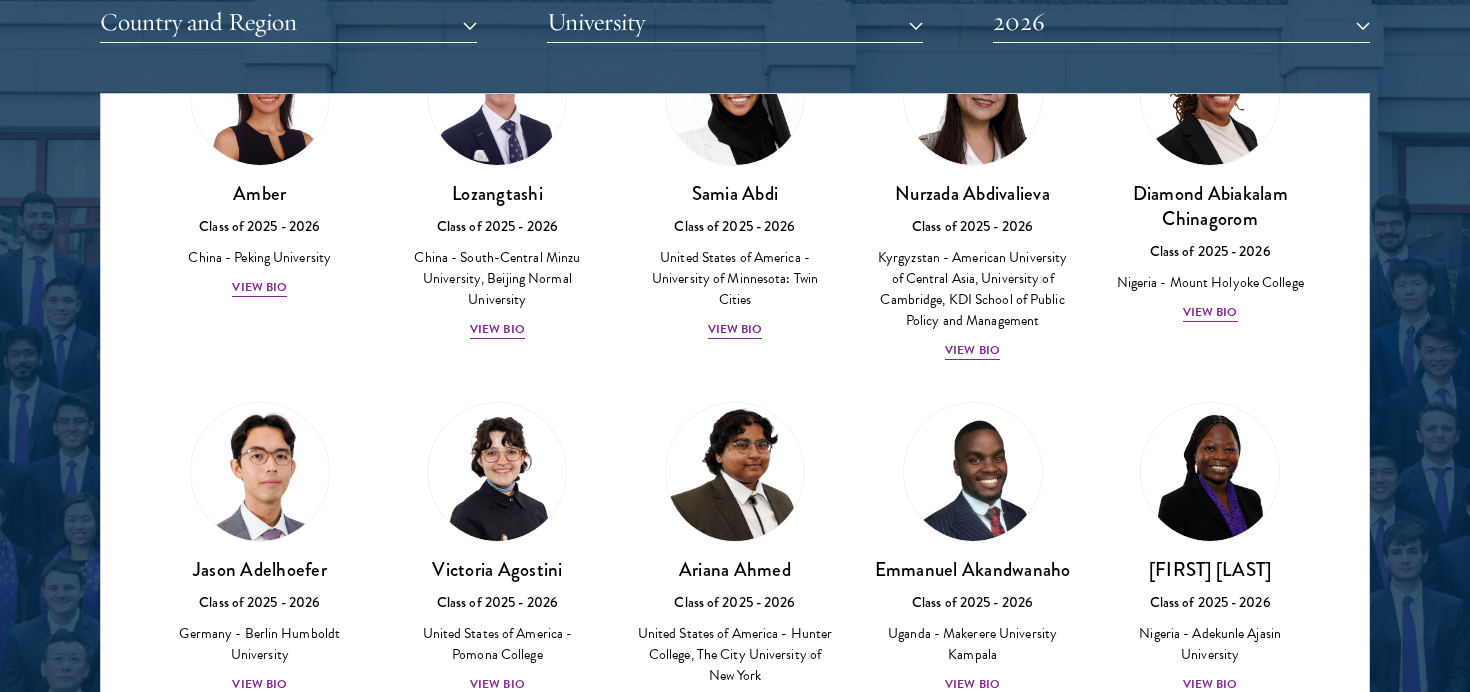 scroll, scrollTop: 0, scrollLeft: 0, axis: both 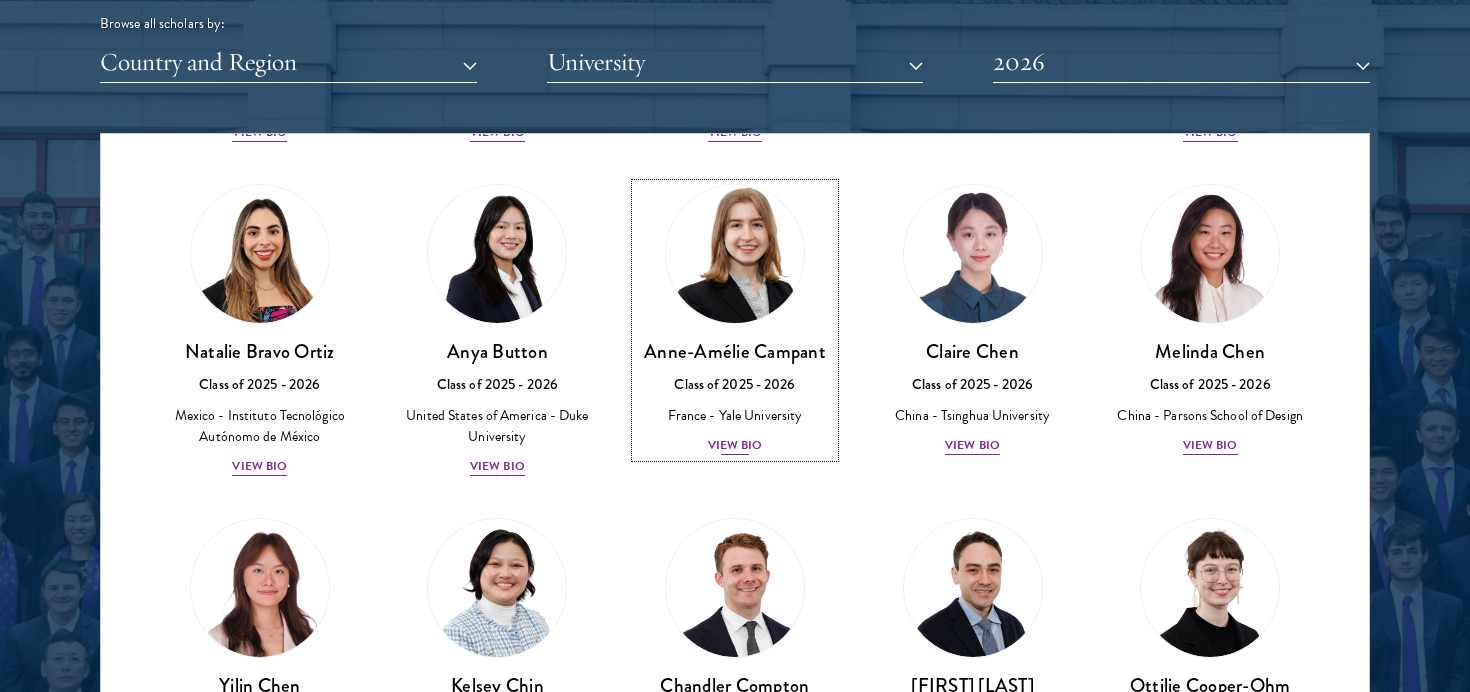 click at bounding box center [735, 254] 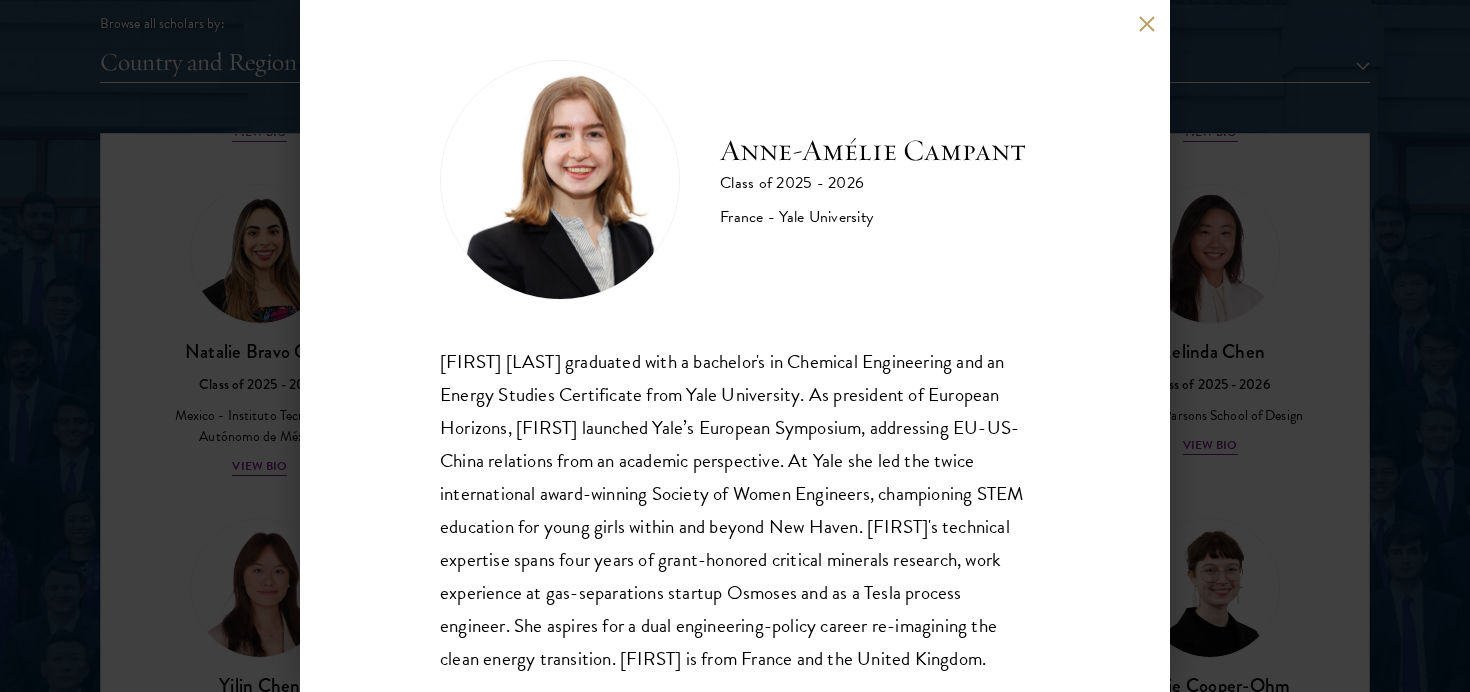 click on "Anne-Amélie Campant" at bounding box center [873, 151] 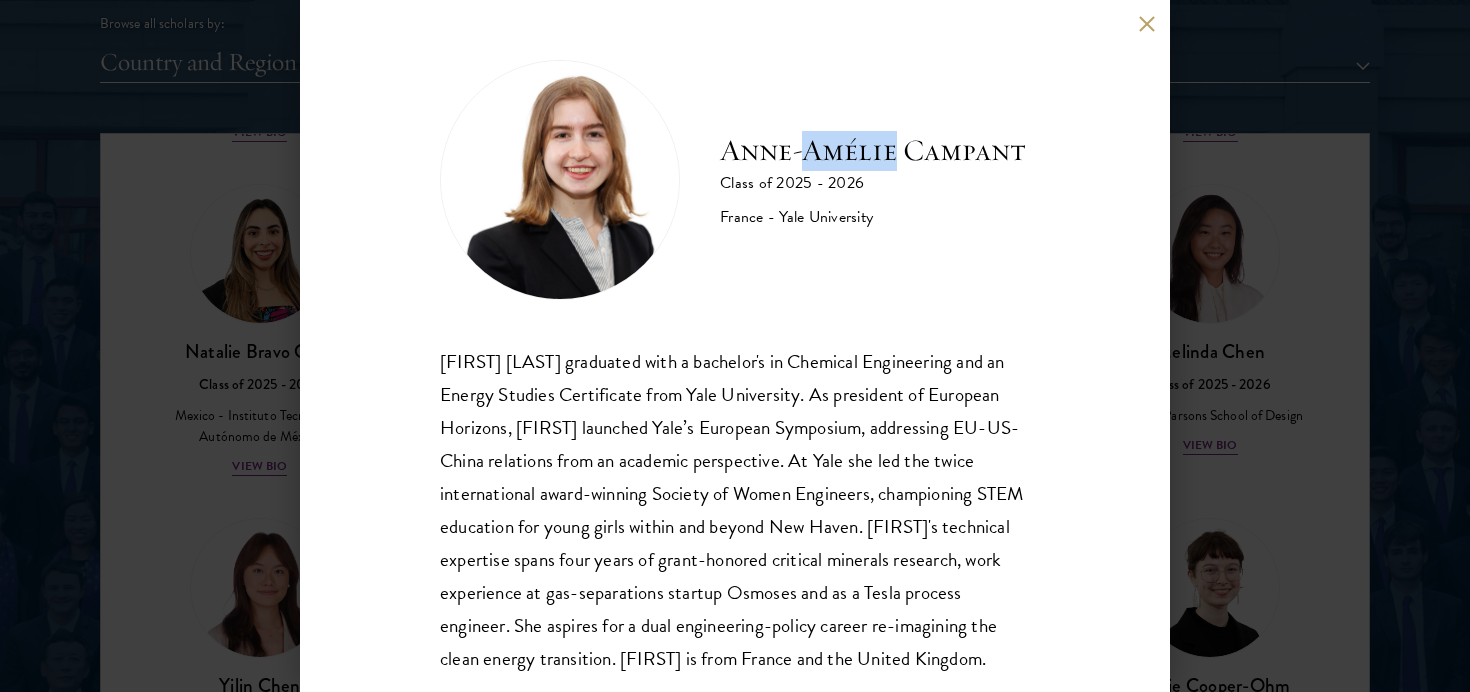 click on "Anne-Amélie Campant" at bounding box center [873, 151] 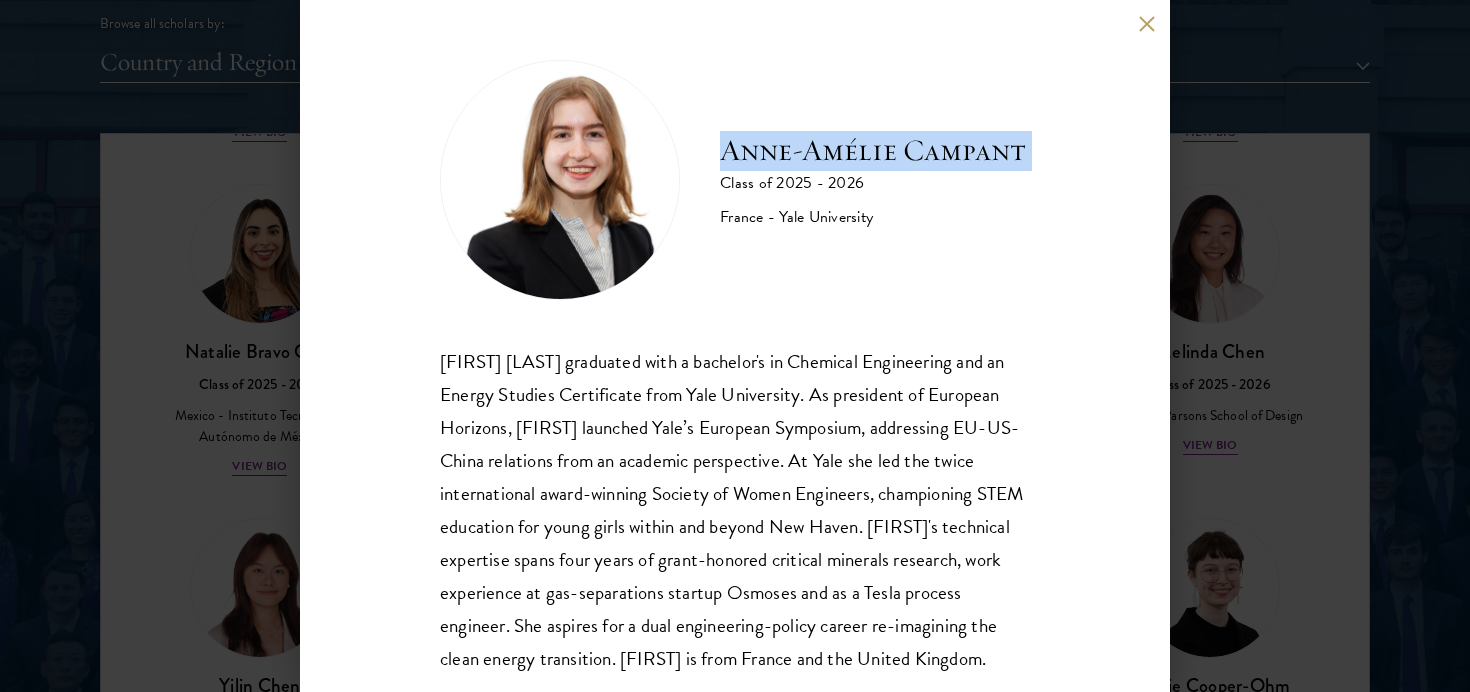 click on "Anne-Amélie Campant" at bounding box center (873, 151) 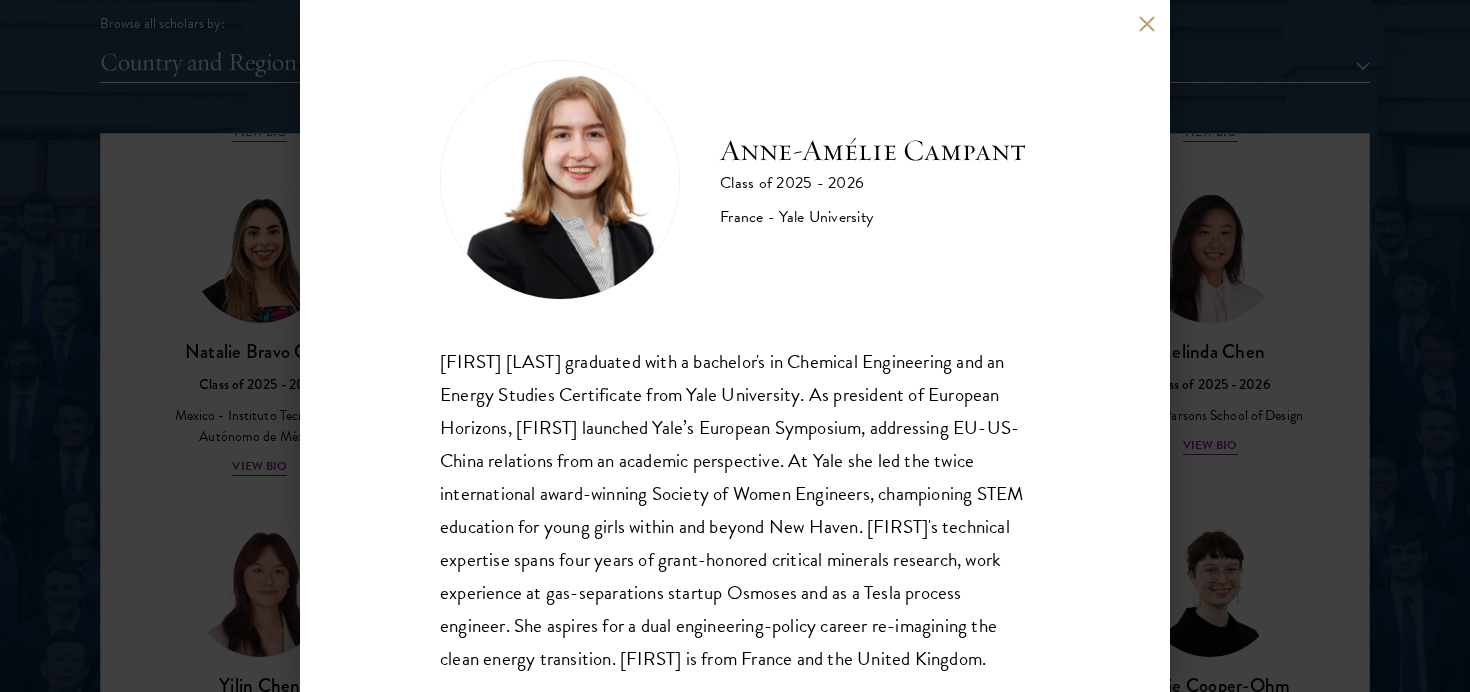 click on "[FIRST] [LAST] graduated with a bachelor's in Chemical Engineering and an Energy Studies Certificate from Yale University. As president of European Horizons, [FIRST] launched Yale’s European Symposium, addressing EU-US-China relations from an academic perspective. At Yale she led the twice international award-winning Society of Women Engineers, championing STEM education for young girls within and beyond New Haven. [FIRST]'s technical expertise spans four years of grant-honored critical minerals research, work experience at gas-separations startup Osmoses and as a Tesla process engineer. She aspires for a dual engineering-policy career re-imagining the clean energy transition. [FIRST] is from [COUNTRY] and the [COUNTRY]." at bounding box center [735, 346] 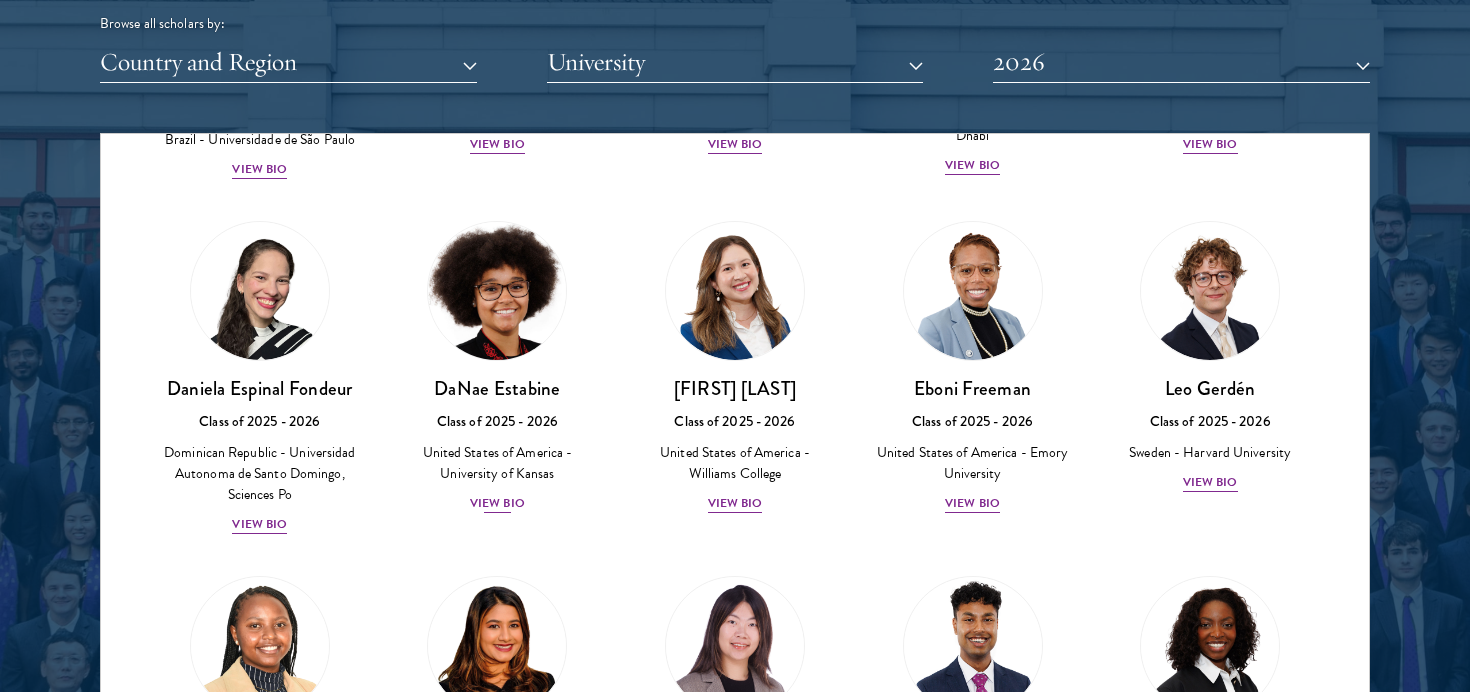scroll, scrollTop: 2526, scrollLeft: 0, axis: vertical 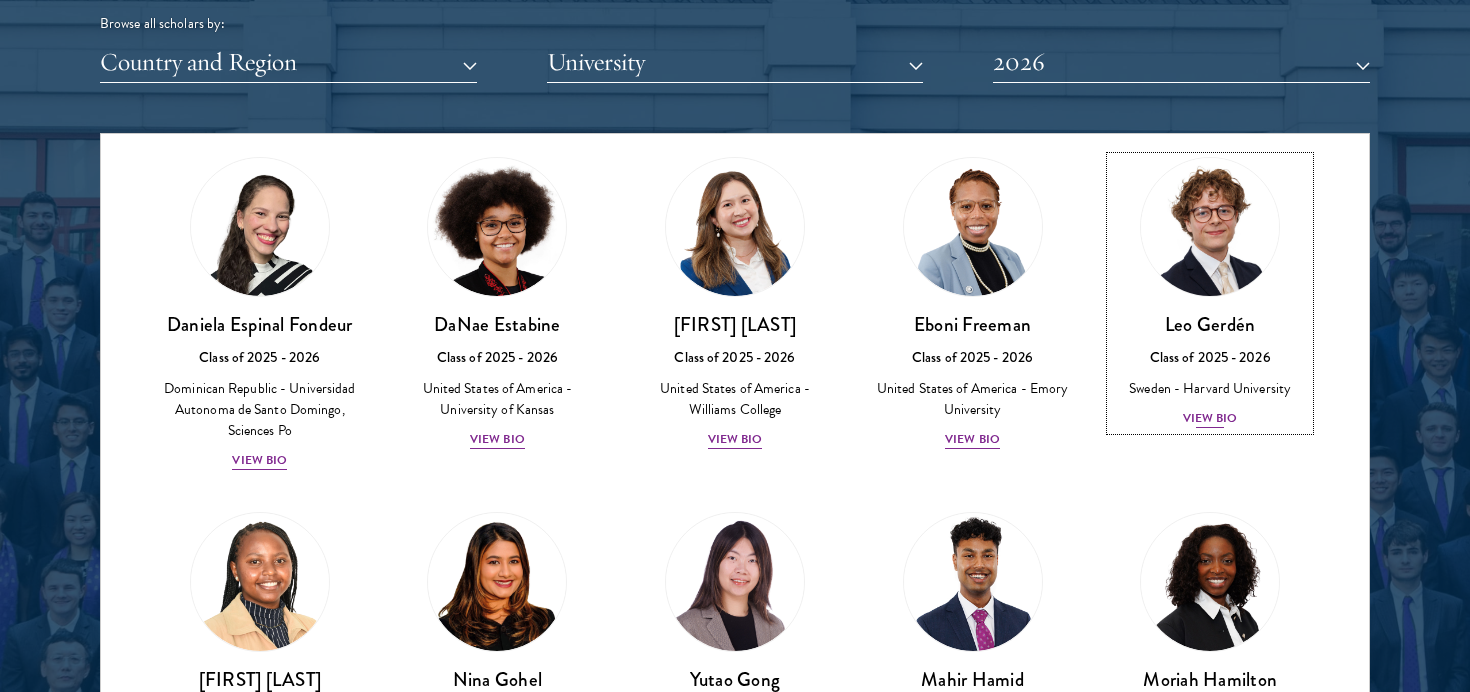 click at bounding box center (1210, 227) 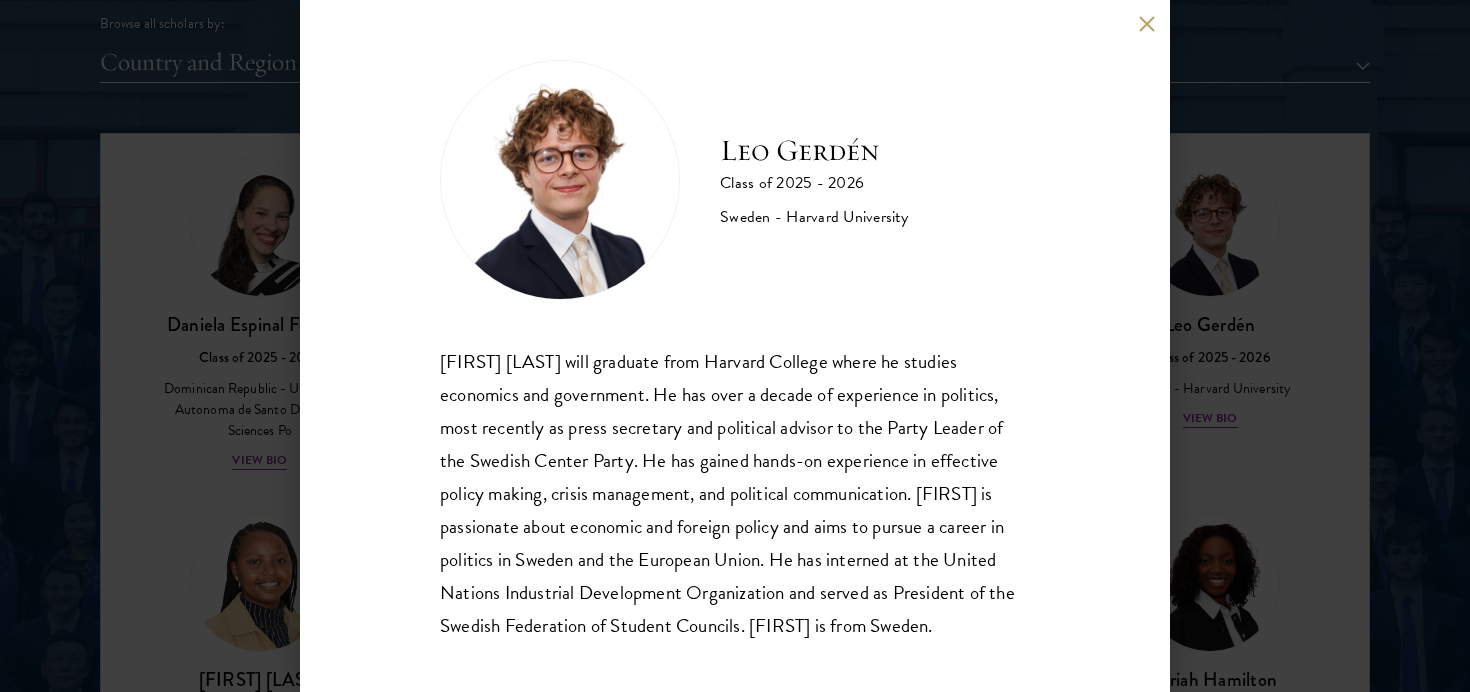 click on "[FIRST] [LAST]
Class of [YEAR] - [YEAR]
[COUNTRY] - Harvard University
[FIRST] [LAST] will graduate from Harvard University where he studies economics and government. He has over a decade of experience in politics, most recently as press secretary and political advisor to the Party Leader of the Swedish Center Party. He has gained hands-on experience in effective policy making, crisis management, and political communication. [FIRST] is passionate about economic and foreign policy and aims to pursue a career in politics in [COUNTRY] and the European Union. He has interned at the United Nations Industrial Development Organization and served as President of the Swedish Federation of Student Councils. [FIRST] is from [COUNTRY]." at bounding box center [735, 346] 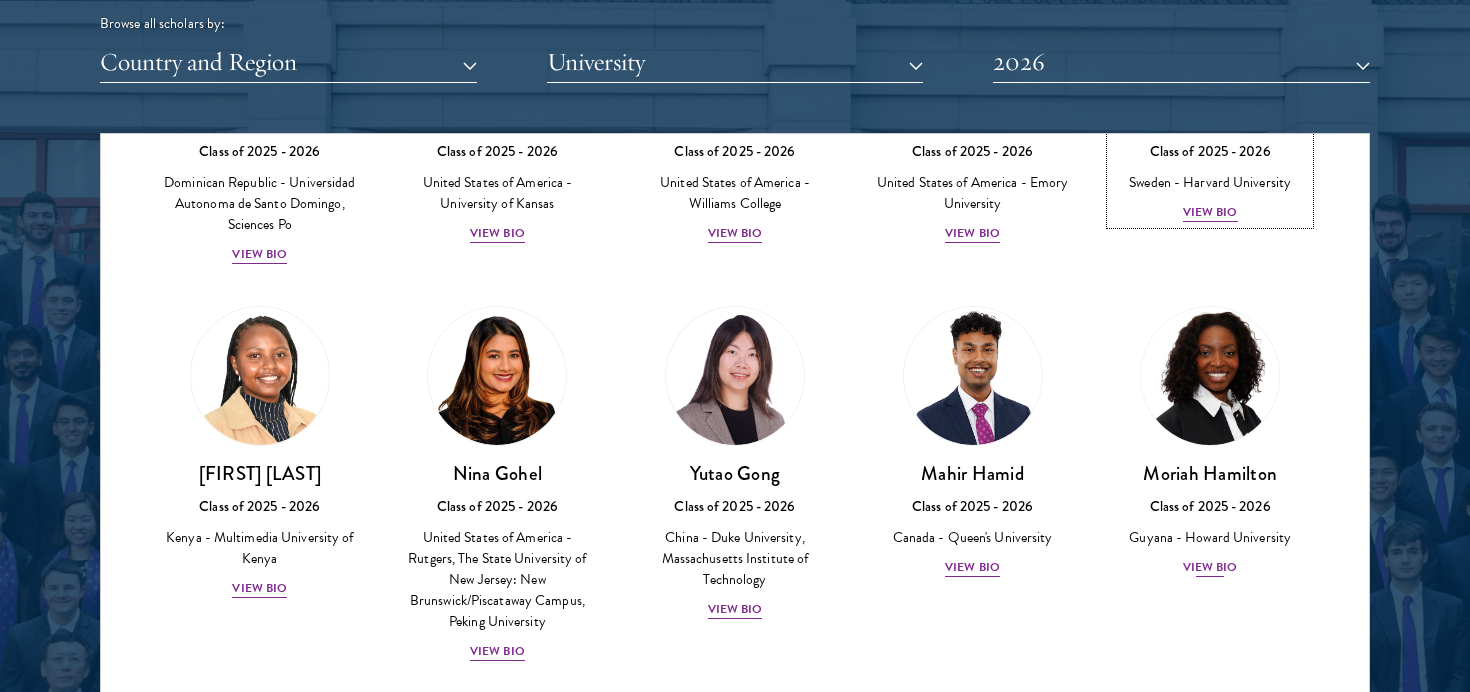 scroll, scrollTop: 2795, scrollLeft: 0, axis: vertical 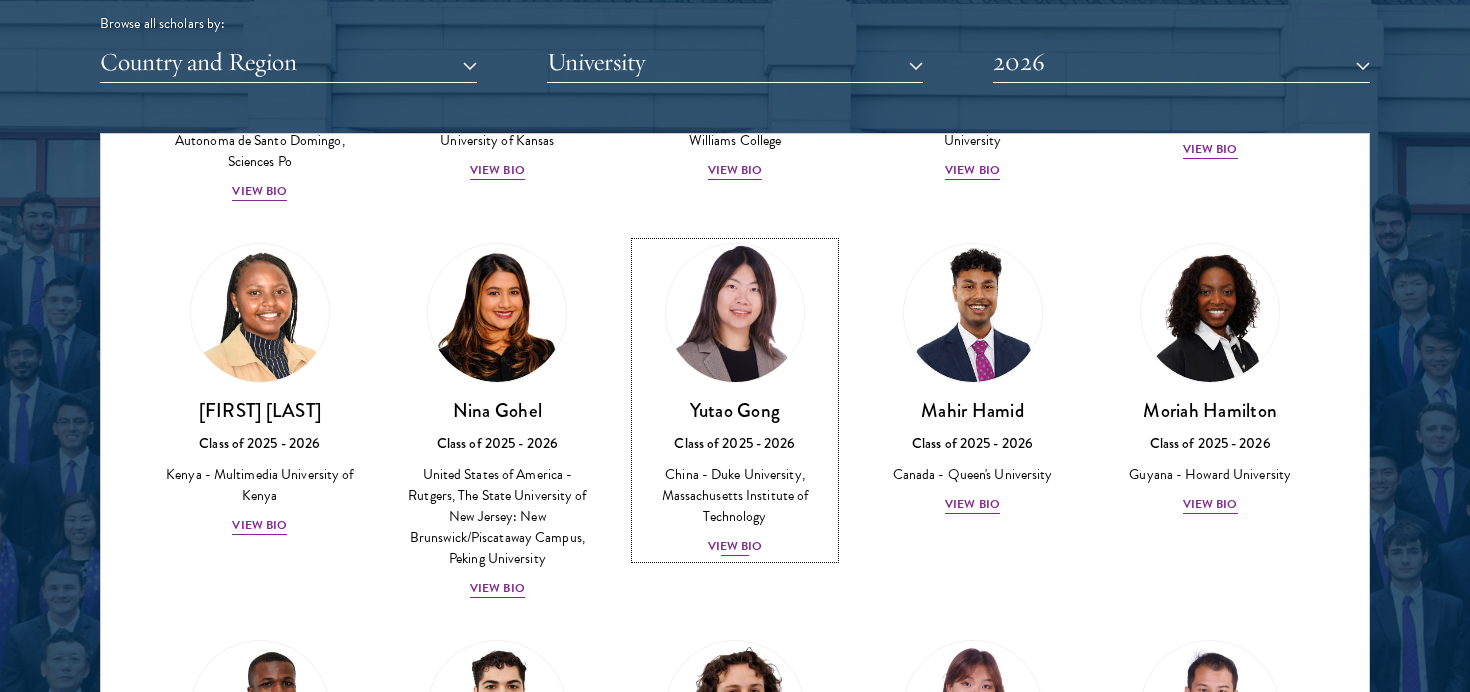 click at bounding box center [735, 313] 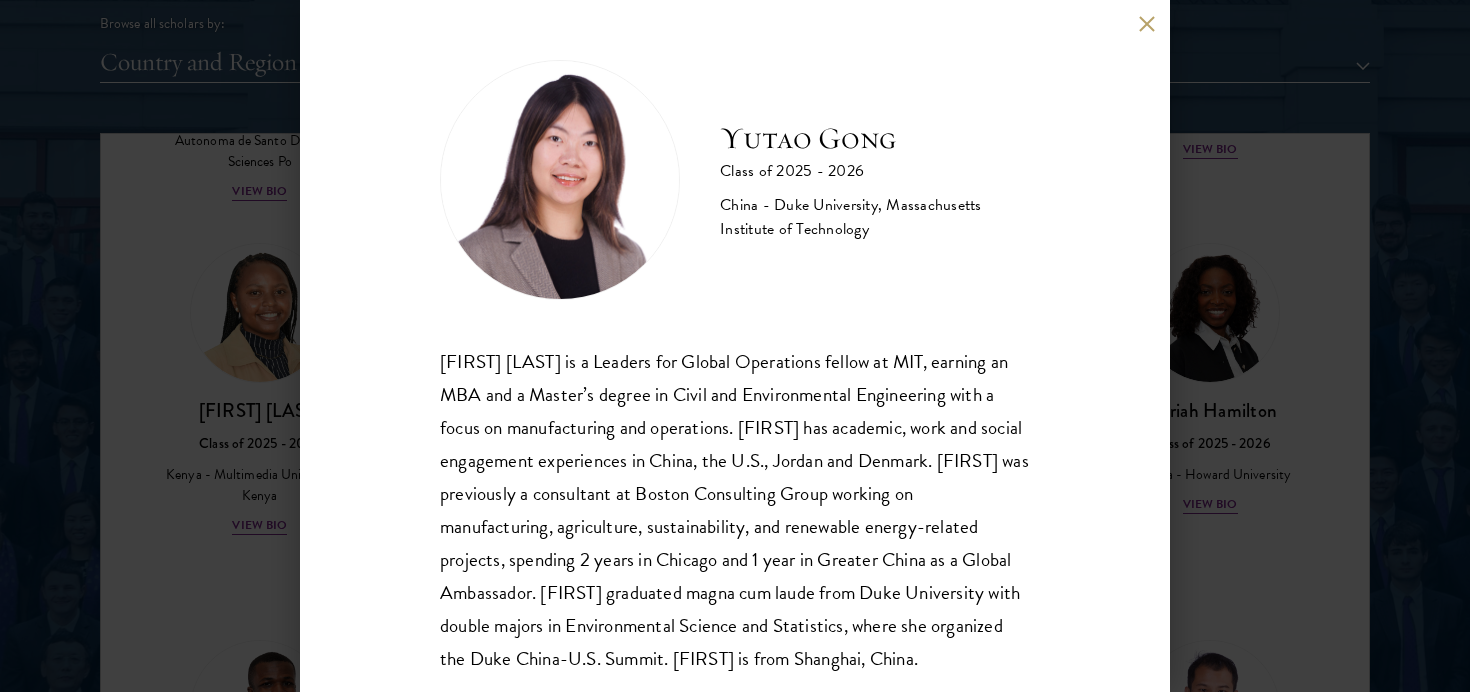 click on "[FIRST] [LAST]
Class of 2025 - 2026
China - Duke University, Massachusetts Institute of Technology
[FIRST] [LAST] is a Leaders for Global Operations fellow at MIT, earning an MBA and a Master’s degree in Civil and Environmental Engineering with a focus on manufacturing and operations. [FIRST] has academic, work and social engagement experiences in China, the U.S., Jordan and Denmark. [FIRST] was previously a consultant at Boston Consulting Group working on manufacturing, agriculture, sustainability, and renewable energy-related projects, spending 2 years in Chicago and 1 year in Greater China as a Global Ambassador. [FIRST] graduated magna cum laude from Duke University with double majors in Environmental Science and Statistics, where she organized the Duke China-U.S. Summit. [FIRST] is from Shanghai, China." at bounding box center (735, 346) 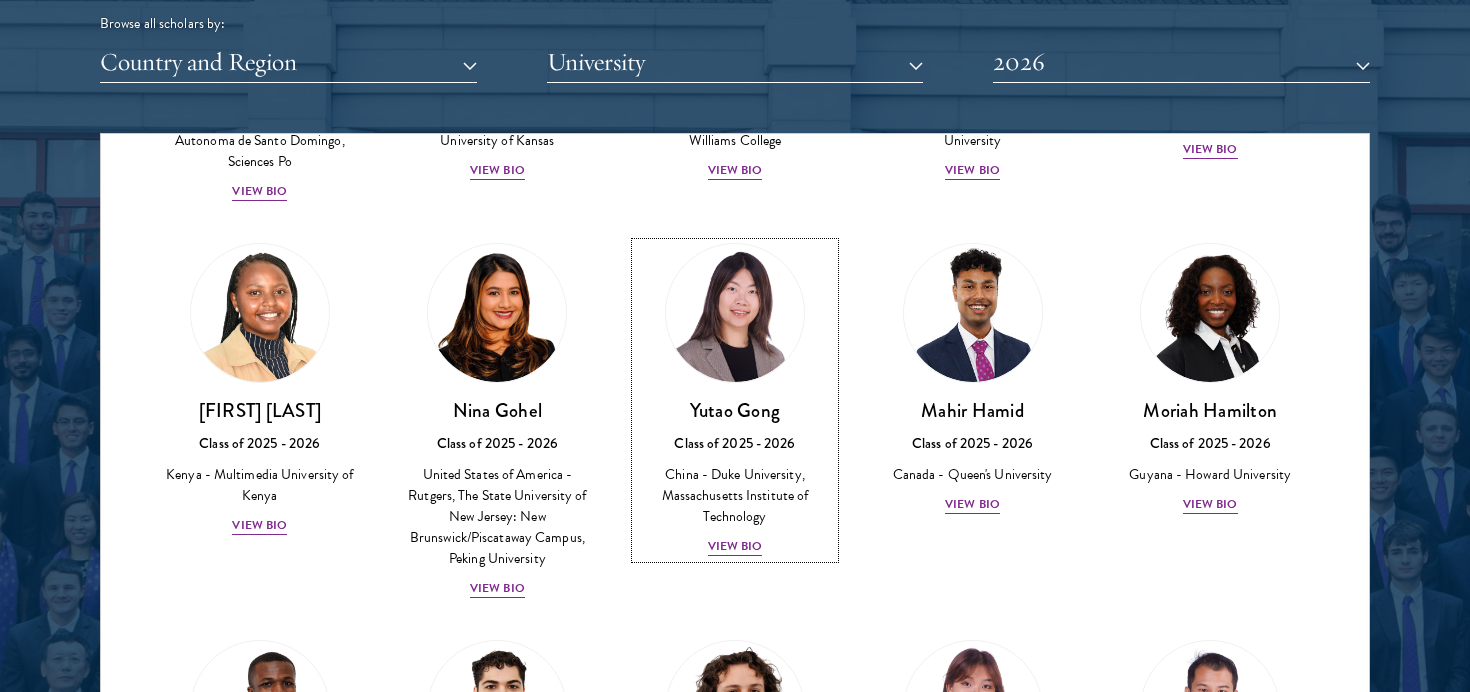 scroll, scrollTop: 2562, scrollLeft: 0, axis: vertical 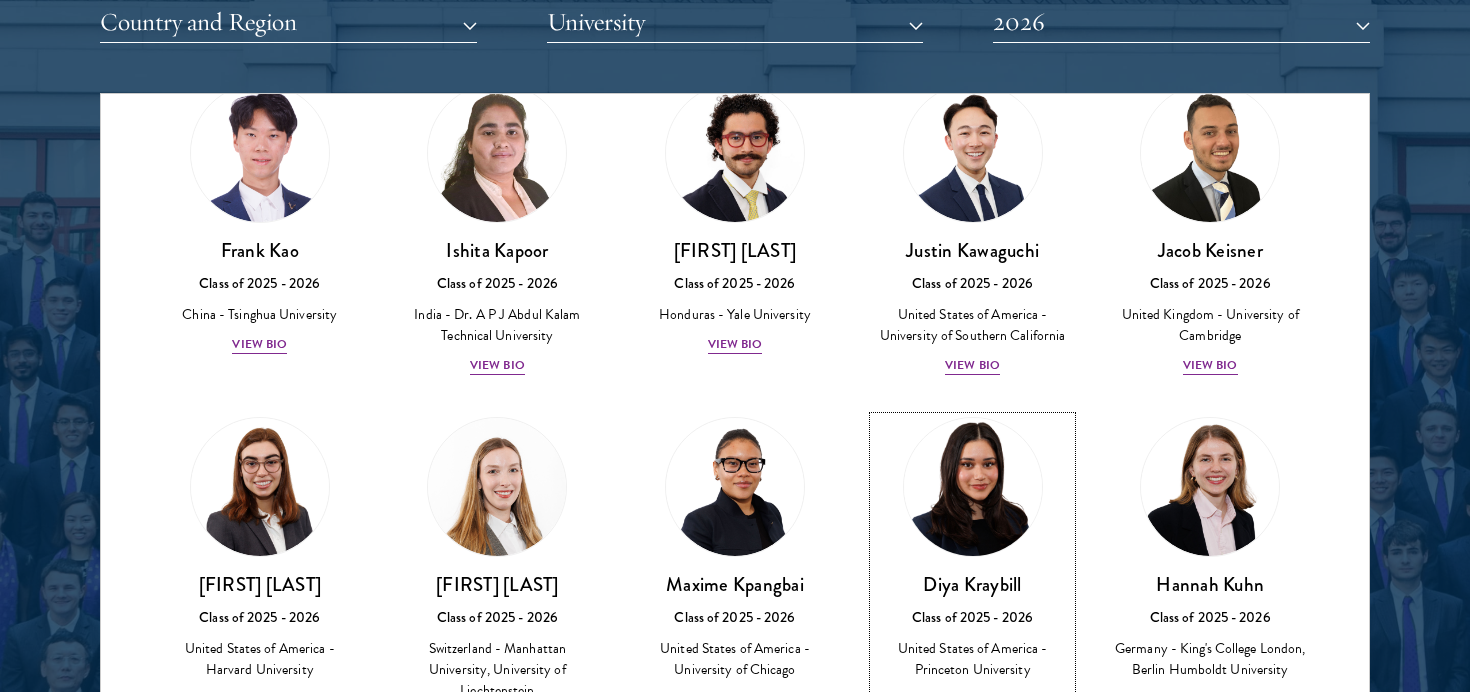 click at bounding box center (973, 487) 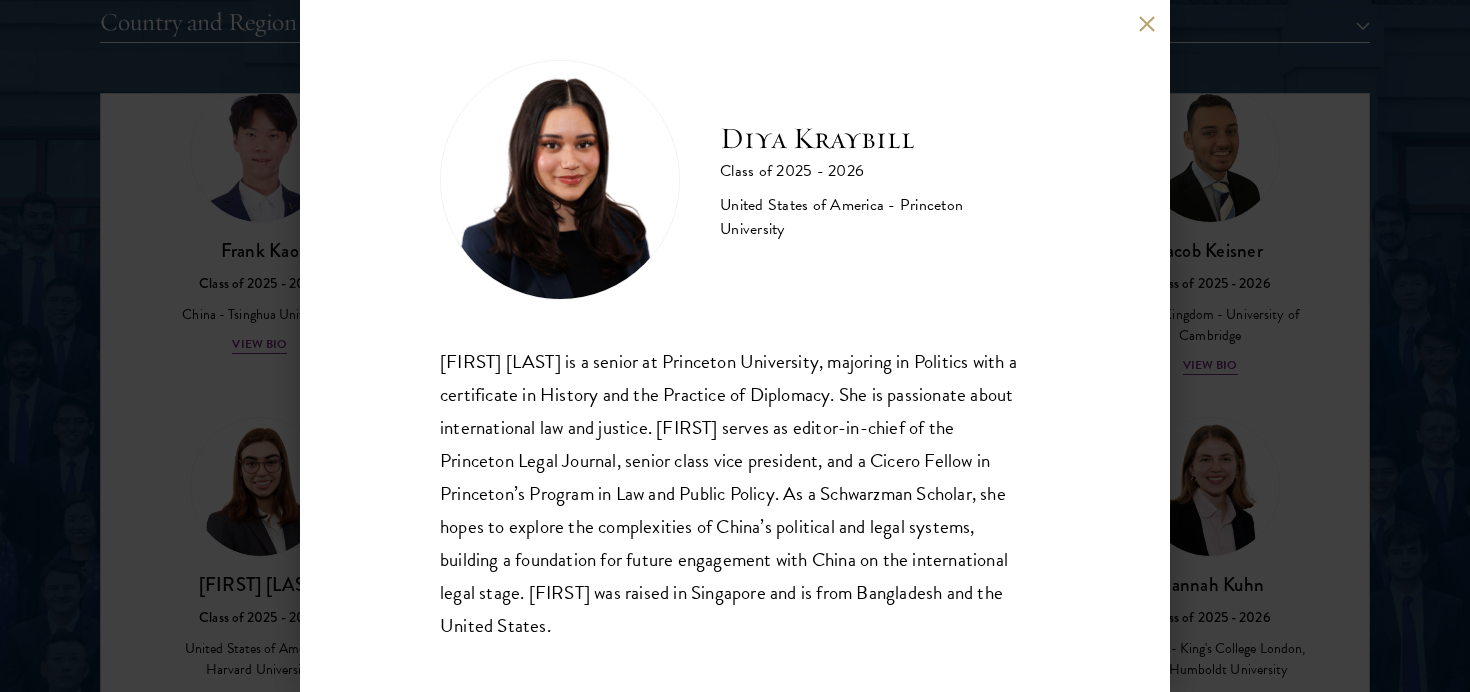 click on "[FIRST] [LAST]
Class of 2025 - 2026
United States of America - Princeton University
[FIRST] [LAST] is a senior at Princeton University, majoring in Politics with a certificate in History and the Practice of Diplomacy. She is passionate about international law and justice. [FIRST] serves as editor-in-chief of the Princeton Legal Journal, senior class vice president, and a Cicero Fellow in Princeton’s Program in Law and Public Policy. As a Schwarzman Scholar, she hopes to explore the complexities of China’s political and legal systems, building a foundation for future engagement with China on the international legal stage. [FIRST] was raised in Singapore and is from Bangladesh and the United States." at bounding box center (735, 346) 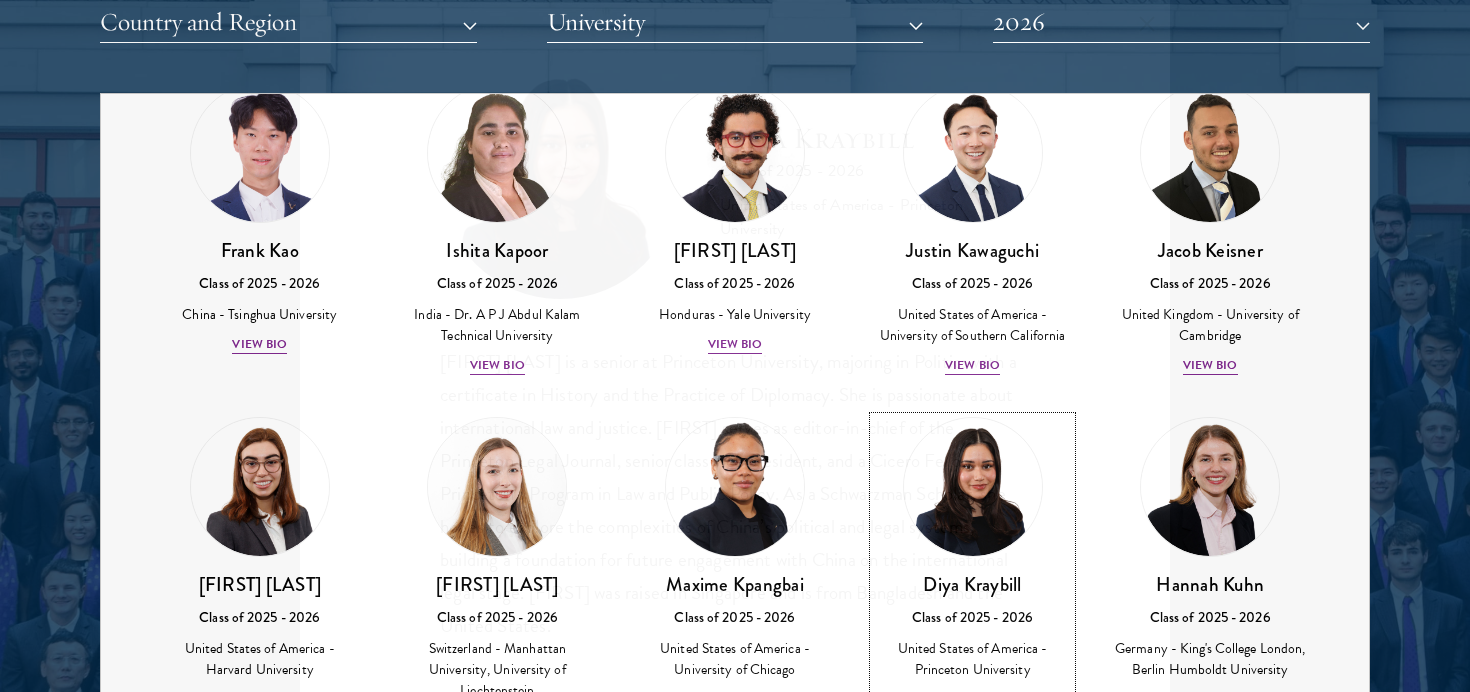 scroll, scrollTop: 4172, scrollLeft: 0, axis: vertical 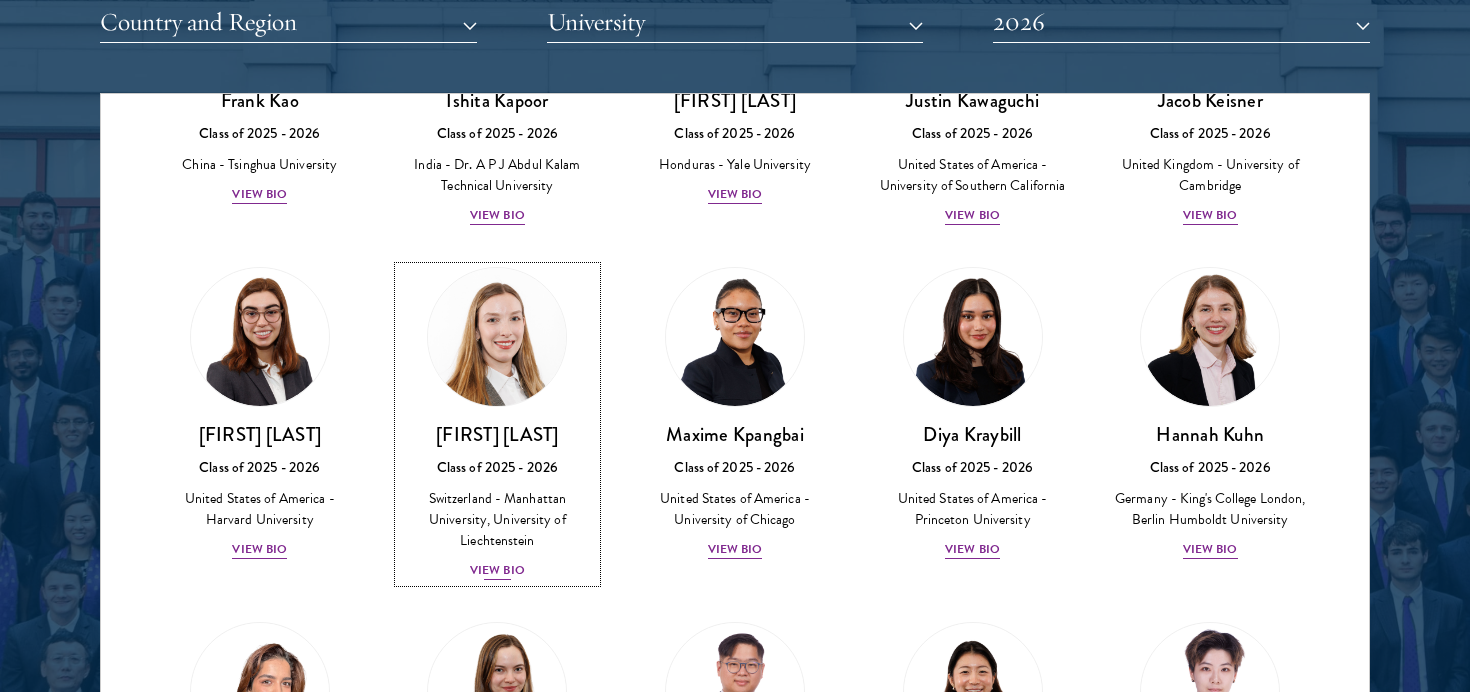 click at bounding box center (497, 337) 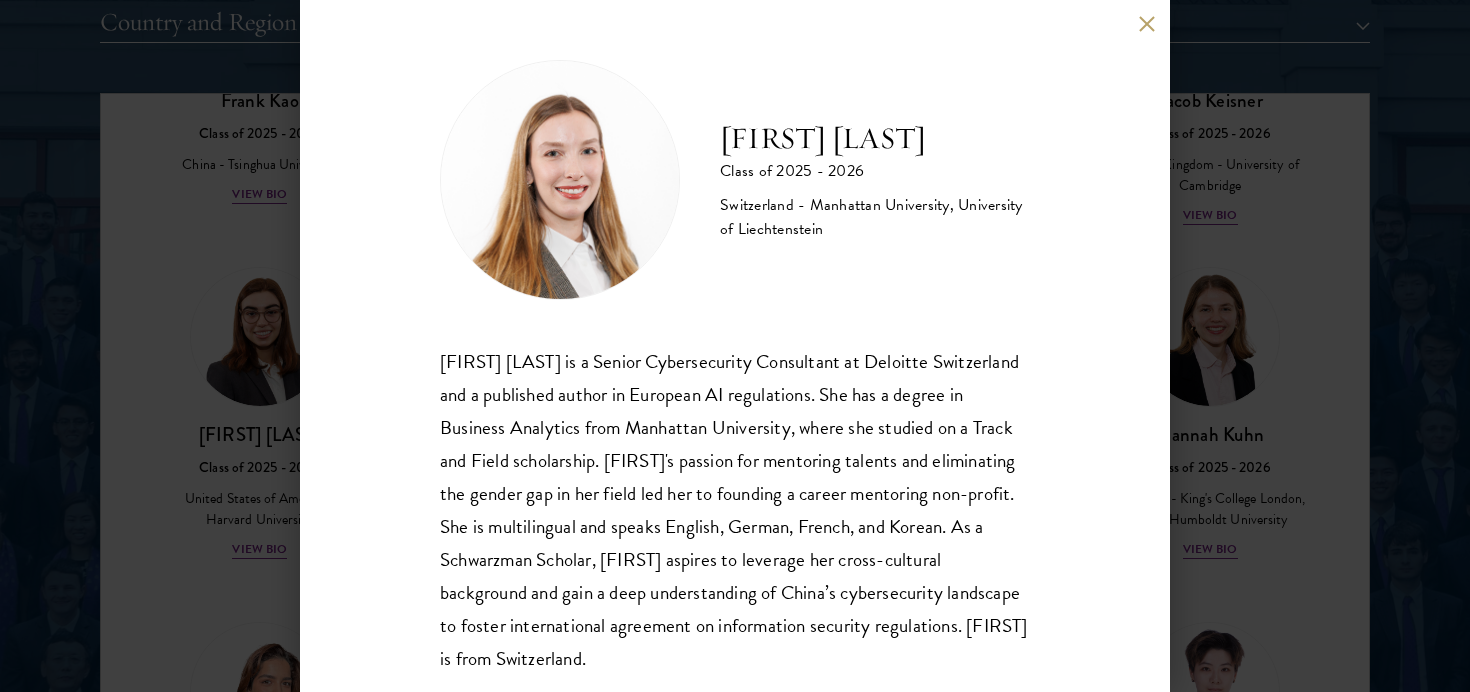 click on "[FIRST] [LAST]
Class of 2025 - 2026
[COUNTRY] - [UNIVERSITY], [UNIVERSITY]
[FIRST] [LAST] is a Senior Cybersecurity Consultant at Deloitte [COUNTRY] and a published author in European AI regulations. She has a degree in Business Analytics from [UNIVERSITY], where she studied on a Track and Field scholarship. [FIRST]'s passion for mentoring talents and eliminating the gender gap in her field led her to founding a career mentoring non-profit. She is multilingual and speaks English, German, French, and Korean. As a Schwarzman Scholar, [FIRST] aspires to leverage her cross-cultural background and gain a deep understanding of China’s cybersecurity landscape to foster international agreement on information security regulations. [FIRST] is from [COUNTRY]." at bounding box center (735, 346) 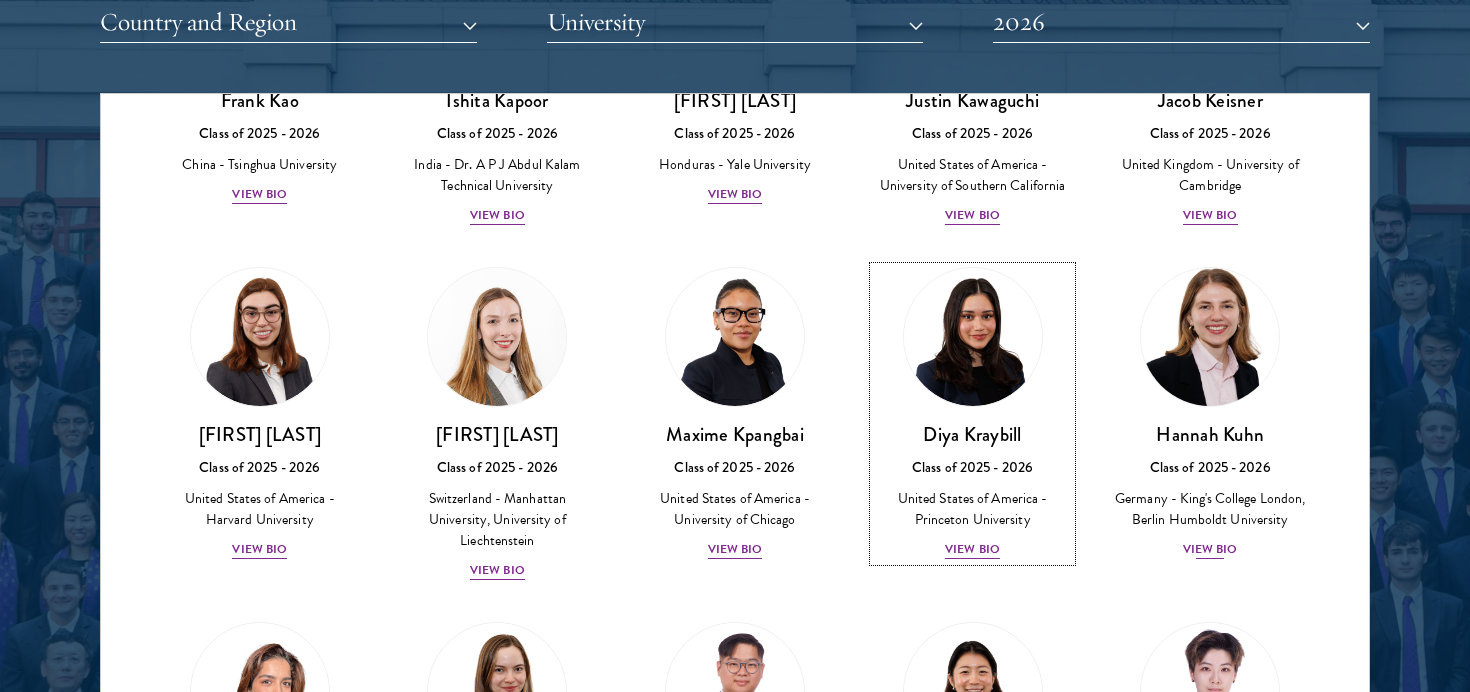 scroll, scrollTop: 4182, scrollLeft: 0, axis: vertical 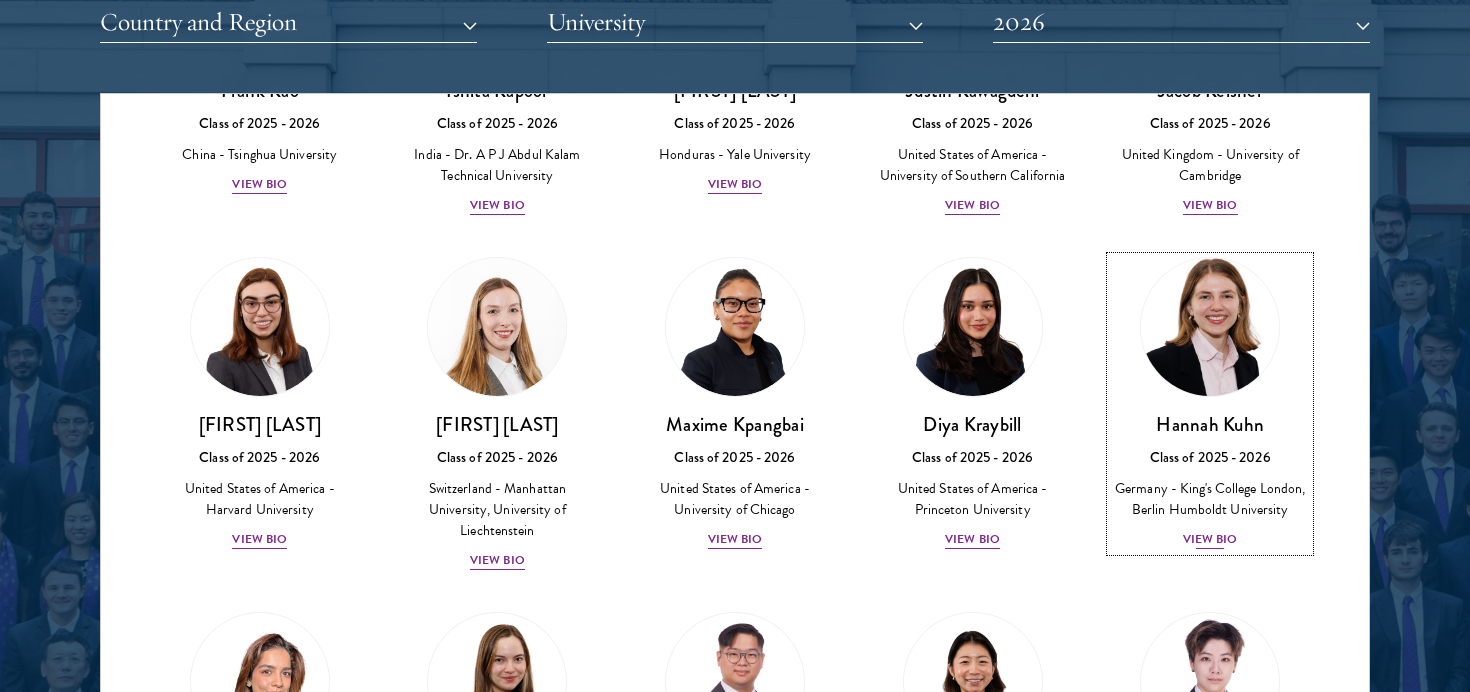 click at bounding box center [1210, 327] 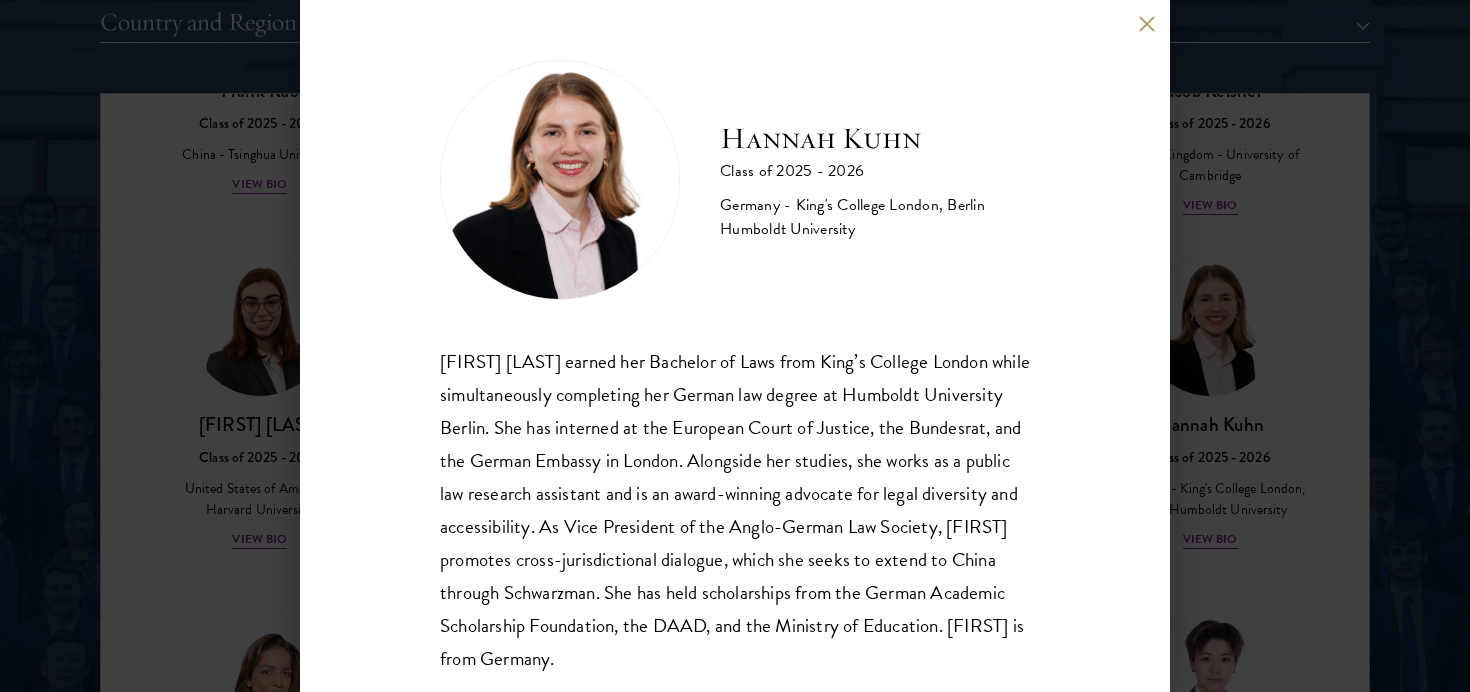 click on "[FIRST] [LAST]
Class of 2025 - 2026
Germany - King's College London, Berlin Humboldt University
[FIRST] [LAST] earned her Bachelor of Laws from King’s College London while simultaneously completing her German law degree at Humboldt University Berlin. She has interned at the European Court of Justice, the Bundesrat, and the German Embassy in London. Alongside her studies, she works as a public law research assistant and is an award-winning advocate for legal diversity and accessibility. As Vice President of the Anglo-German Law Society, [FIRST] promotes cross-jurisdictional dialogue, which she seeks to extend to China through Schwarzman. She has held scholarships from the German Academic Scholarship Foundation, the DAAD, and the Ministry of Education. [FIRST] is from Germany." at bounding box center [735, 346] 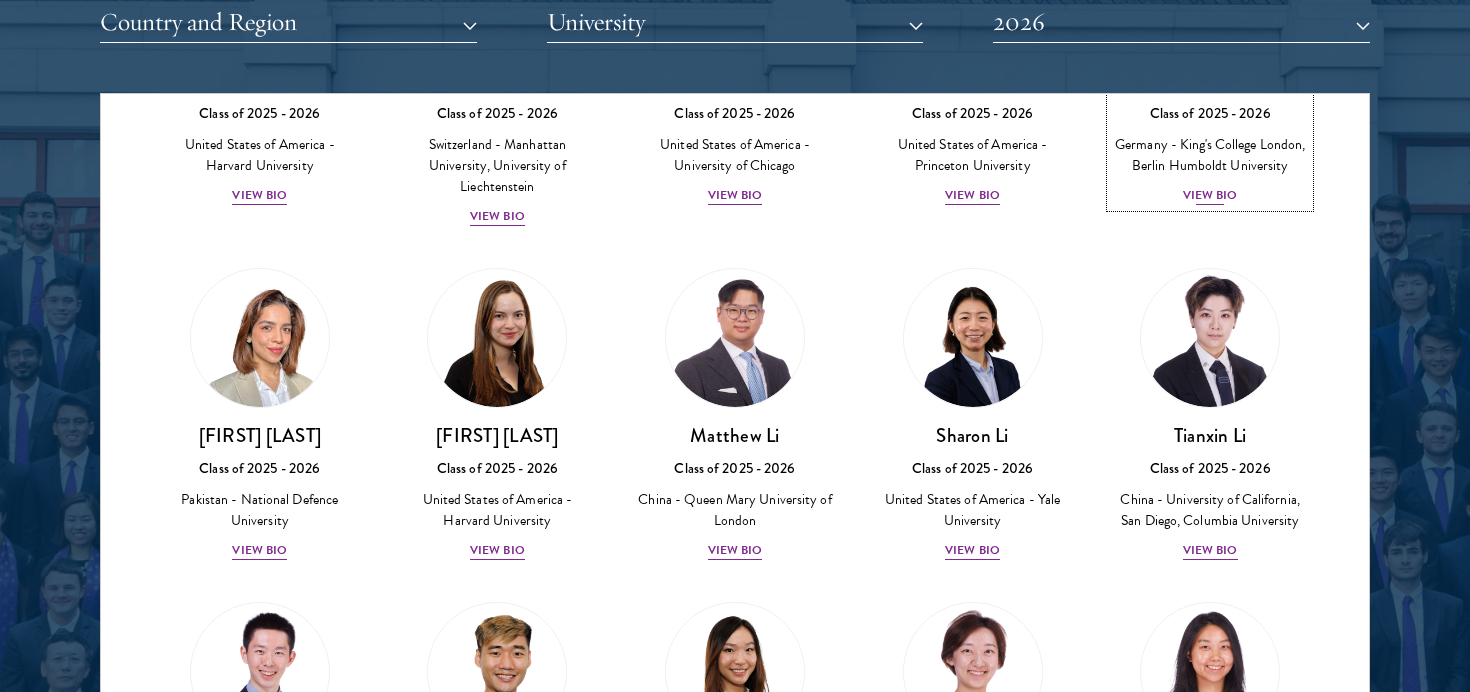 scroll, scrollTop: 4548, scrollLeft: 0, axis: vertical 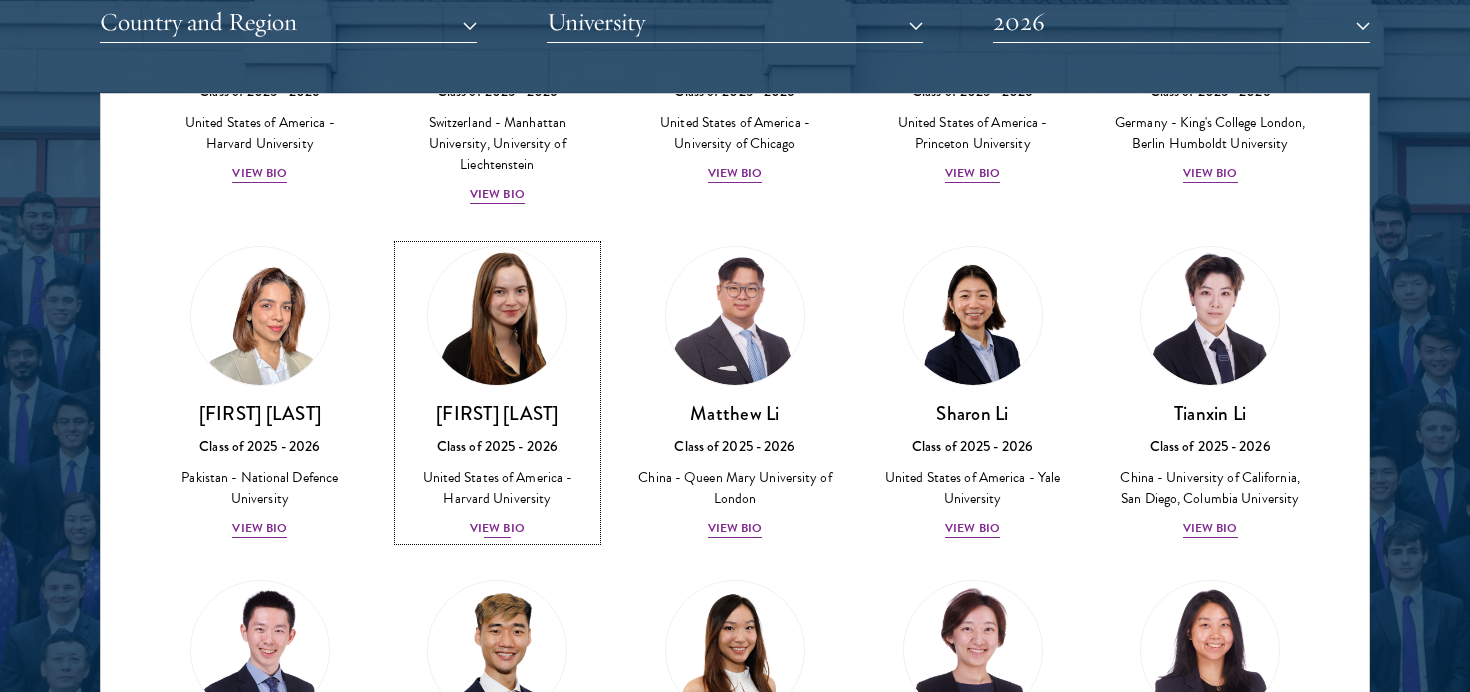 click at bounding box center (497, 316) 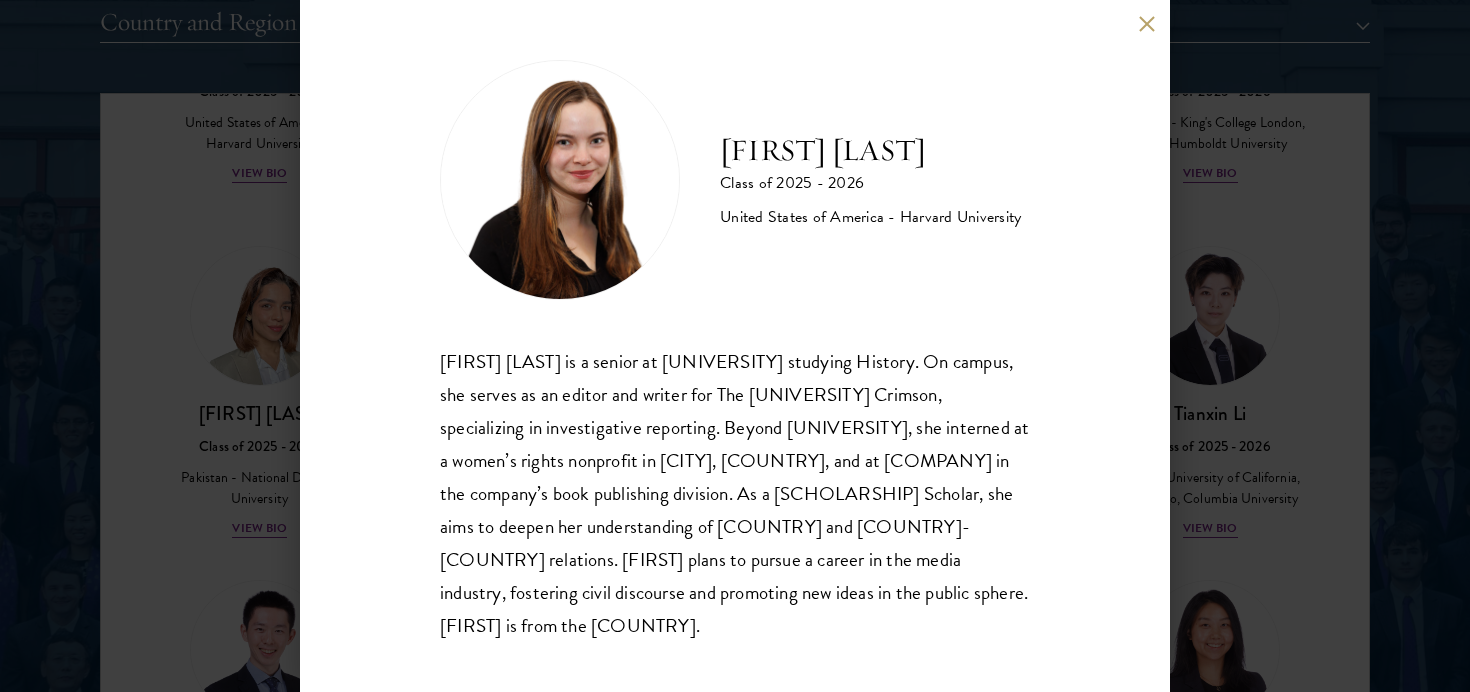 click on "[FIRST] [LAST]
Class of [YEAR] - [YEAR]
[COUNTRY] - Harvard University
[FIRST] [LAST] is a senior at Harvard University studying History. On campus, she serves as an editor and writer for The Harvard Crimson, specializing in investigative reporting. Beyond Harvard, she interned at a women’s rights nonprofit in Santiago, Chile, and at CAA in the company’s book publishing division. As a Schwarzman Scholar, she aims to deepen her understanding of China and U.S.-China relations. [FIRST] plans to pursue a career in the media industry, fostering civil discourse and promoting new ideas in the public sphere. [FIRST] is from the [COUNTRY]." at bounding box center [735, 346] 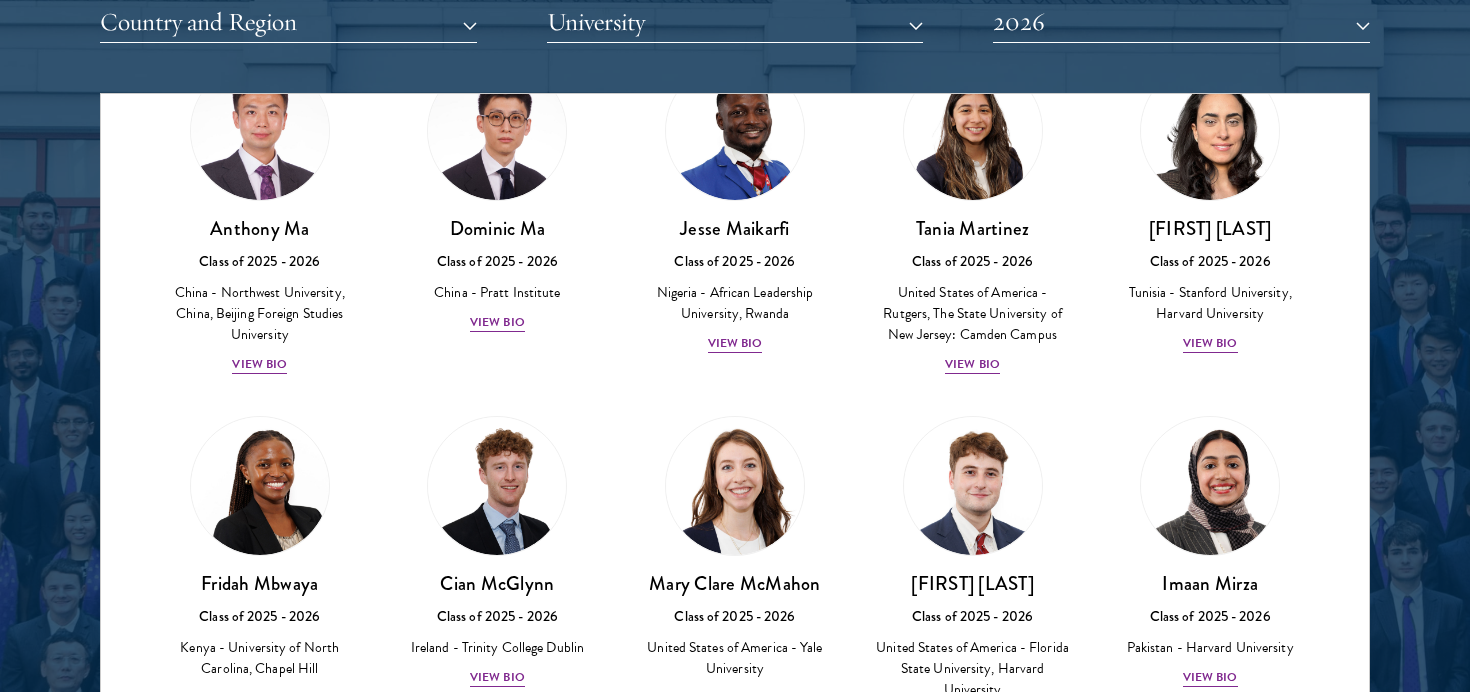 scroll, scrollTop: 5745, scrollLeft: 0, axis: vertical 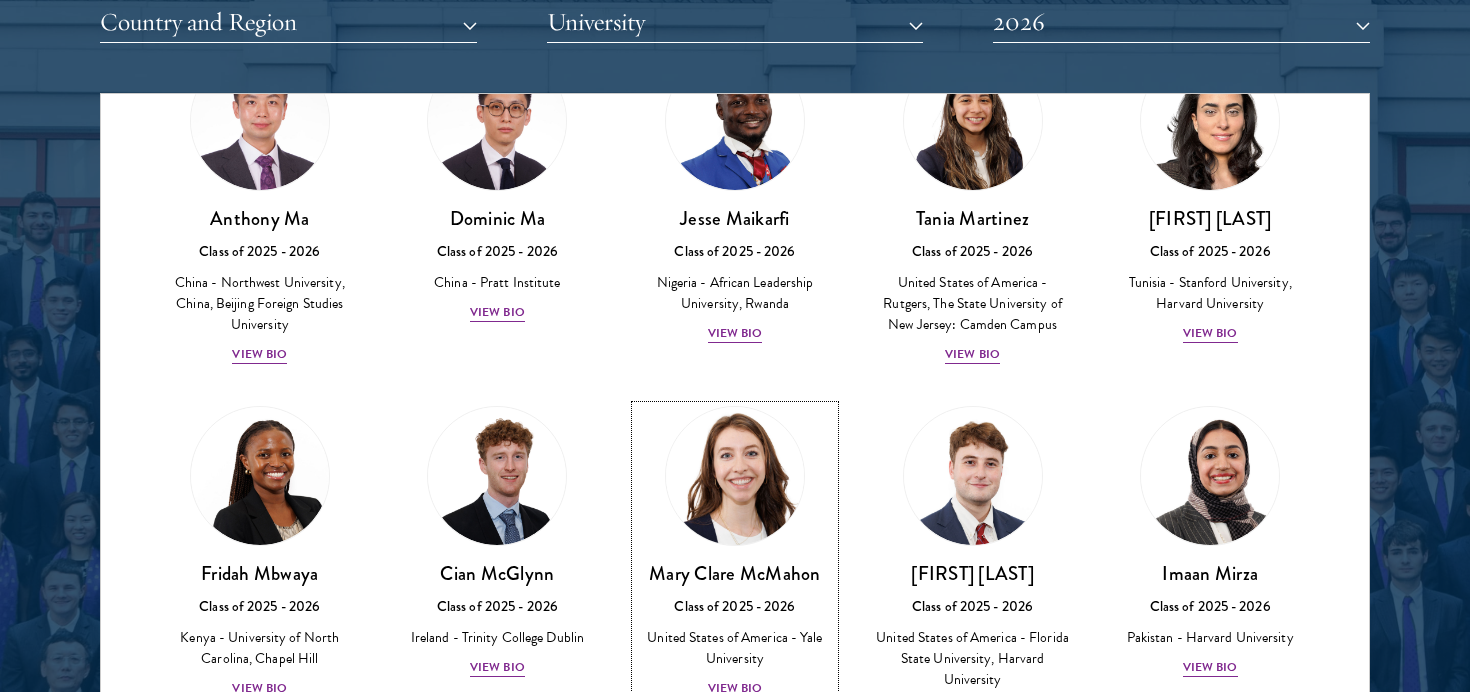 click at bounding box center (735, 476) 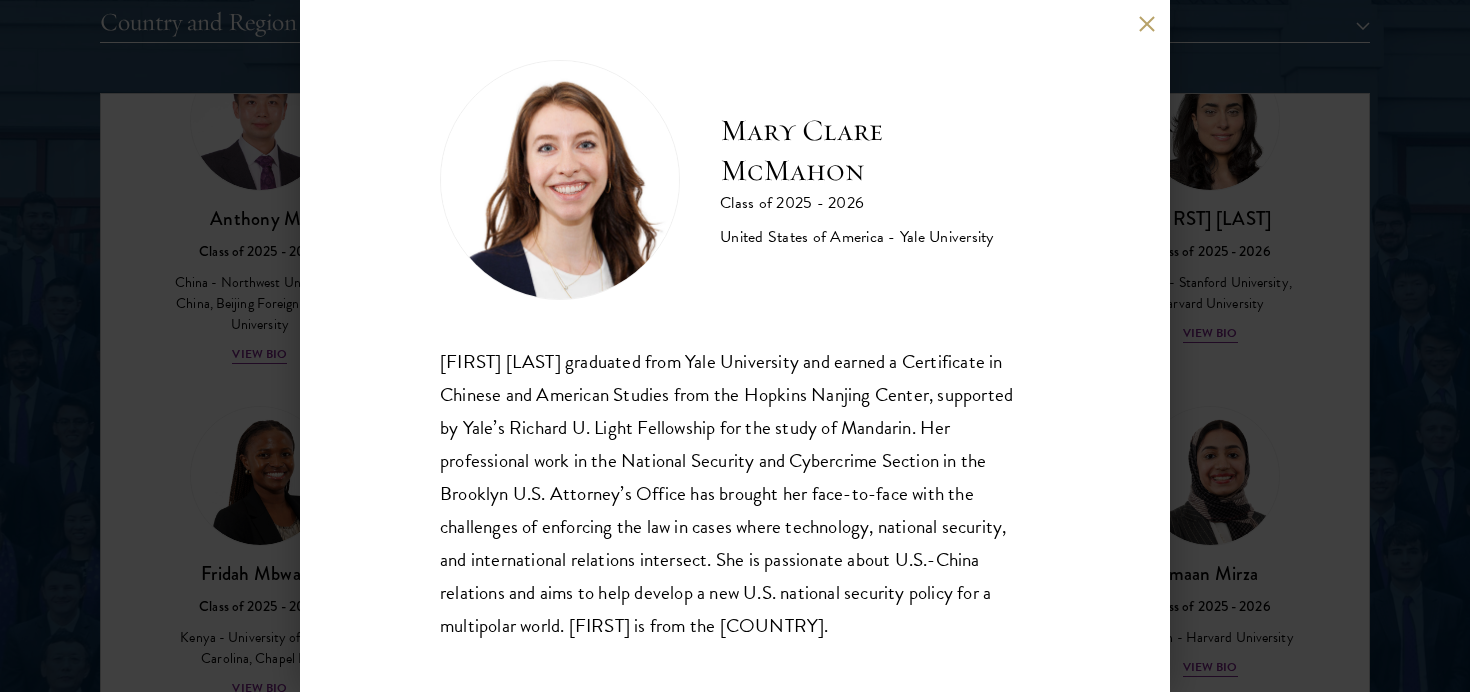 click on "[FIRST] [LAST]
Class of 2025 - 2026
[COUNTRY] - [UNIVERSITY]
[FIRST] [LAST] graduated from [UNIVERSITY] and earned a Certificate in Chinese and American Studies from the Hopkins Nanjing Center, supported by [UNIVERSITY]’s Richard U. Light Fellowship for the study of Mandarin. Her professional work in the National Security and Cybercrime Section in the Brooklyn U.S. Attorney’s Office has brought her face-to-face with the challenges of enforcing the law in cases where technology, national security, and international relations intersect. She is passionate about U.S.-China relations and aims to help develop a new U.S. national security policy for a multipolar world. [FIRST] is from [COUNTRY]." at bounding box center (735, 346) 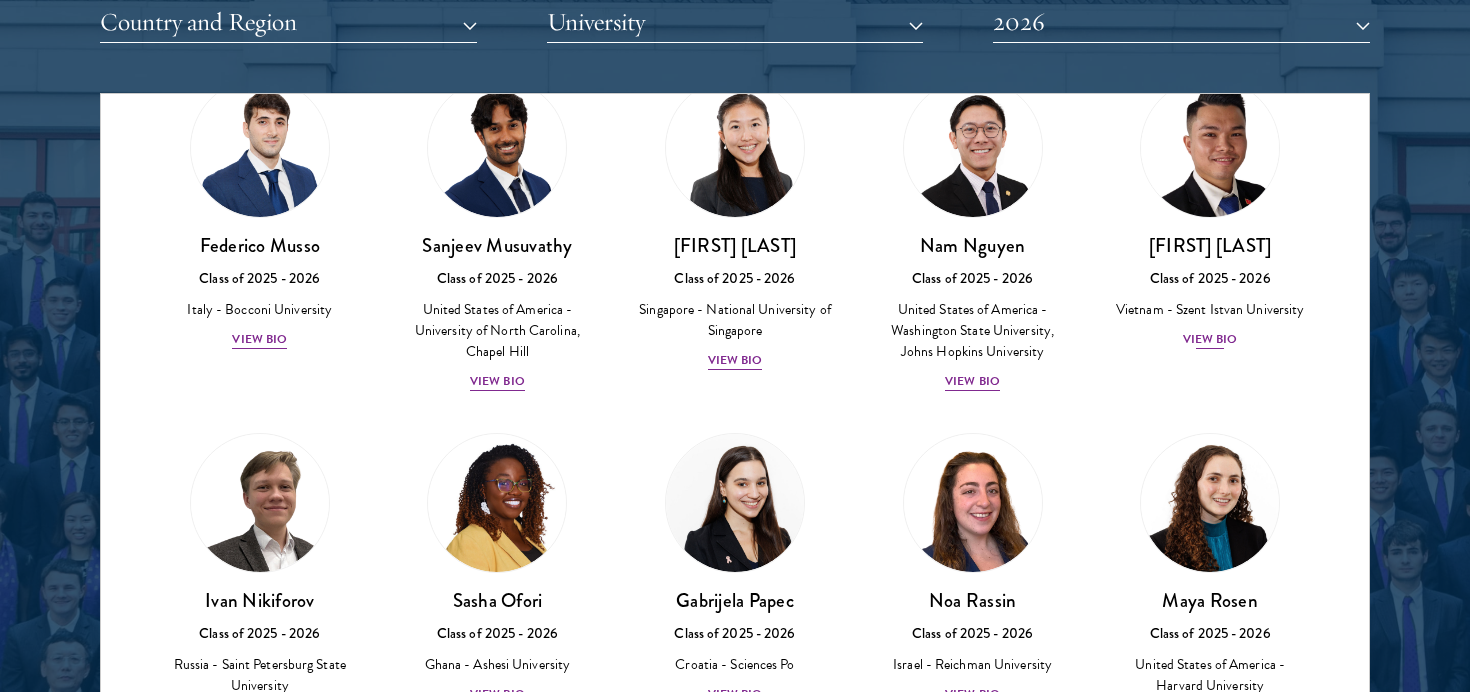 scroll, scrollTop: 6876, scrollLeft: 0, axis: vertical 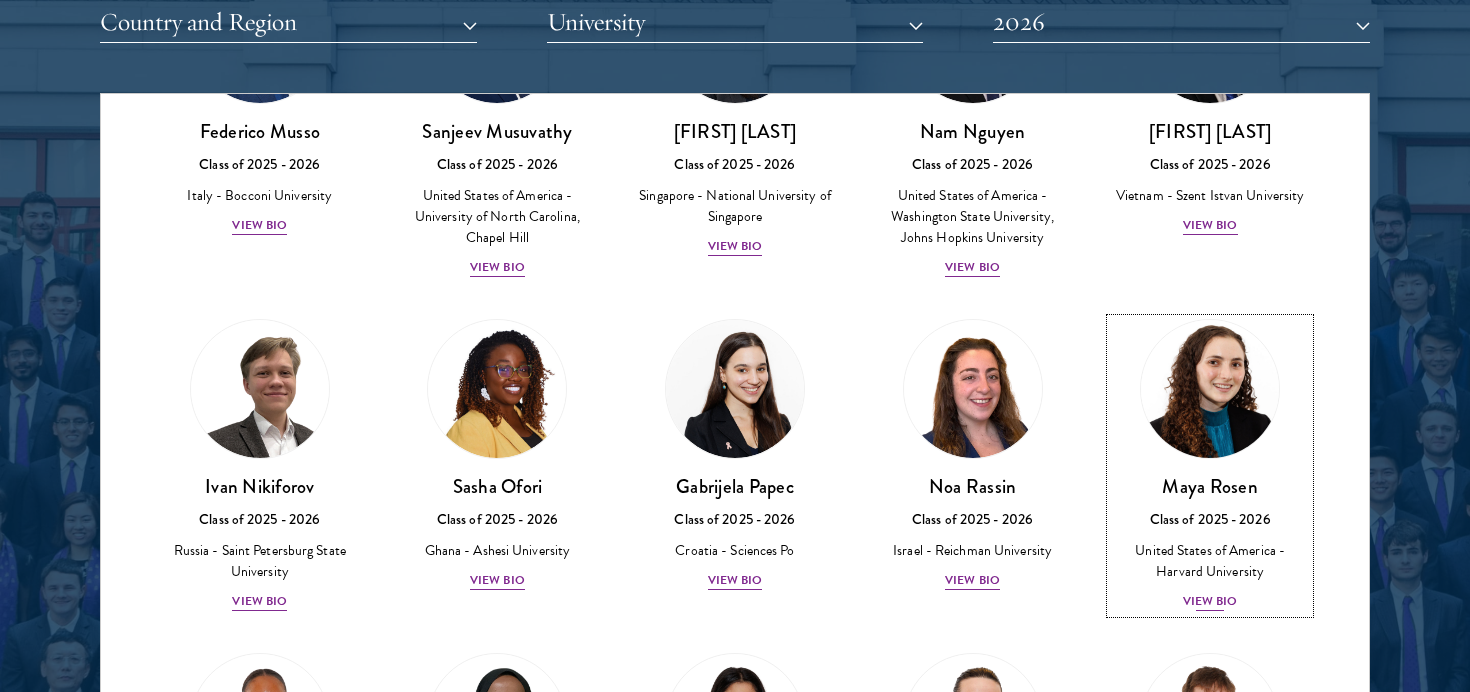 click at bounding box center (1210, 389) 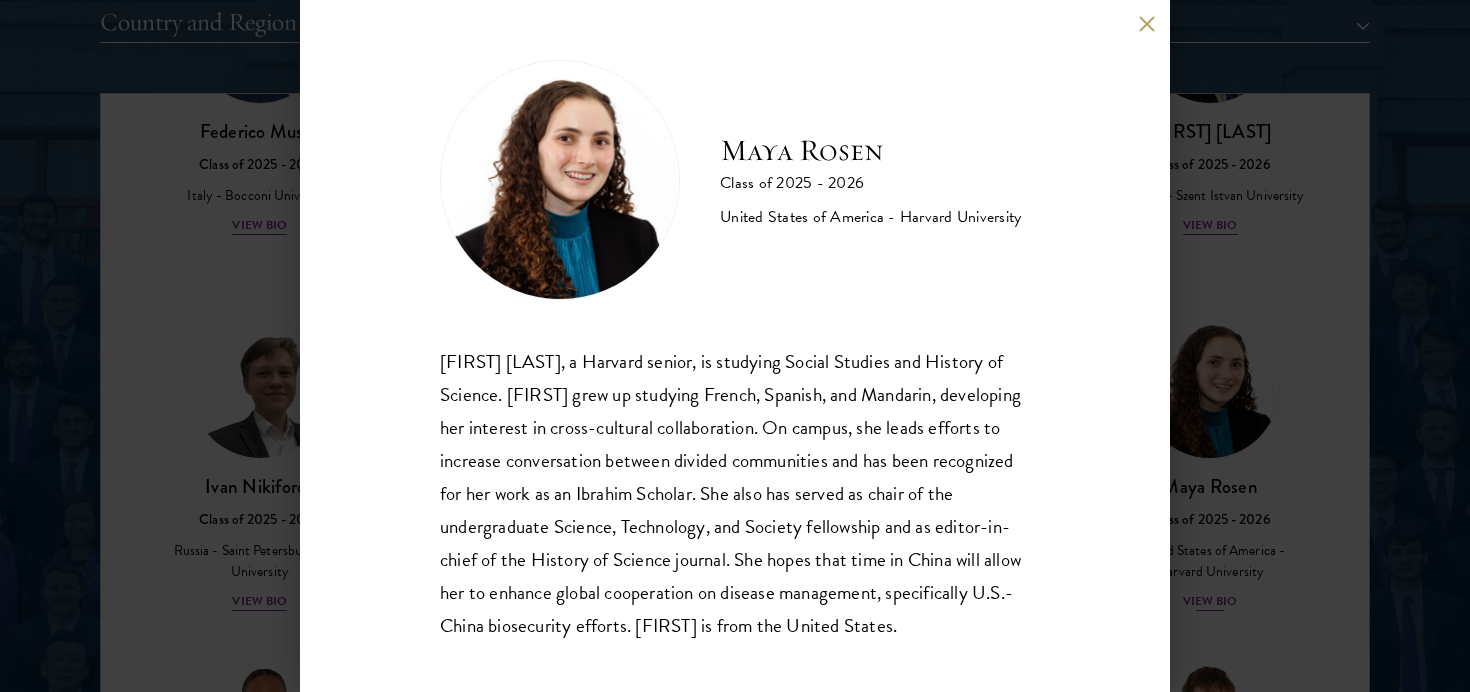 click on "[FIRST] [LAST]
Class of 2025 - 2026
United States of America - Harvard University
[FIRST] [LAST], a Harvard senior, is studying Social Studies and History of Science. [FIRST] grew up studying French, Spanish, and Mandarin, developing her interest in cross-cultural collaboration. On campus, she leads efforts to increase conversation between divided communities and has been recognized for her work as an Ibrahim Scholar. She also has served as chair of the undergraduate Science, Technology, and Society fellowship and as editor-in-chief of the History of Science journal. She hopes that time in China will allow her to enhance global cooperation on disease management, specifically U.S.-China biosecurity efforts. [FIRST] is from the United States." at bounding box center [735, 346] 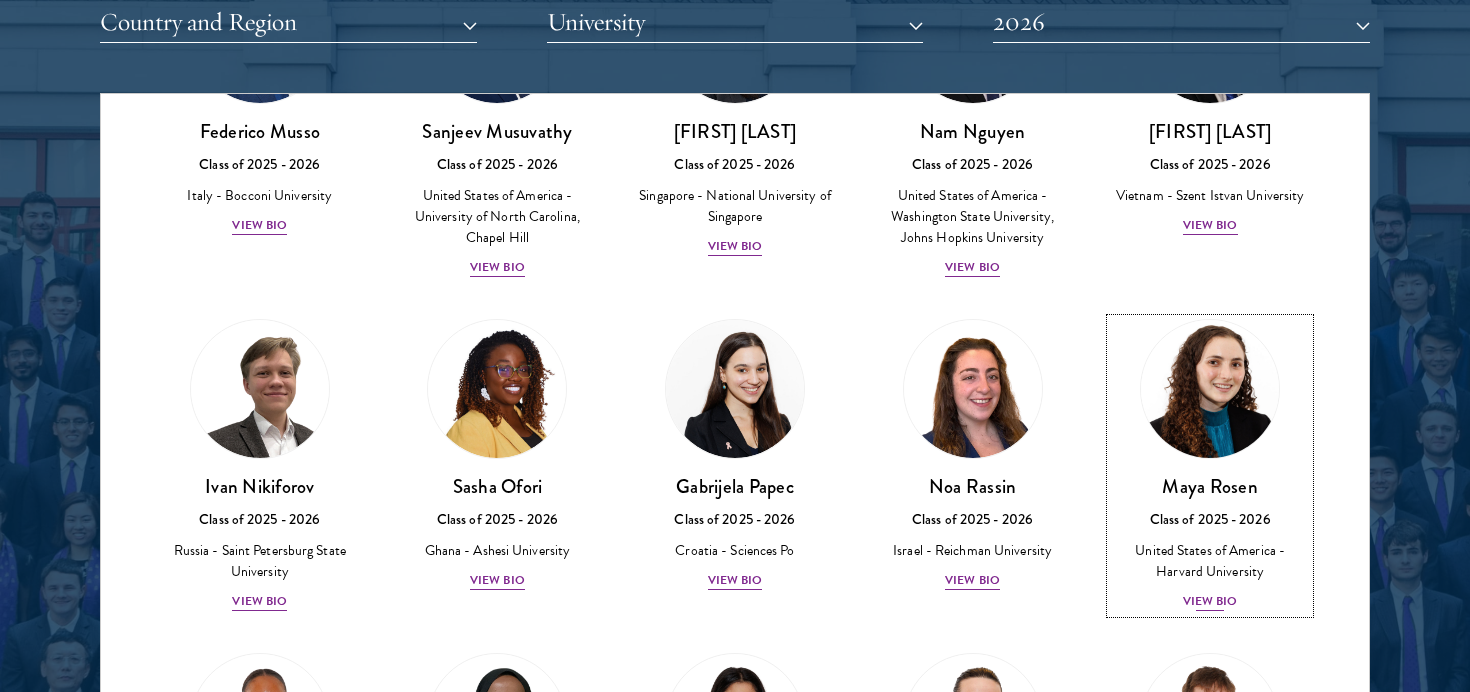 scroll, scrollTop: 6928, scrollLeft: 0, axis: vertical 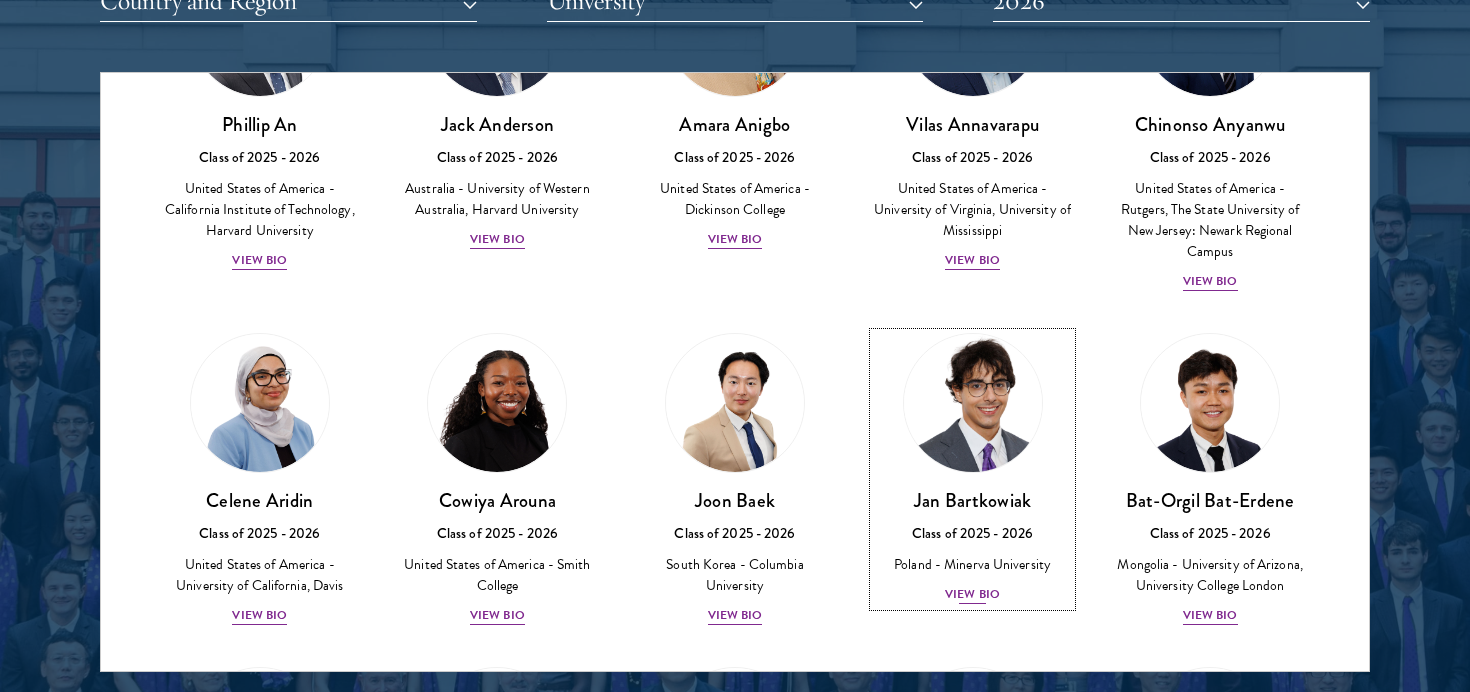 click at bounding box center (973, 403) 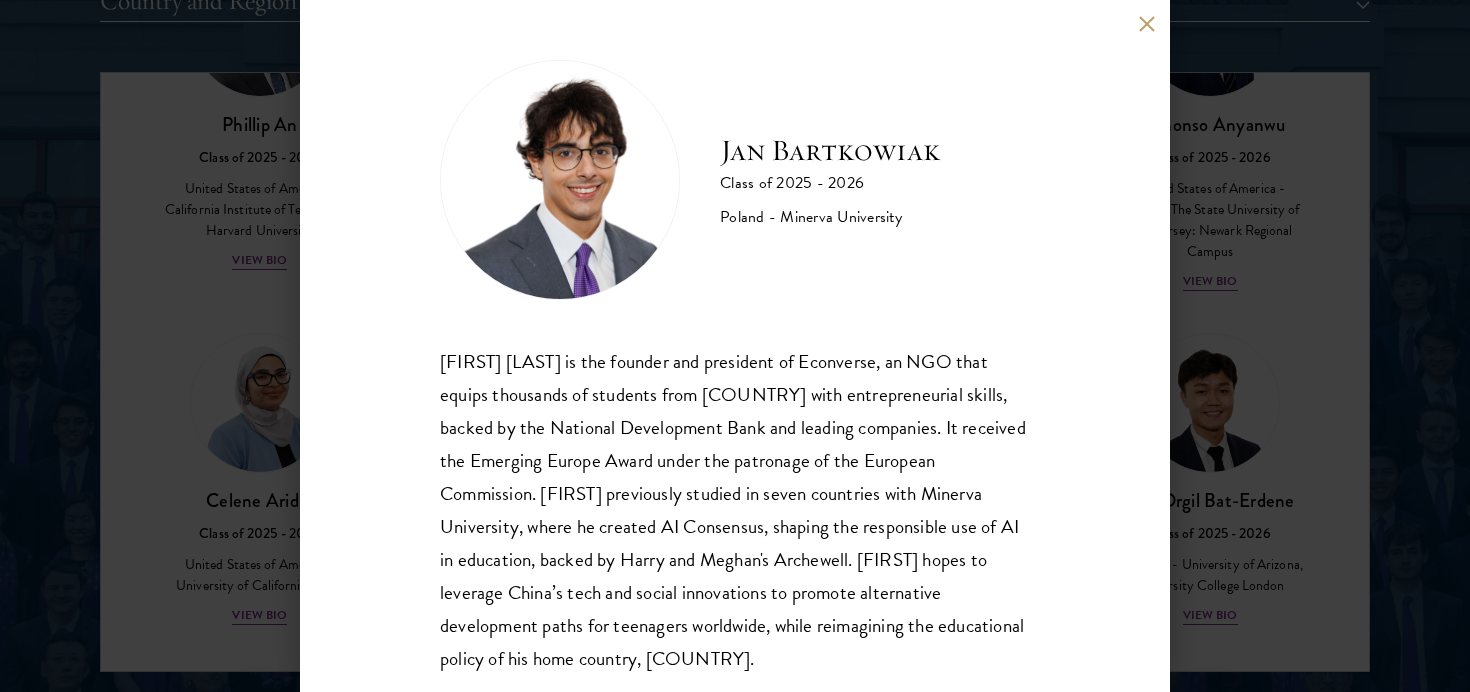 click on "Jan Bartkowiak" at bounding box center (830, 151) 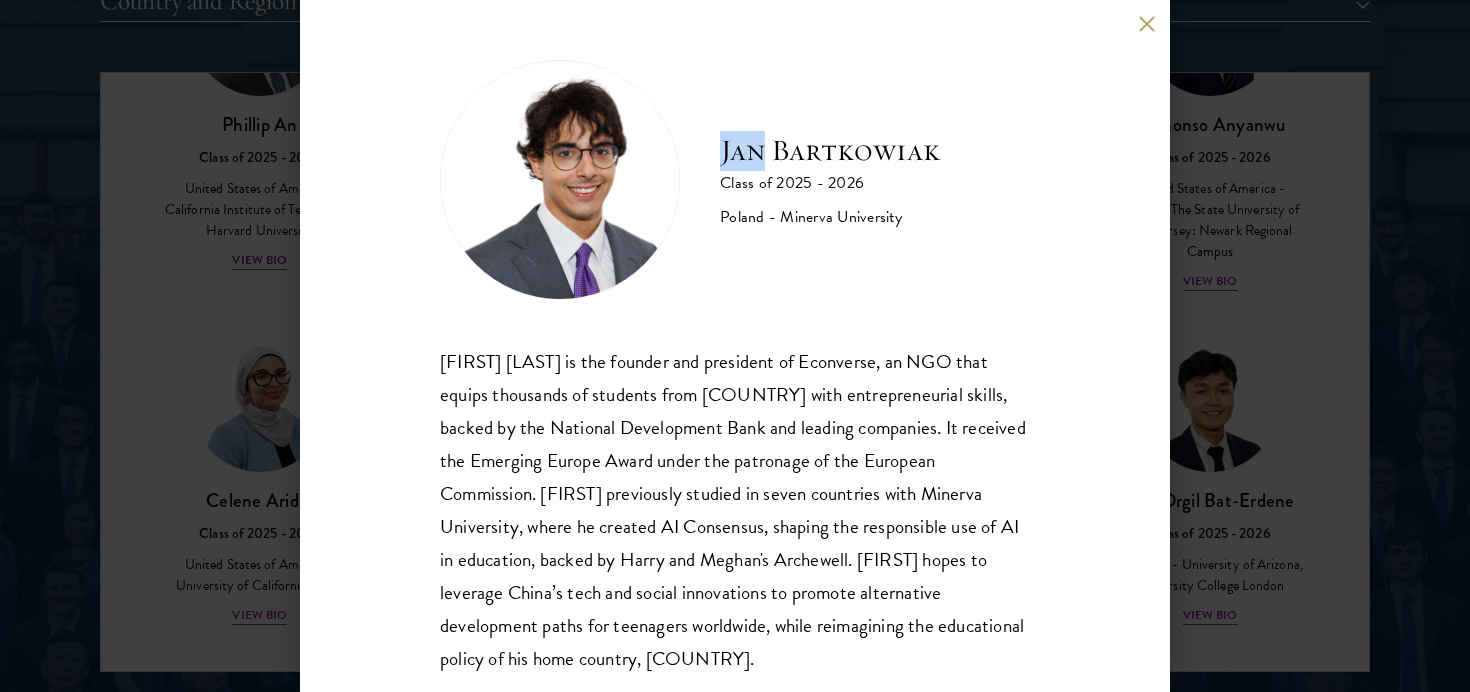 click on "Jan Bartkowiak" at bounding box center (830, 151) 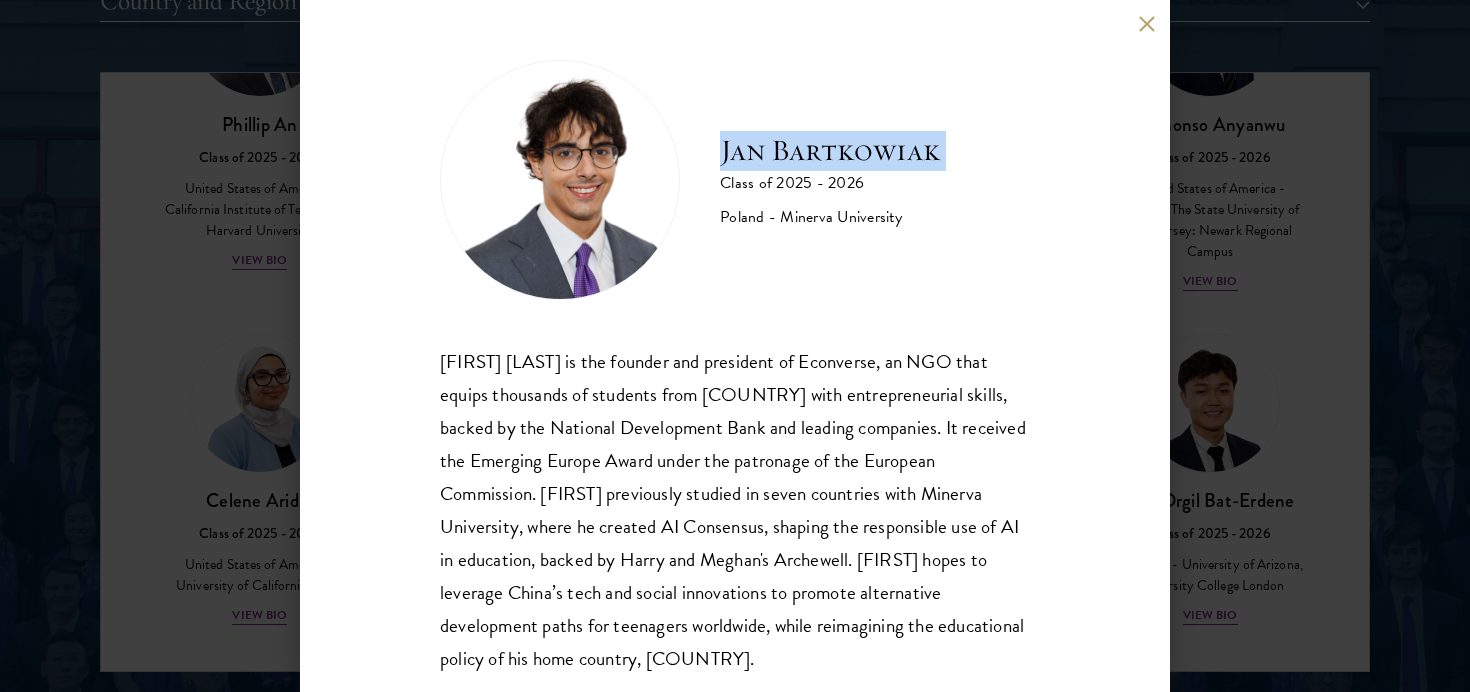 click on "Jan Bartkowiak" at bounding box center (830, 151) 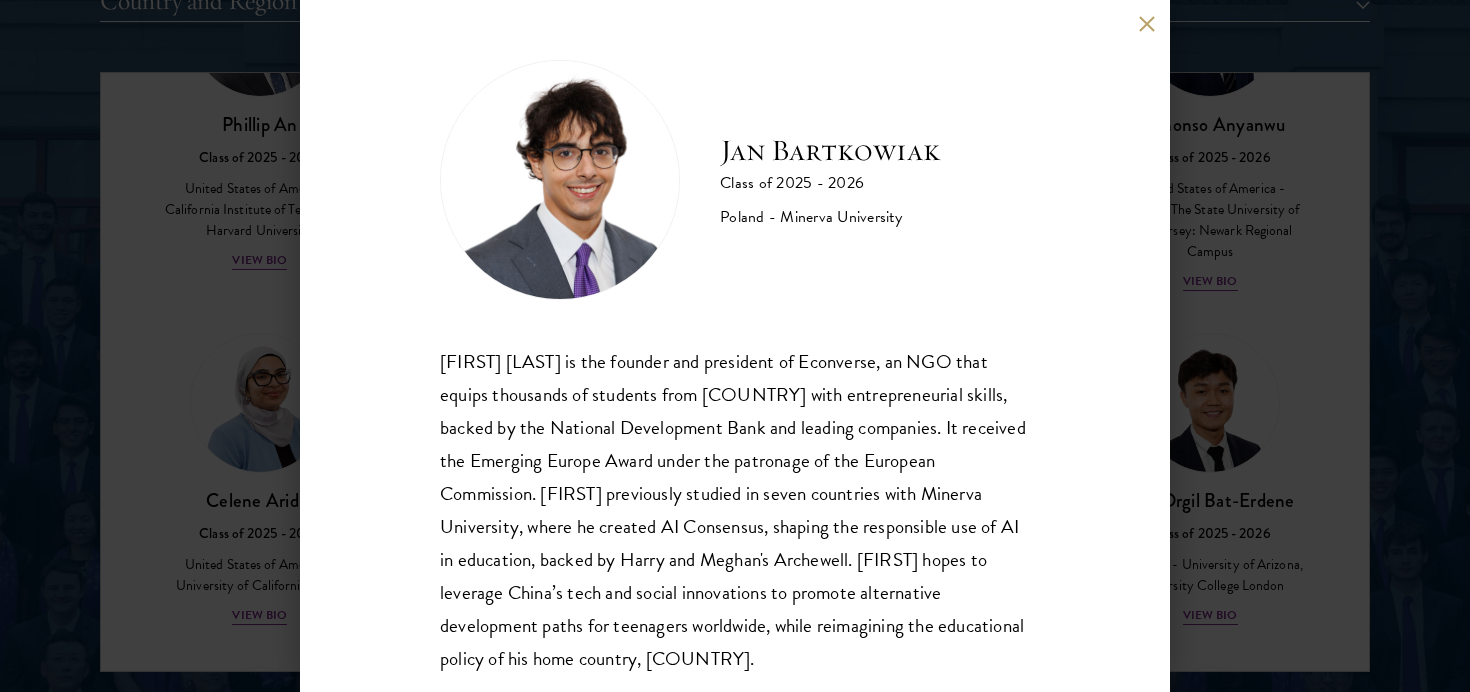 click on "[FIRST] [LAST]
Class of 2025 - 2026
[COUNTRY] - [UNIVERSITY]
[FIRST] [LAST] is the founder and president of Econverse, an NGO that equips thousands of students from [COUNTRY] with entrepreneurial skills, backed by the National Development Bank and leading companies. It received the Emerging Europe Award under the patronage of the European Commission. [FIRST] previously studied in seven countries with Minerva University, where he created AI Consensus, shaping the responsible use of AI in education, backed by Harry and Meghan's Archewell. [FIRST] hopes to leverage China’s tech and social innovations to promote alternative development paths for teenagers worldwide, while reimagining the educational policy of his home country, [COUNTRY]." at bounding box center [735, 346] 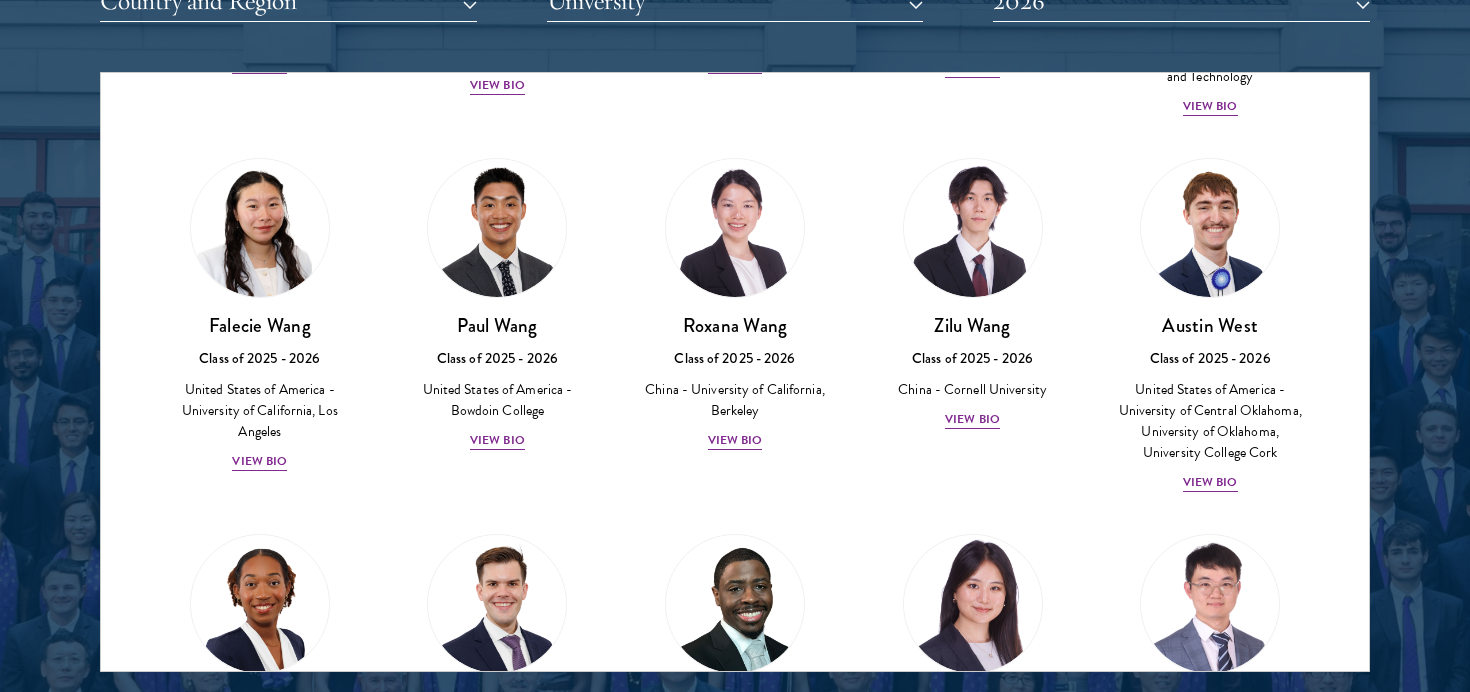 scroll, scrollTop: 9101, scrollLeft: 0, axis: vertical 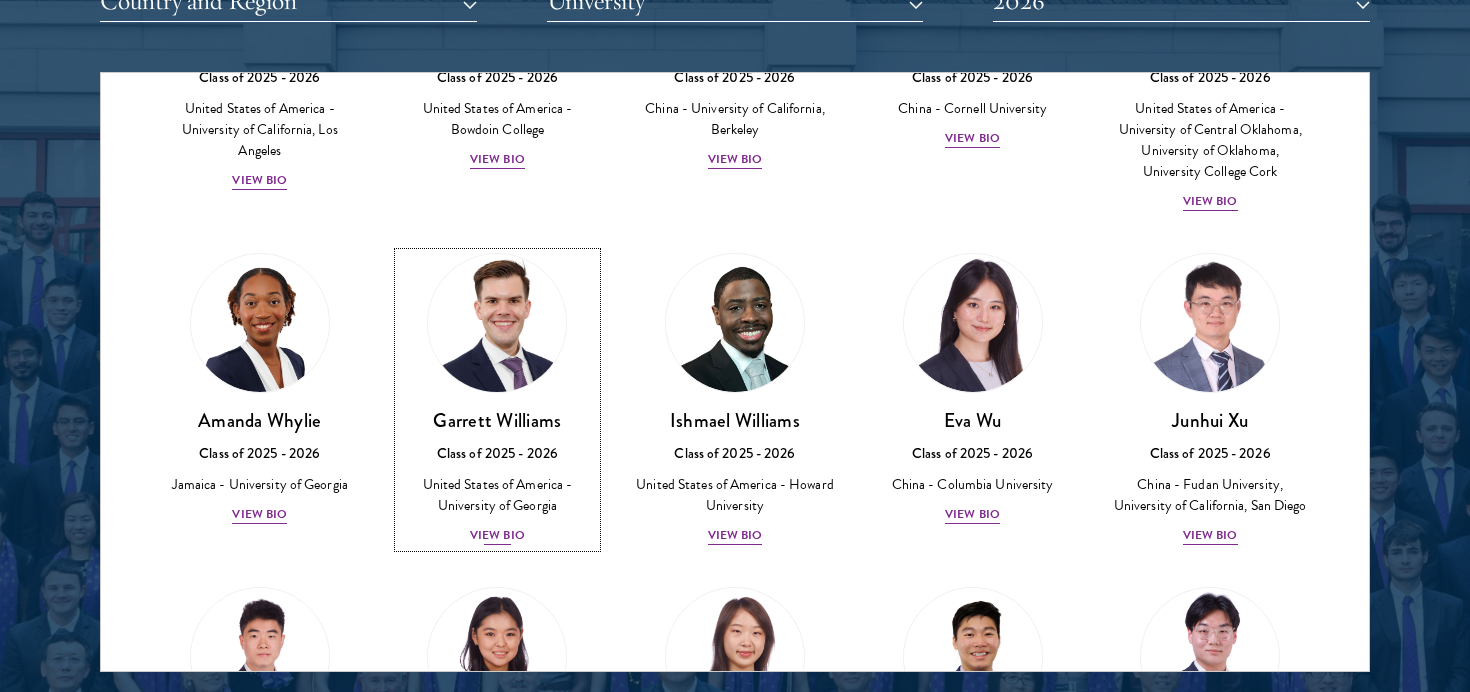click at bounding box center (497, 323) 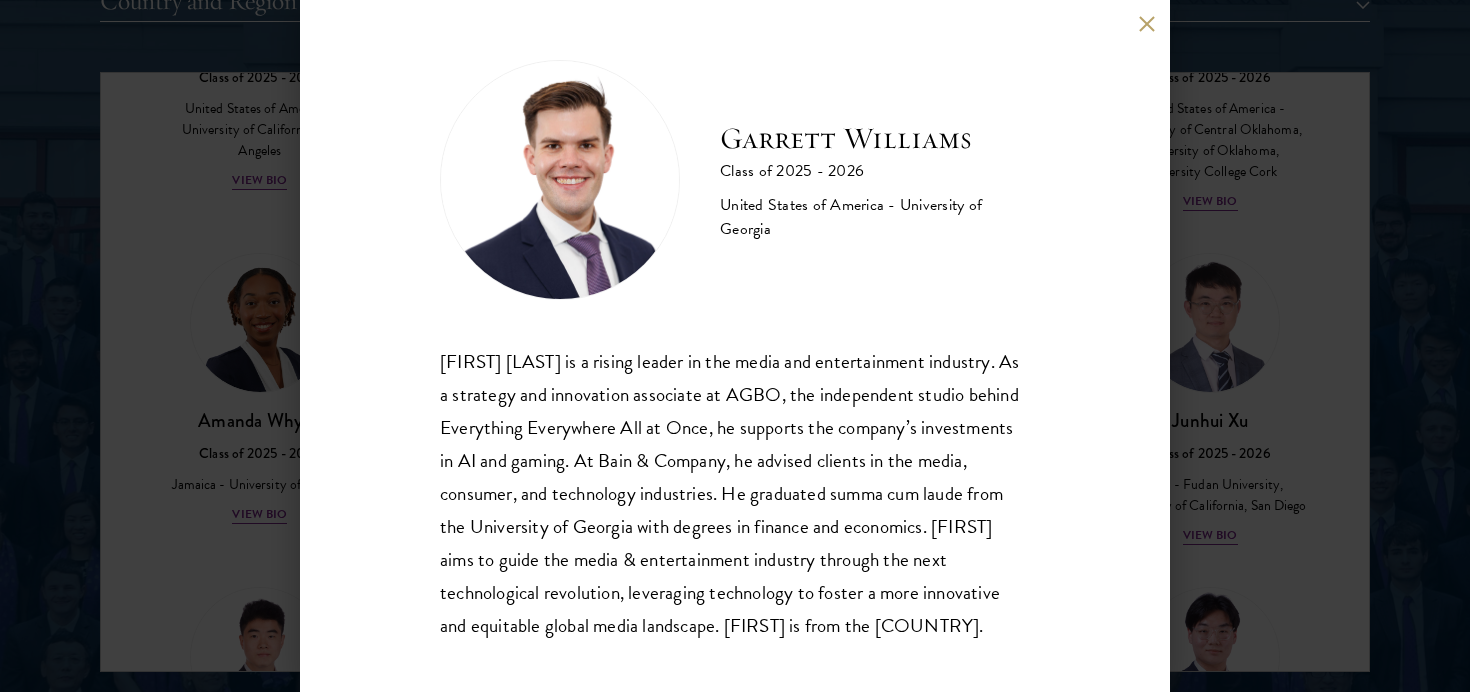 click on "[FIRST] [LAST]
Class of 2025 - 2026
[COUNTRY] - [UNIVERSITY]
[FIRST] [LAST] is a rising leader in the media and entertainment industry. As a strategy and innovation associate at AGBO, the independent studio behind Everything Everywhere All at Once, he supports the company’s investments in AI and gaming. At Bain & Company, he advised clients in the media, consumer, and technology industries. He graduated summa cum laude from the [UNIVERSITY] with degrees in finance and economics. [FIRST] aims to guide the media & entertainment industry through the next technological revolution, leveraging technology to foster a more innovative and equitable global media landscape. [FIRST] is from [COUNTRY]." at bounding box center (735, 346) 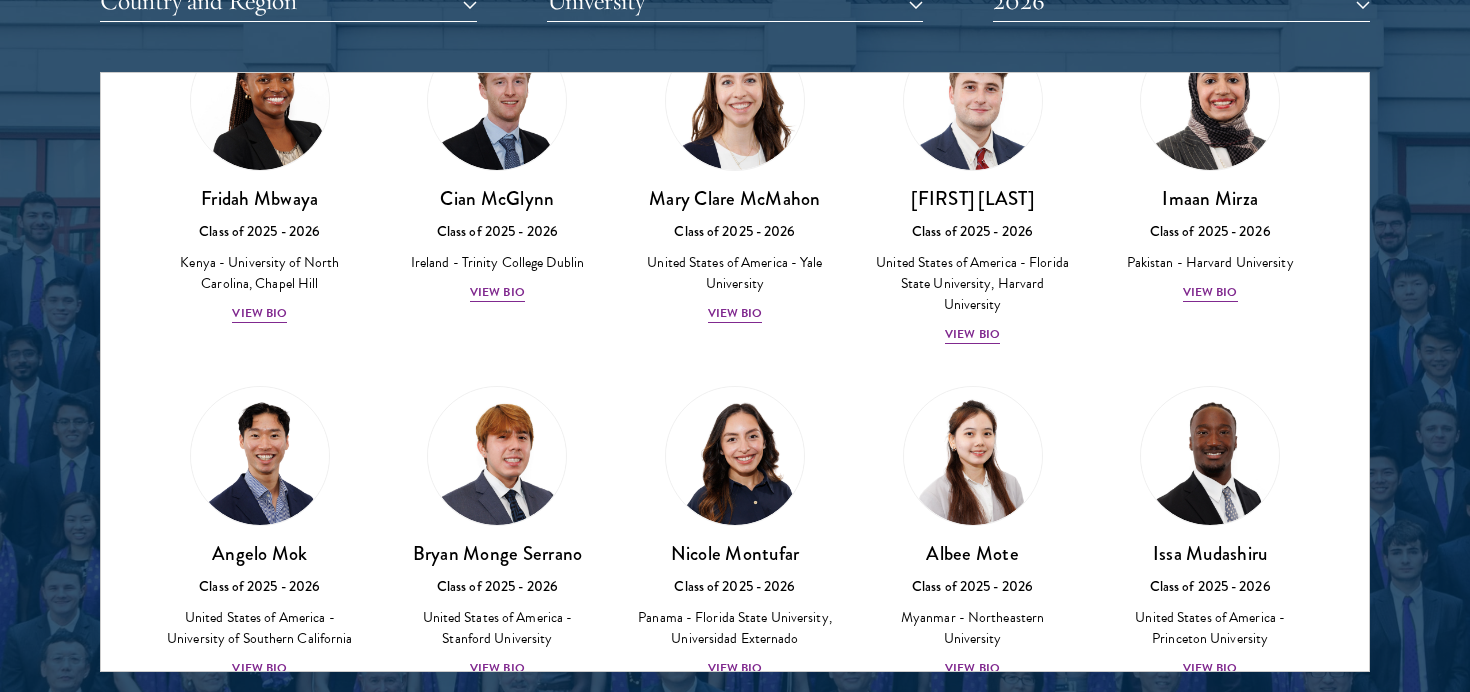 scroll, scrollTop: 4508, scrollLeft: 0, axis: vertical 